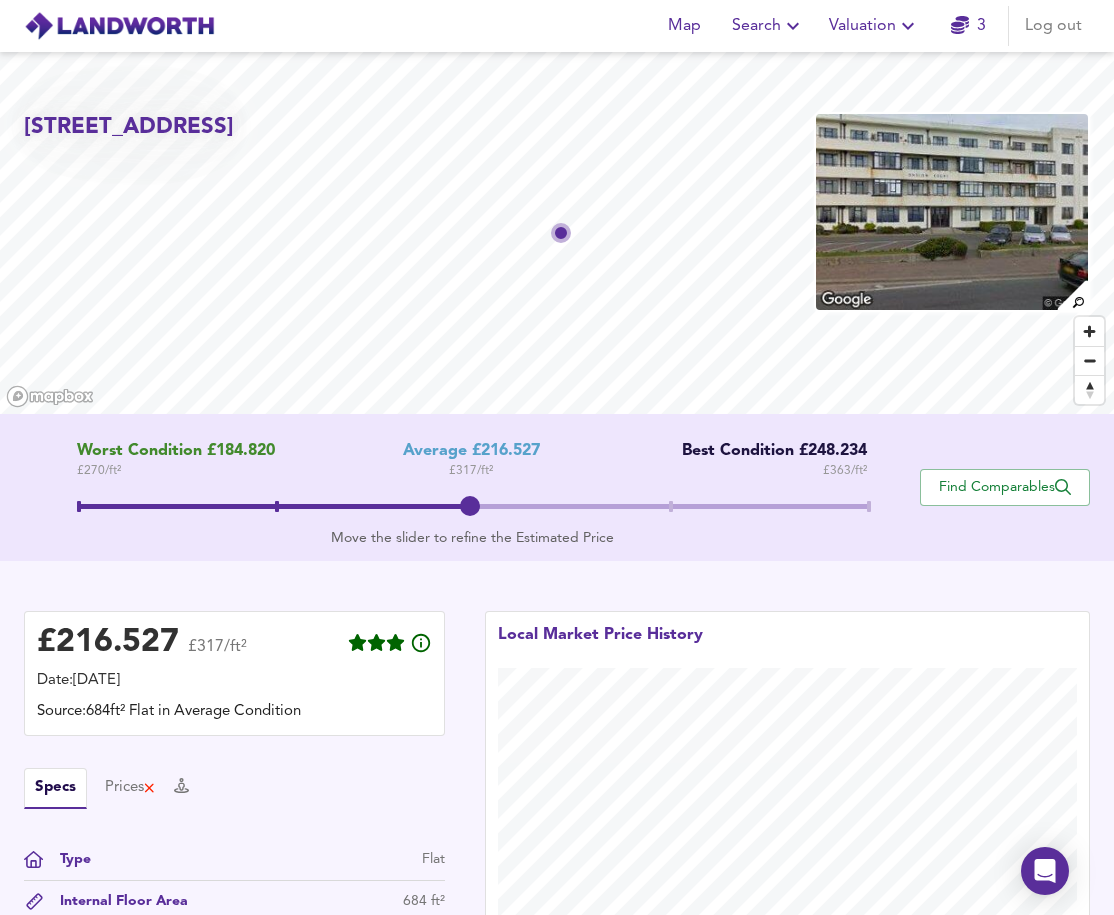 scroll, scrollTop: 0, scrollLeft: 0, axis: both 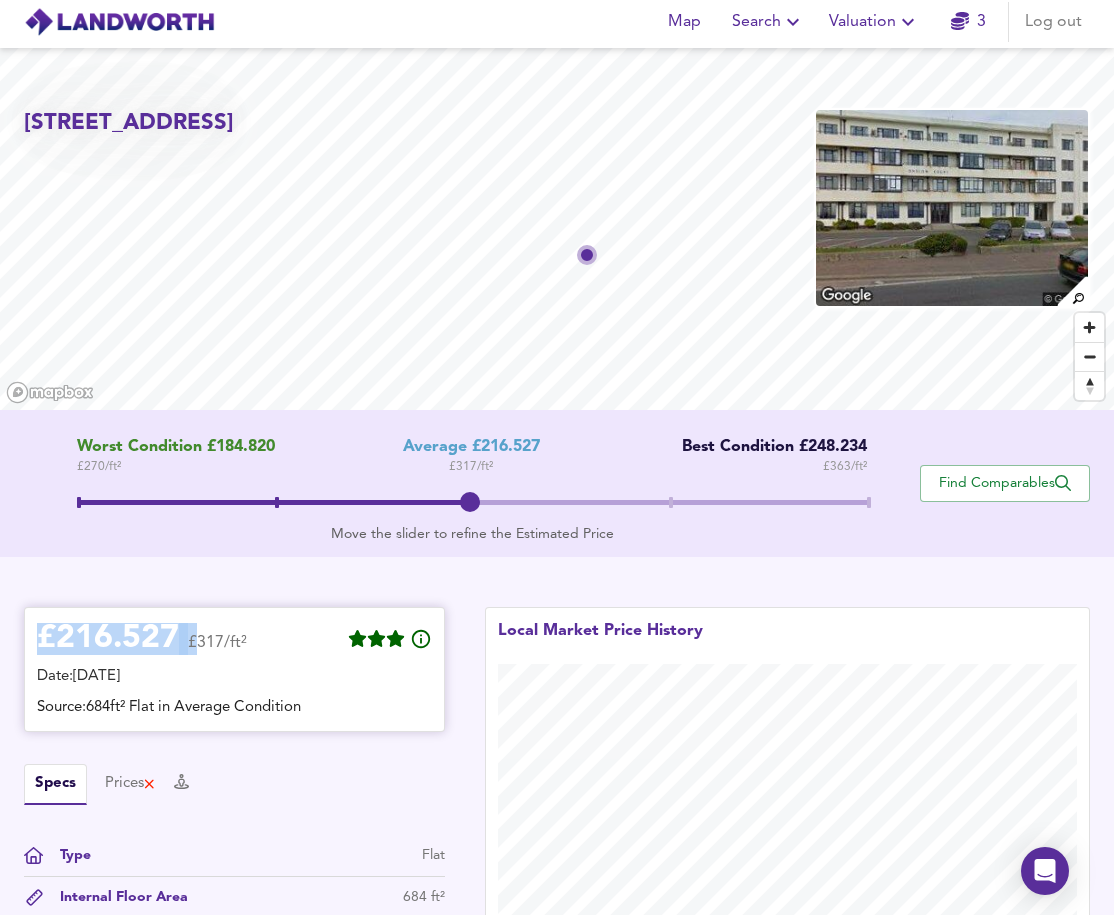 drag, startPoint x: 191, startPoint y: 645, endPoint x: 37, endPoint y: 645, distance: 154 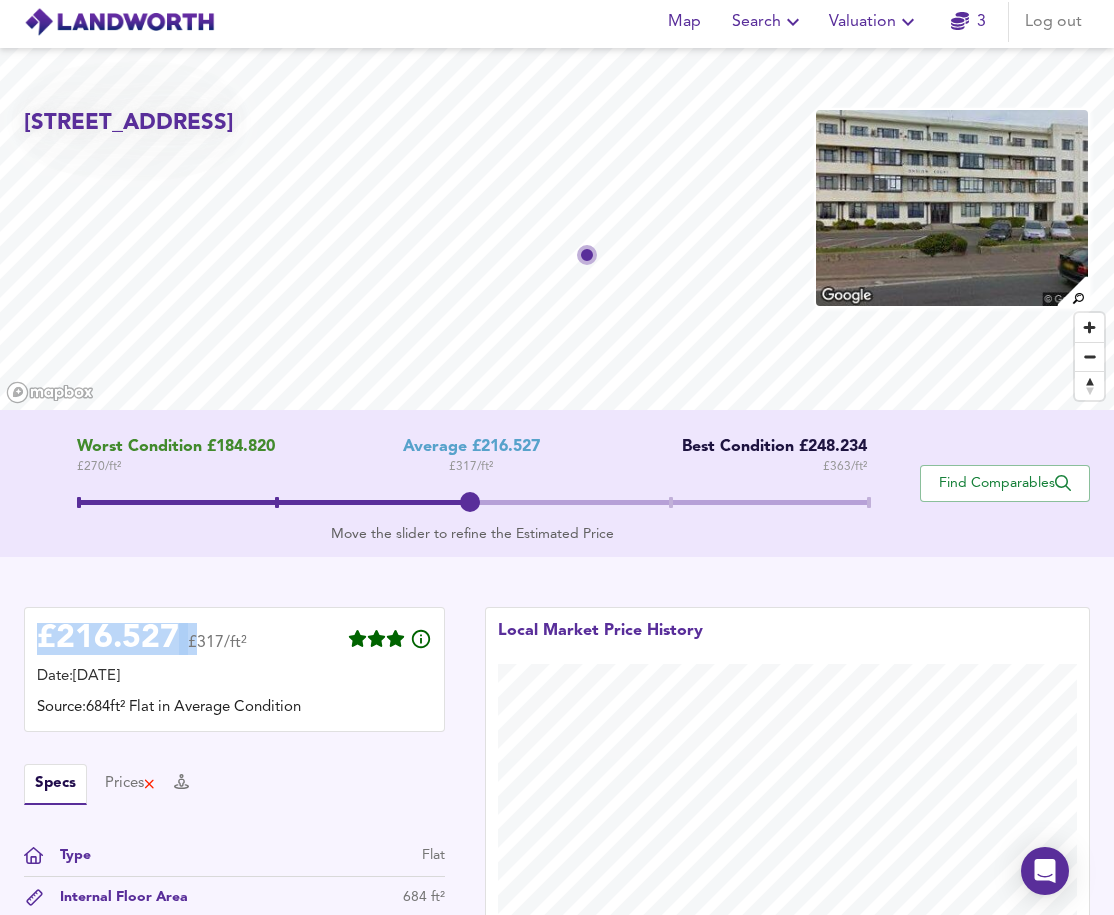 copy on "£ 216.527" 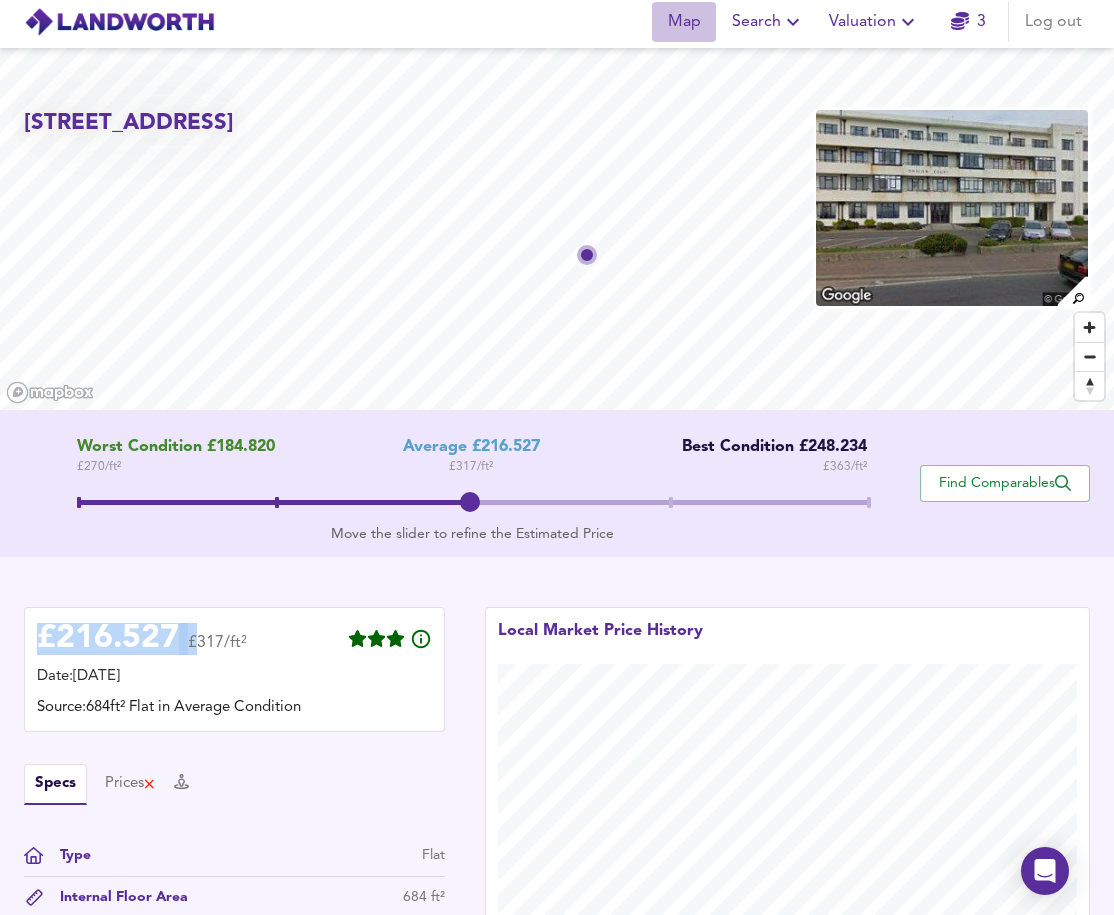 click on "Map" at bounding box center [684, 22] 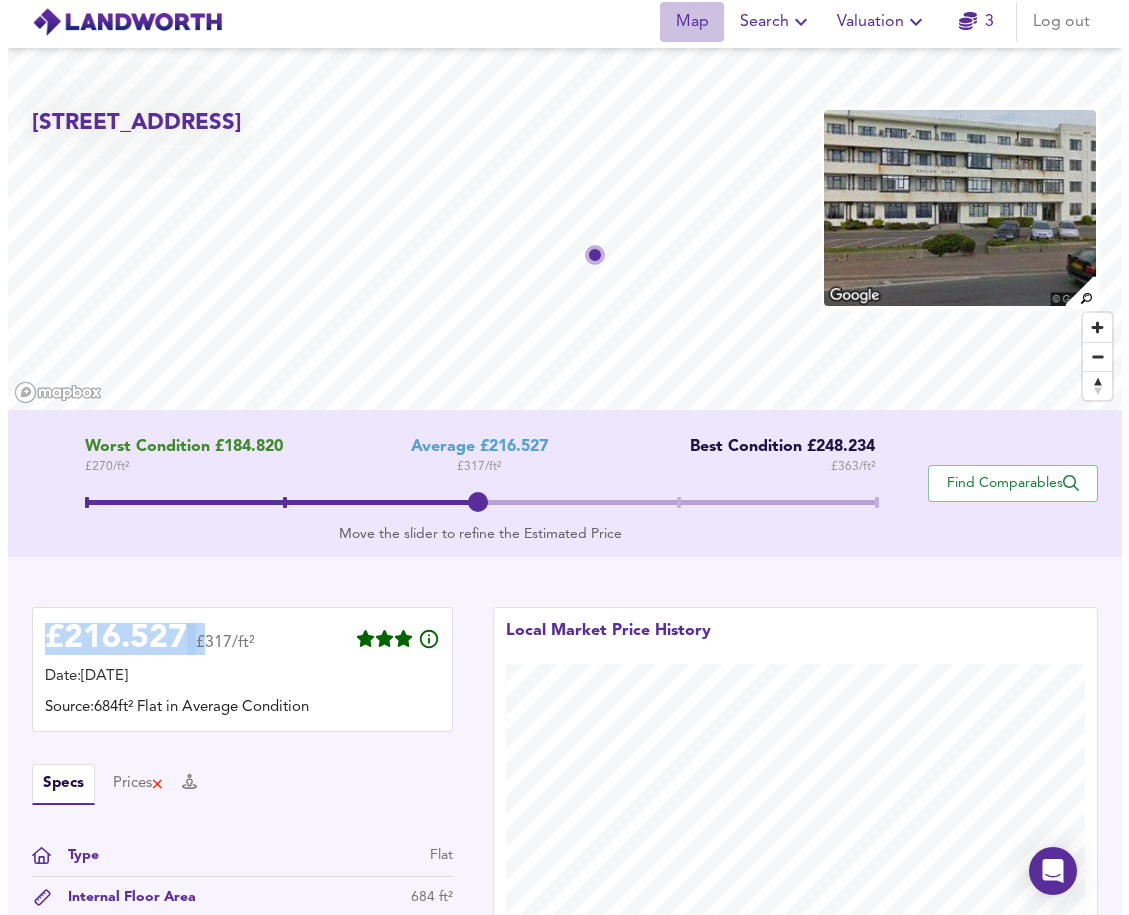scroll, scrollTop: 0, scrollLeft: 0, axis: both 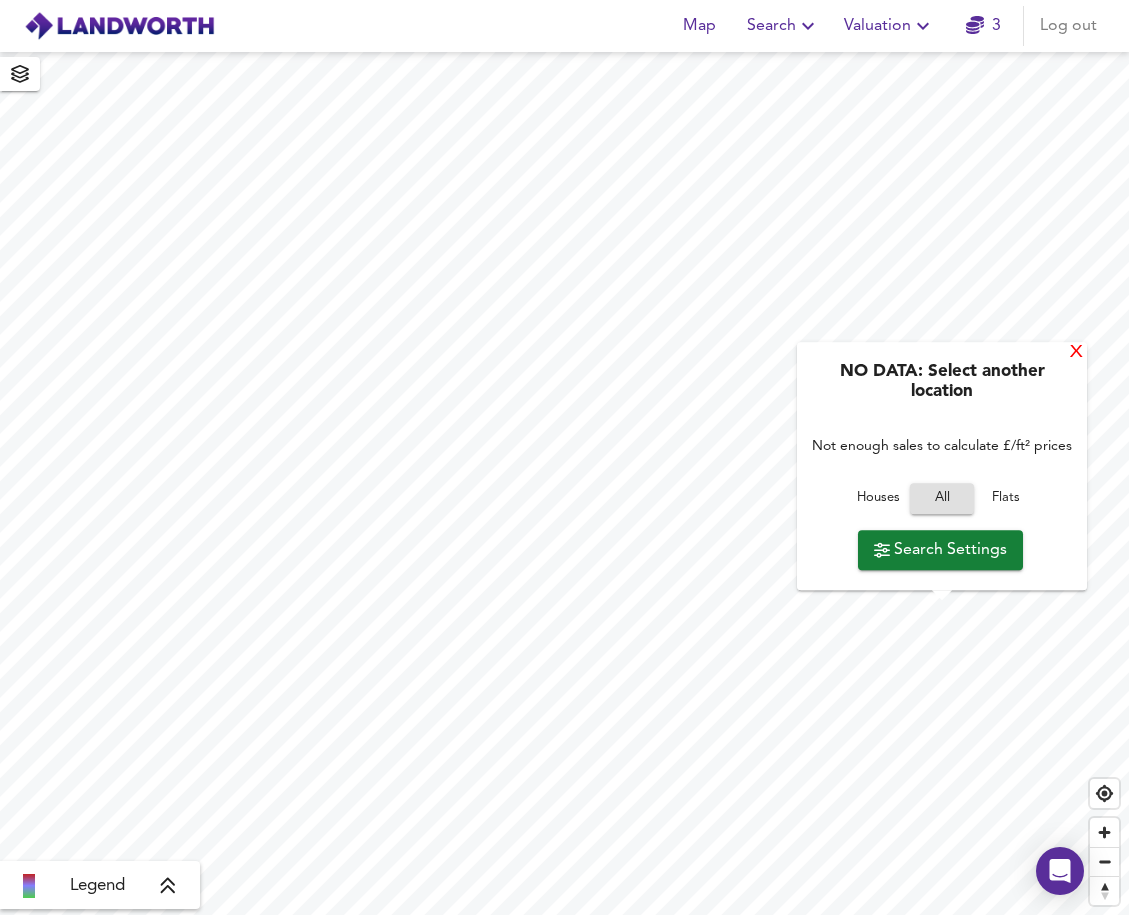 click on "X" at bounding box center [1076, 353] 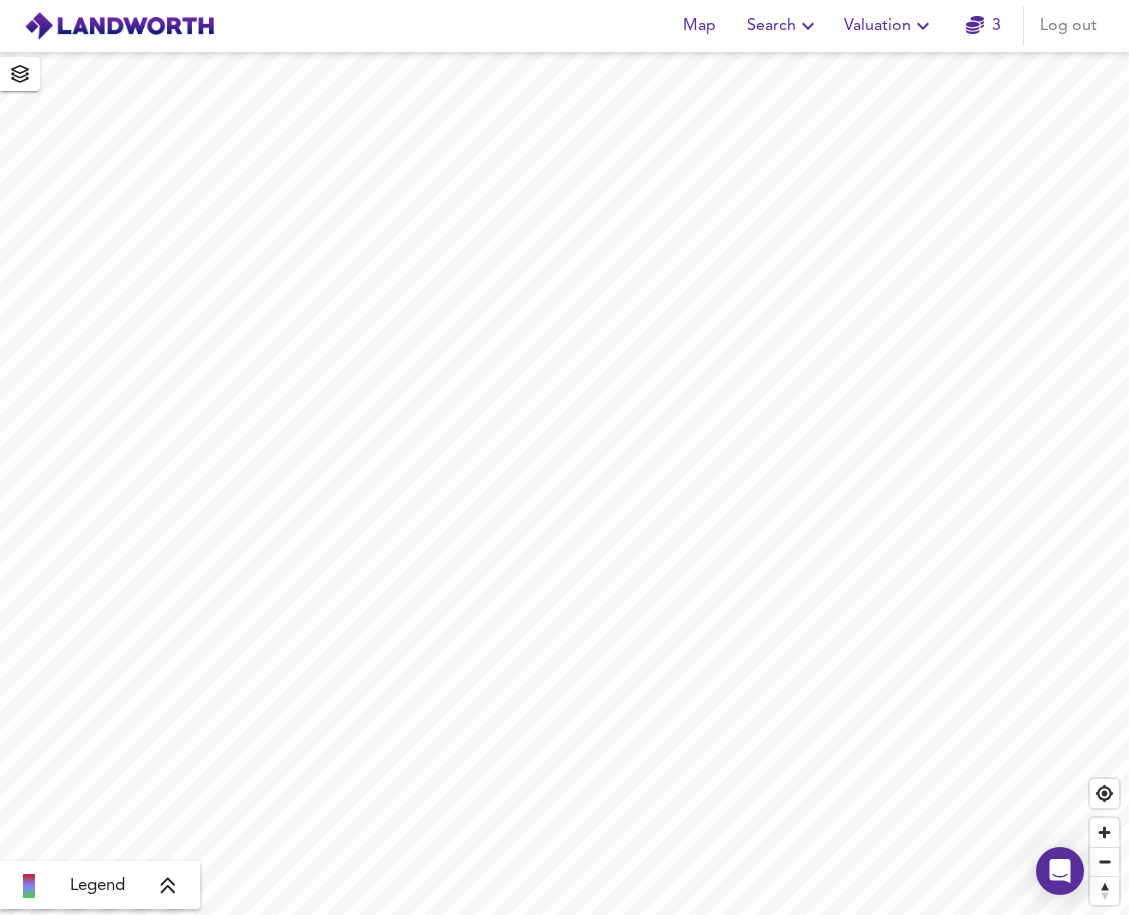 click at bounding box center (119, 26) 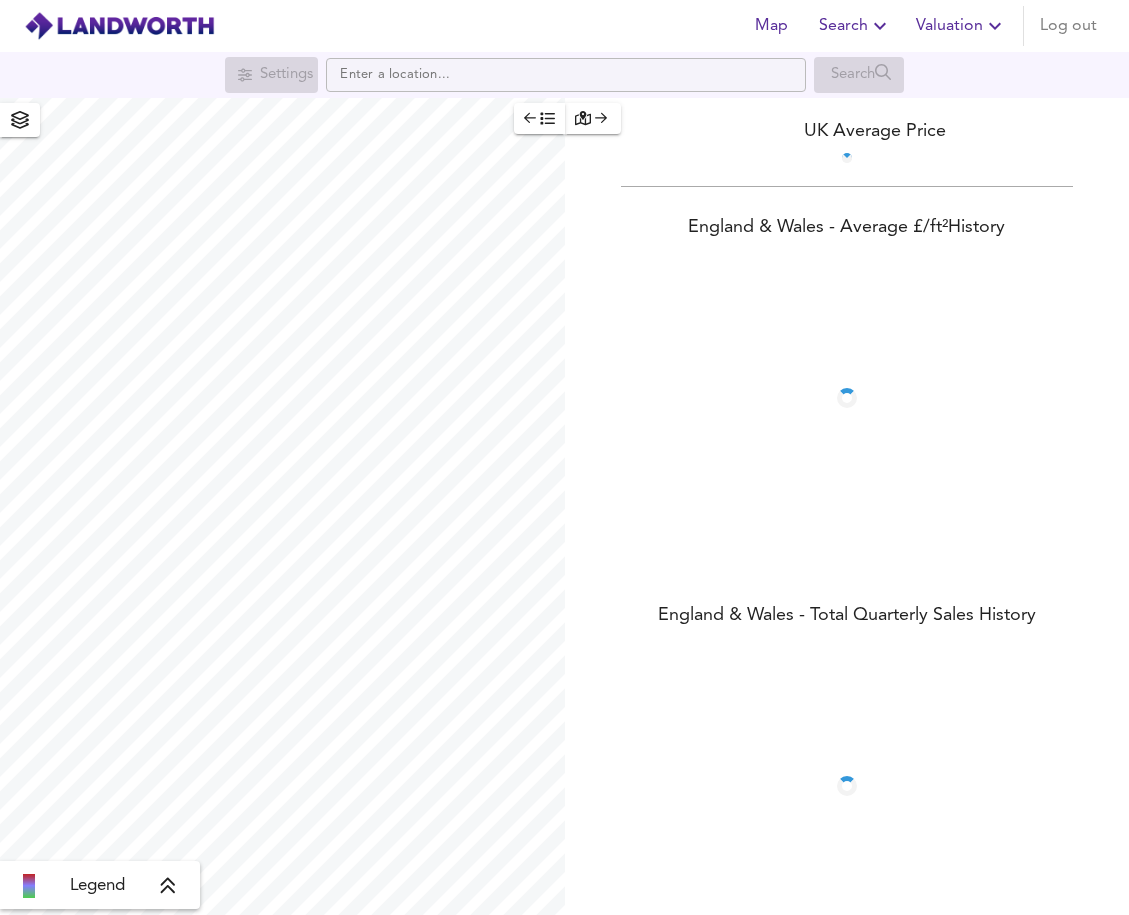 scroll, scrollTop: 0, scrollLeft: 0, axis: both 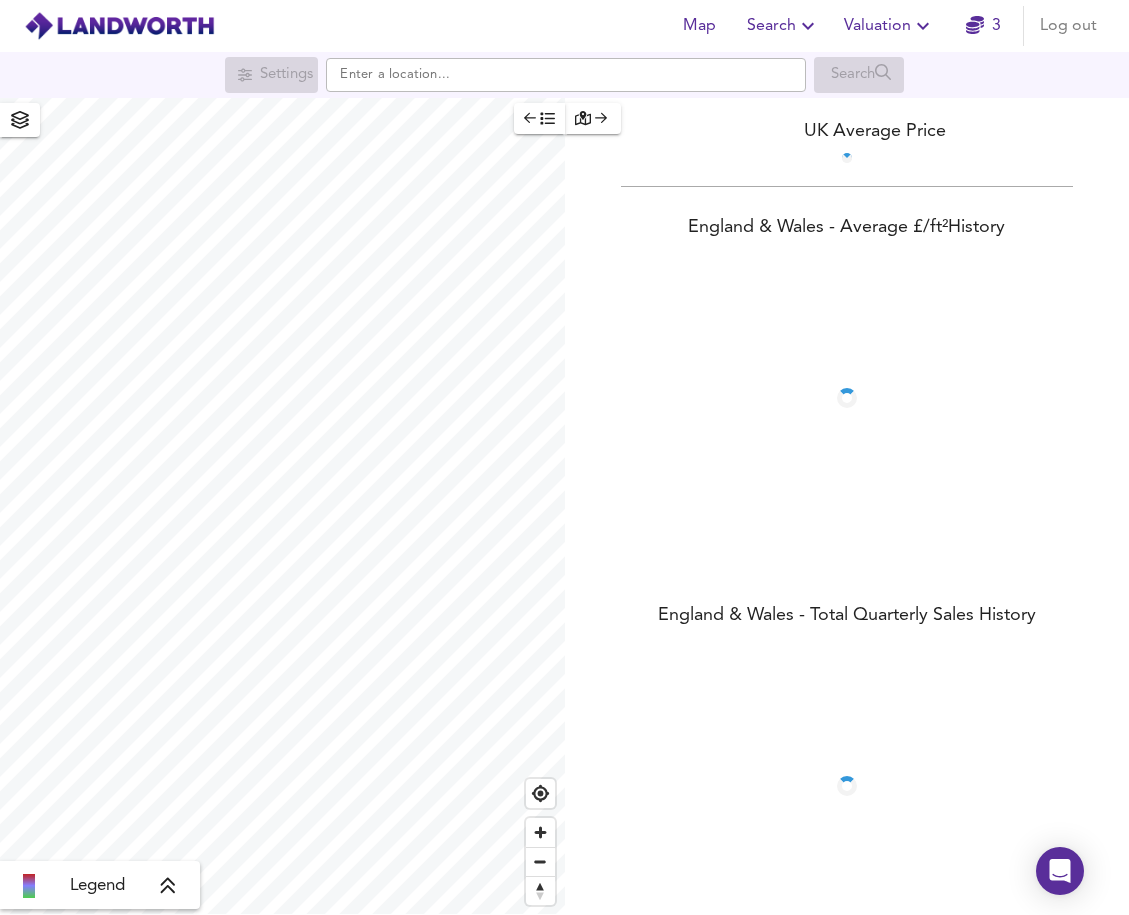click at bounding box center (593, 118) 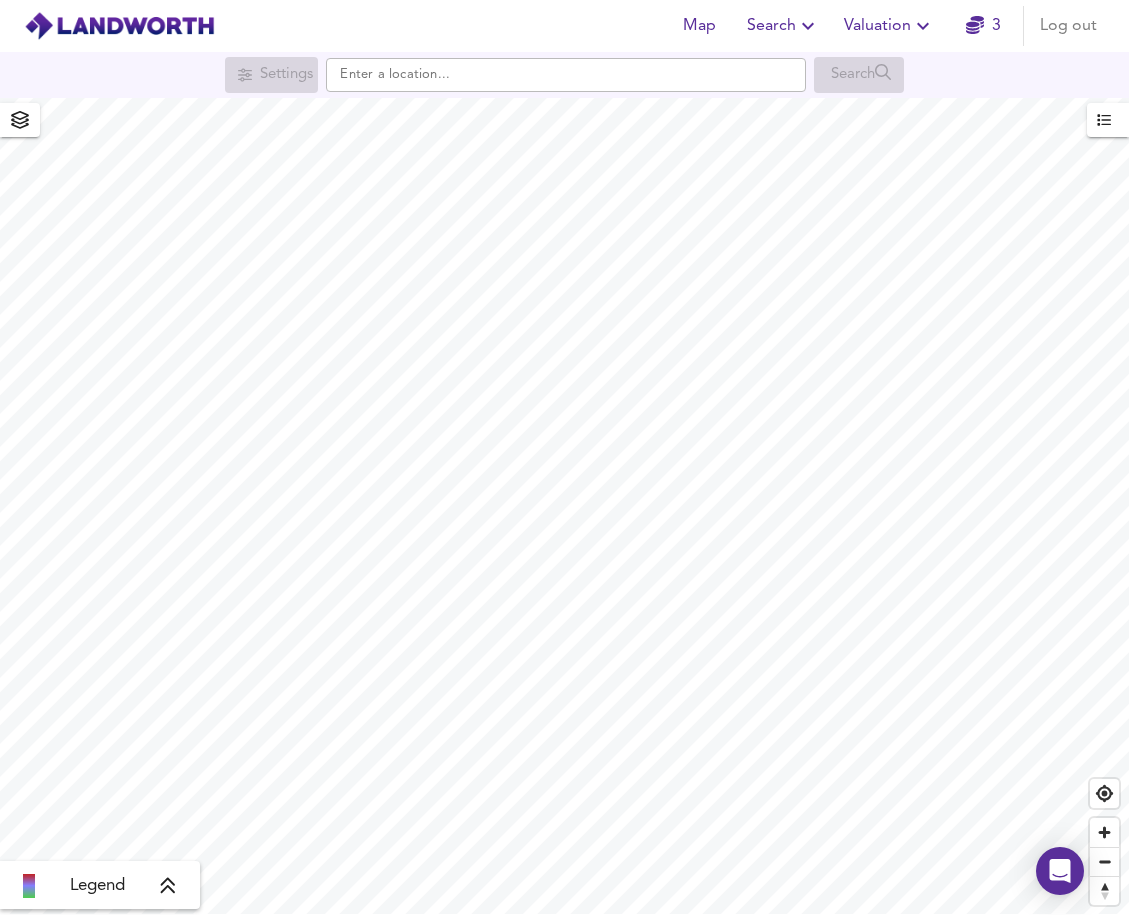 click on "Map Search Valuation    3 Log out        Settings            Search              Legend       UK Average Price   for [DATE] £ 338 / ft²      +6% Source:   Land Registry Data - [DATE] [GEOGRAPHIC_DATA] & [GEOGRAPHIC_DATA] - Average £/ ft²  History [GEOGRAPHIC_DATA] & [GEOGRAPHIC_DATA] - Total Quarterly Sales History X Map Settings Basemap          Default hybrid Heatmap          Average Price landworth 3D   View Dynamic Heatmap   Off Show Postcodes Show Boroughs 2D 3D Find Me X Property Search Radius   ¼ mile 402 Sales Rentals Planning    Live Market Listings   Rightmove Off   On     Sold Property Prices   HM Land Registry Off   On     Room Rentals & Flatshares   SpareRoom   BETA Off   On     Planning Applications Local Authorities Off   On  Run Search   Please enable at least one data source to run a search" at bounding box center (564, 457) 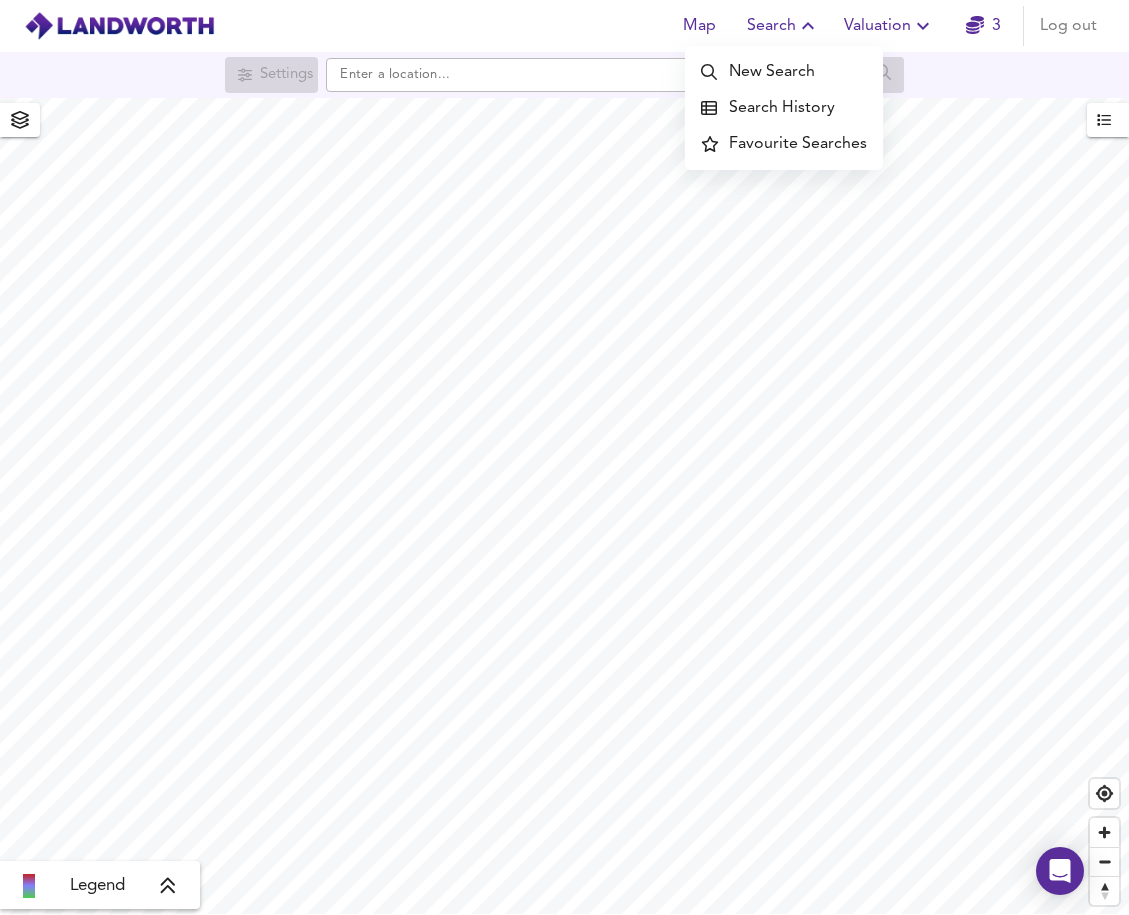 click on "New Search" at bounding box center (784, 72) 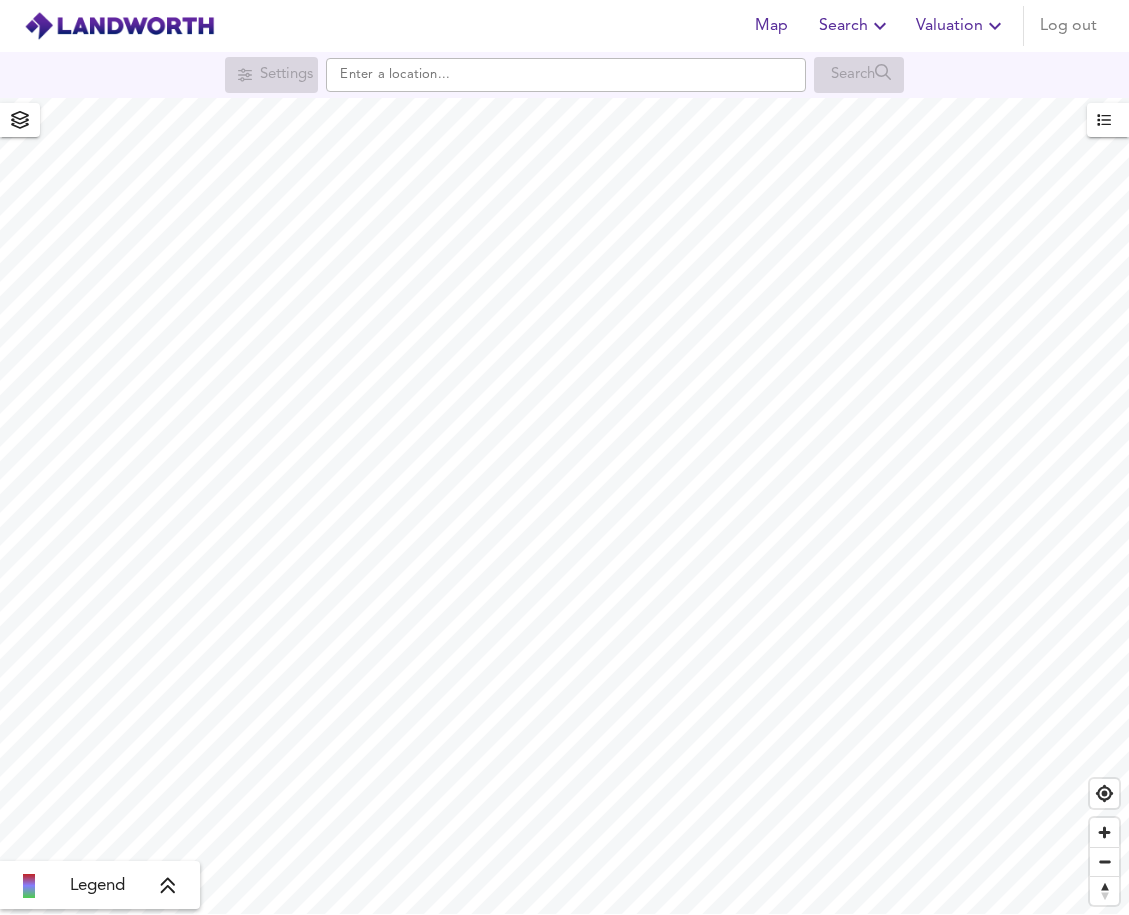 scroll, scrollTop: 0, scrollLeft: 0, axis: both 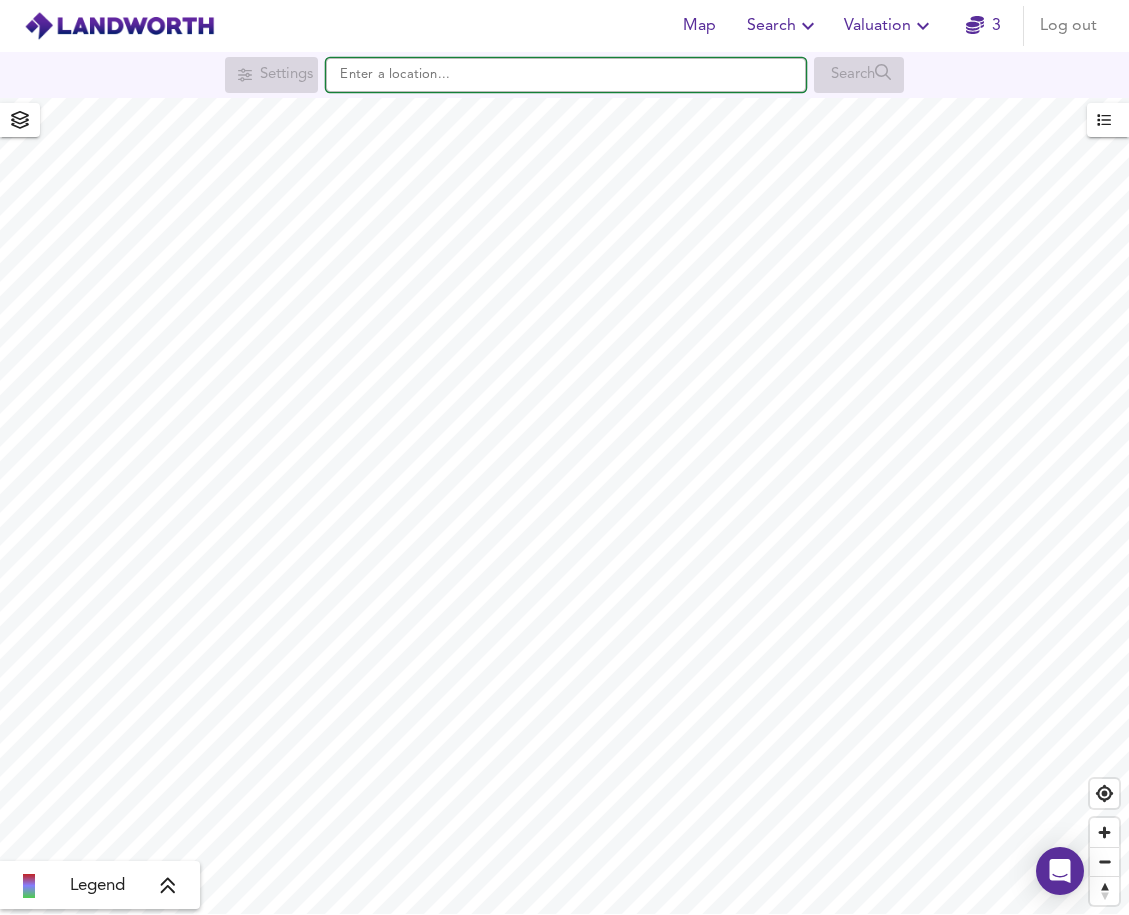 click at bounding box center [566, 75] 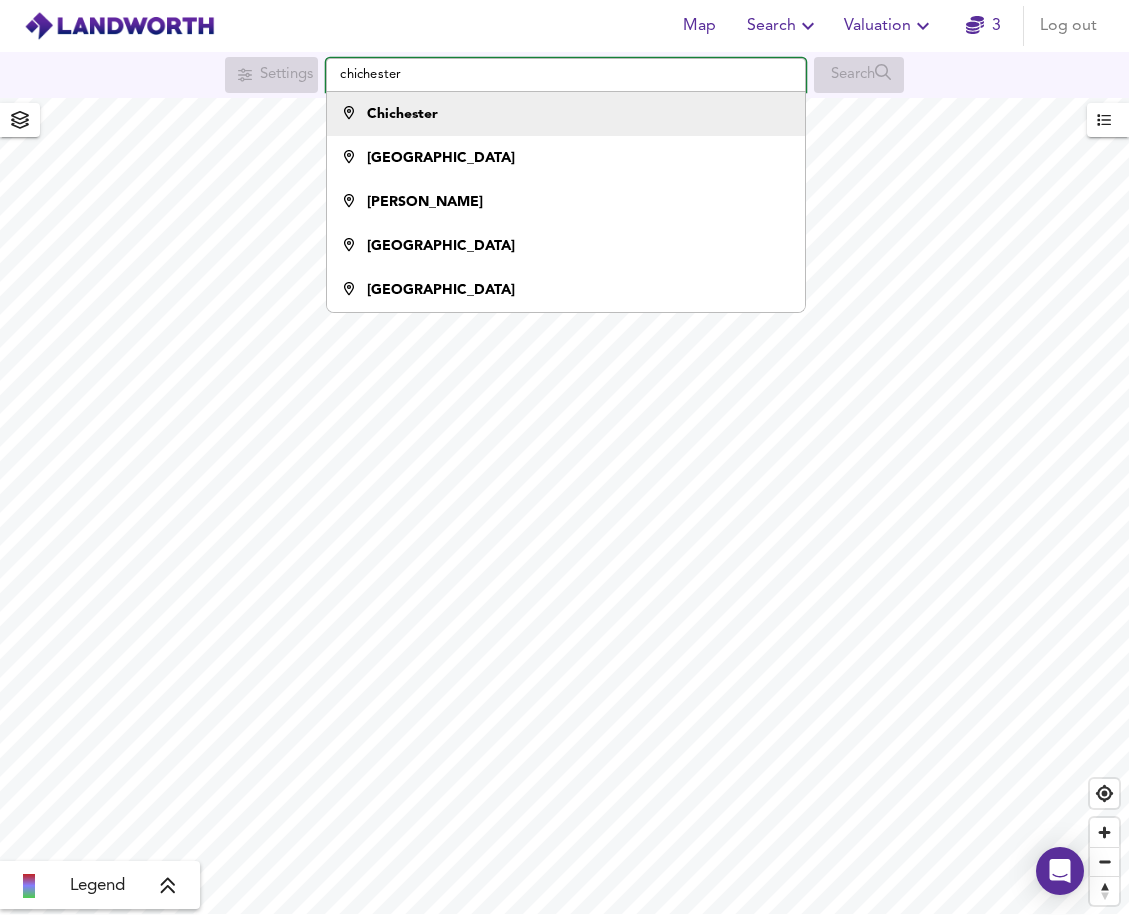 type on "chichester" 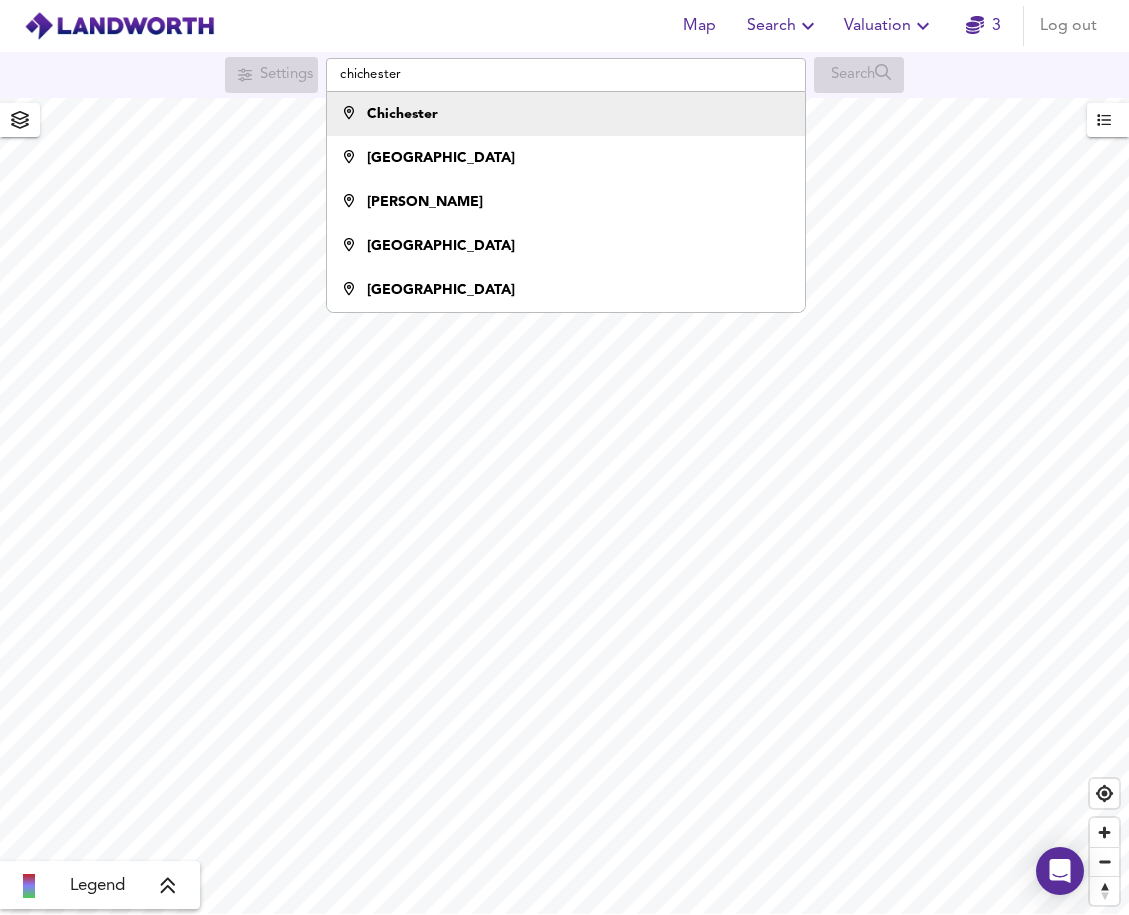 click on "Chichester" at bounding box center (402, 114) 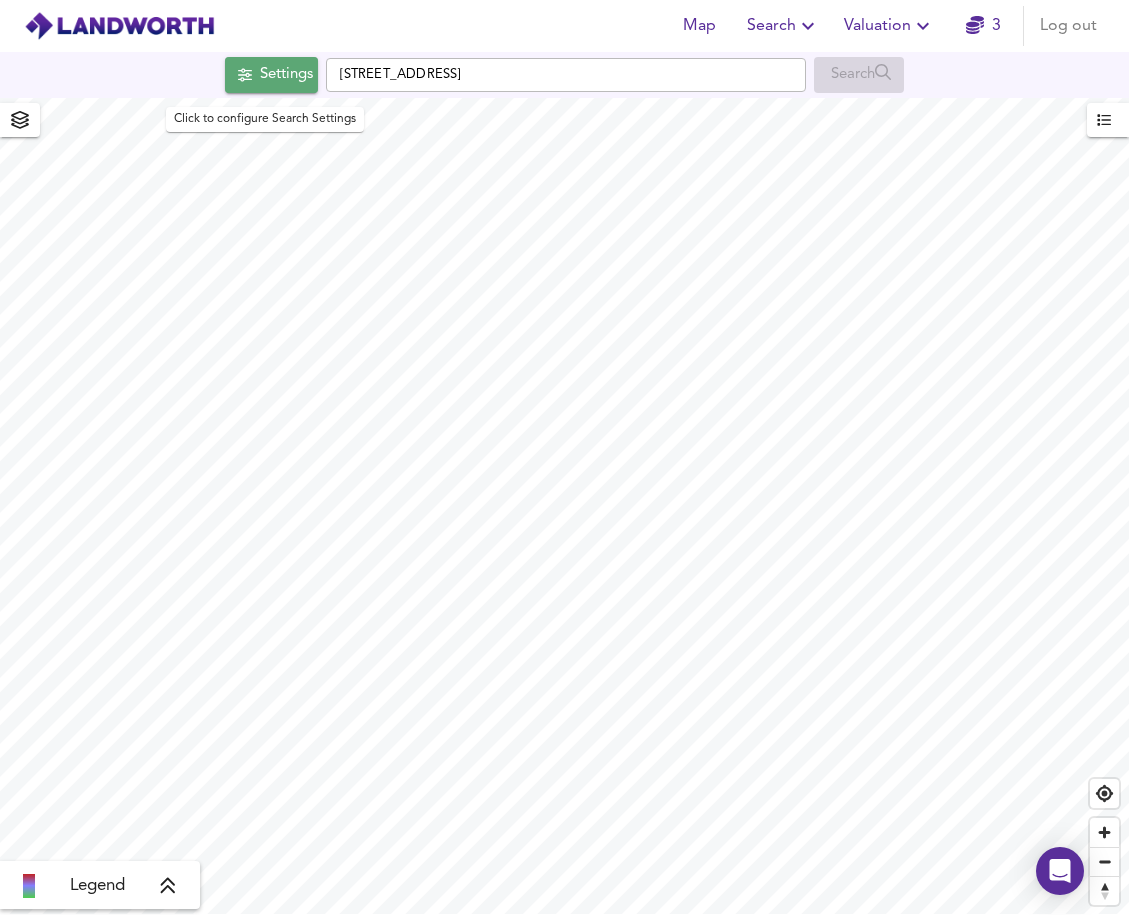click on "Settings" at bounding box center (271, 75) 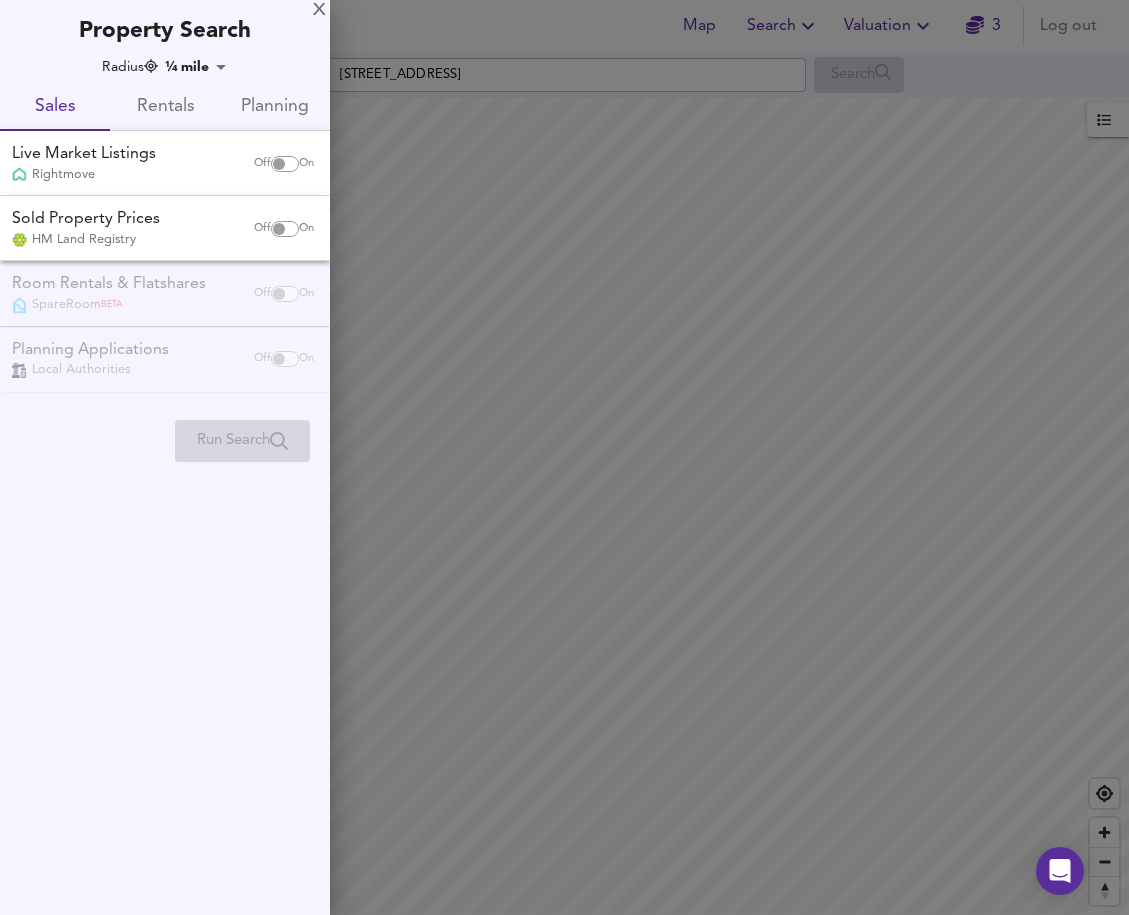 checkbox on "false" 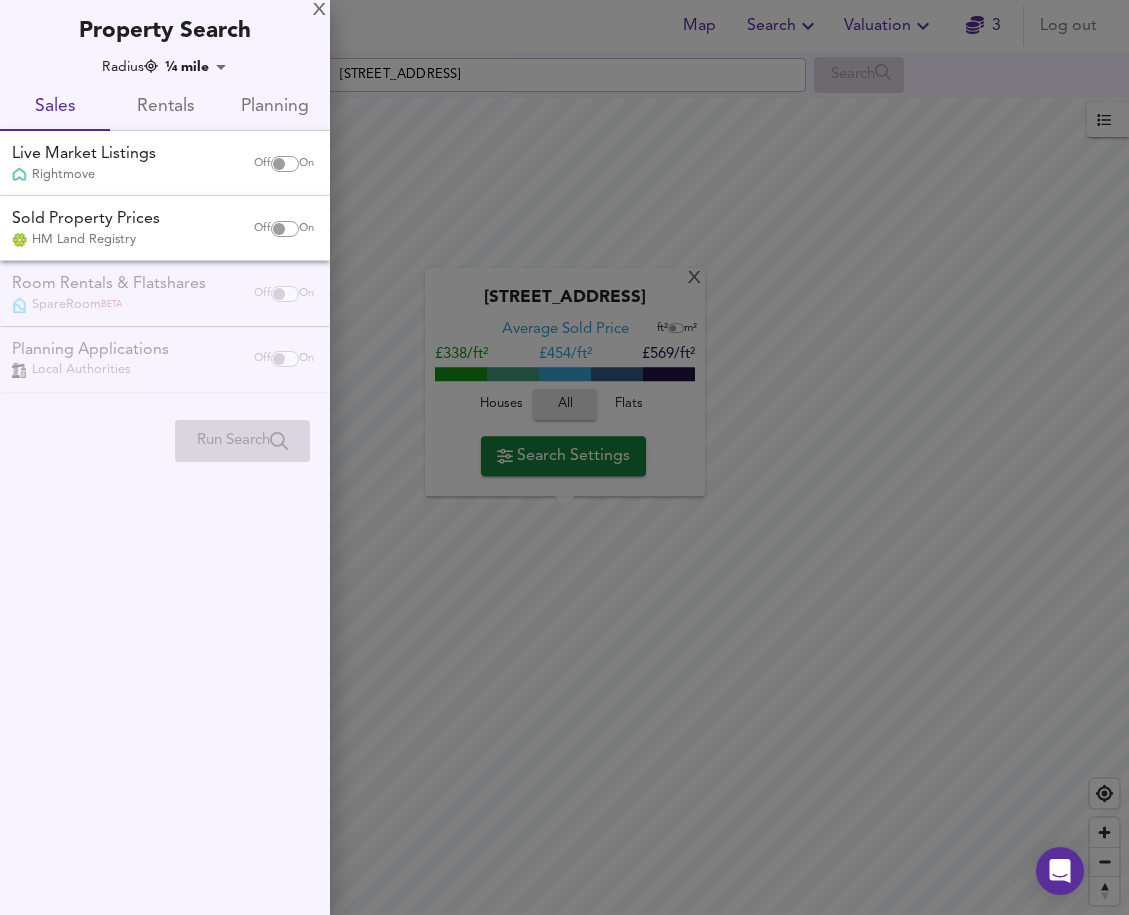 click at bounding box center (279, 164) 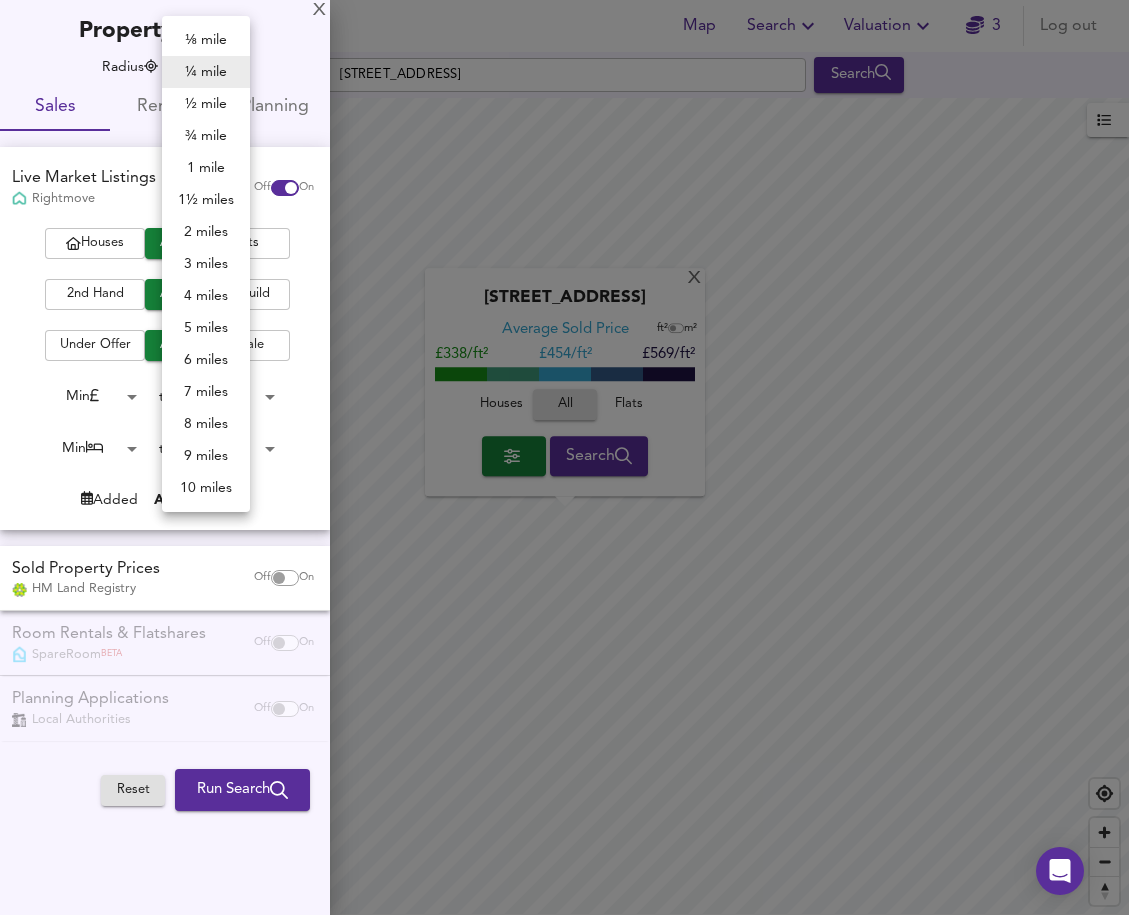 click on "Map Search Valuation    3 Log out        Settings     [GEOGRAPHIC_DATA] 1PD        Search      X [GEOGRAPHIC_DATA] 1PD Average Sold Price ft²   m² £338/ft² £ 454/ft² £569/ft² Houses All Flats     Search           Legend       UK Average Price   for [DATE] £ 338 / ft²      +6% Source:   Land Registry Data - [DATE] [GEOGRAPHIC_DATA] & [GEOGRAPHIC_DATA] - Average £/ ft²  History [GEOGRAPHIC_DATA] & [GEOGRAPHIC_DATA] - Total Quarterly Sales History X Map Settings Basemap          Default hybrid Heatmap          Average Price landworth 2D   View Dynamic Heatmap   On Show Postcodes Show Boroughs 2D 3D Find Me X Property Search Radius   ¼ mile 402 Sales Rentals Planning    Live Market Listings   Rightmove Off   On    Houses All   Flats 2nd Hand All New Build Under Offer All For Sale Min   0 to Max   200000000   Min   0 to Max   50   Added Anytime -1    Sold Property Prices   HM Land Registry Off   On     Room Rentals & Flatshares   SpareRoom   BETA Off   On" at bounding box center [564, 457] 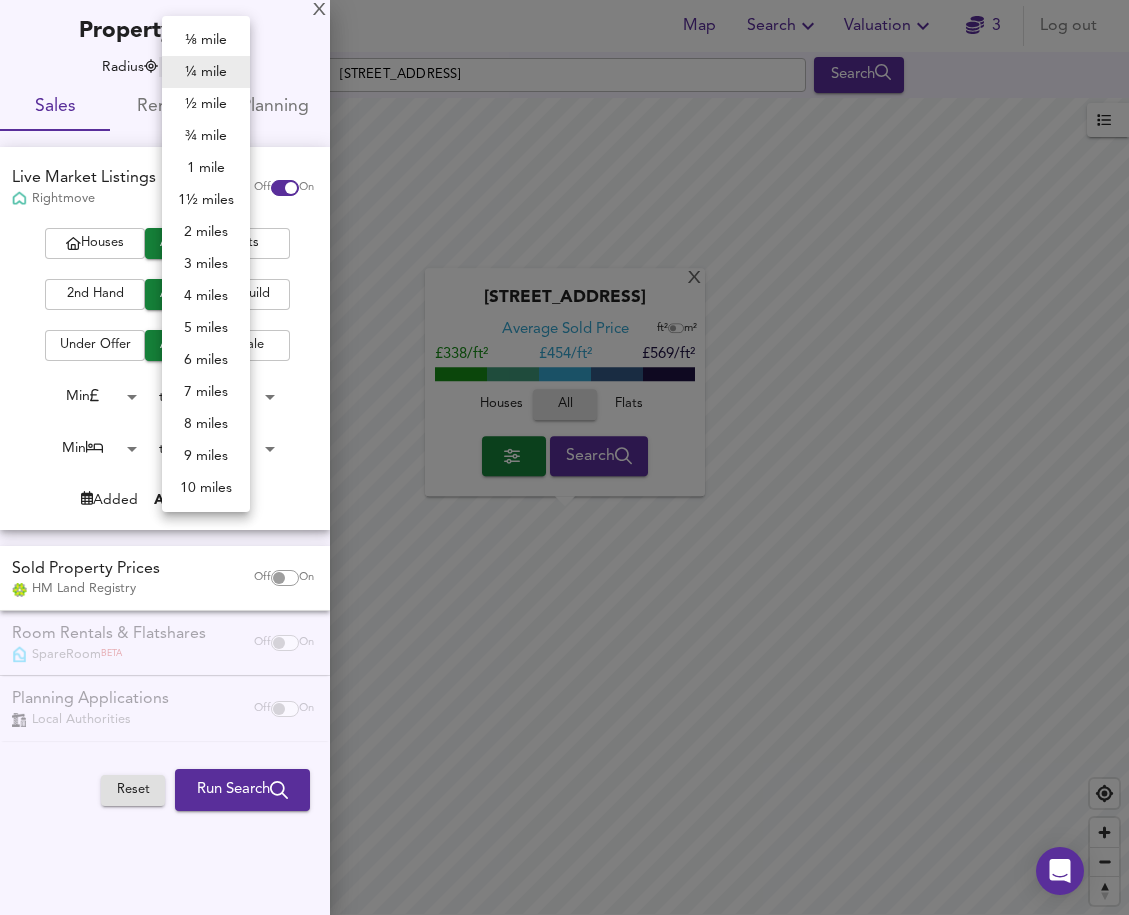 type on "16090" 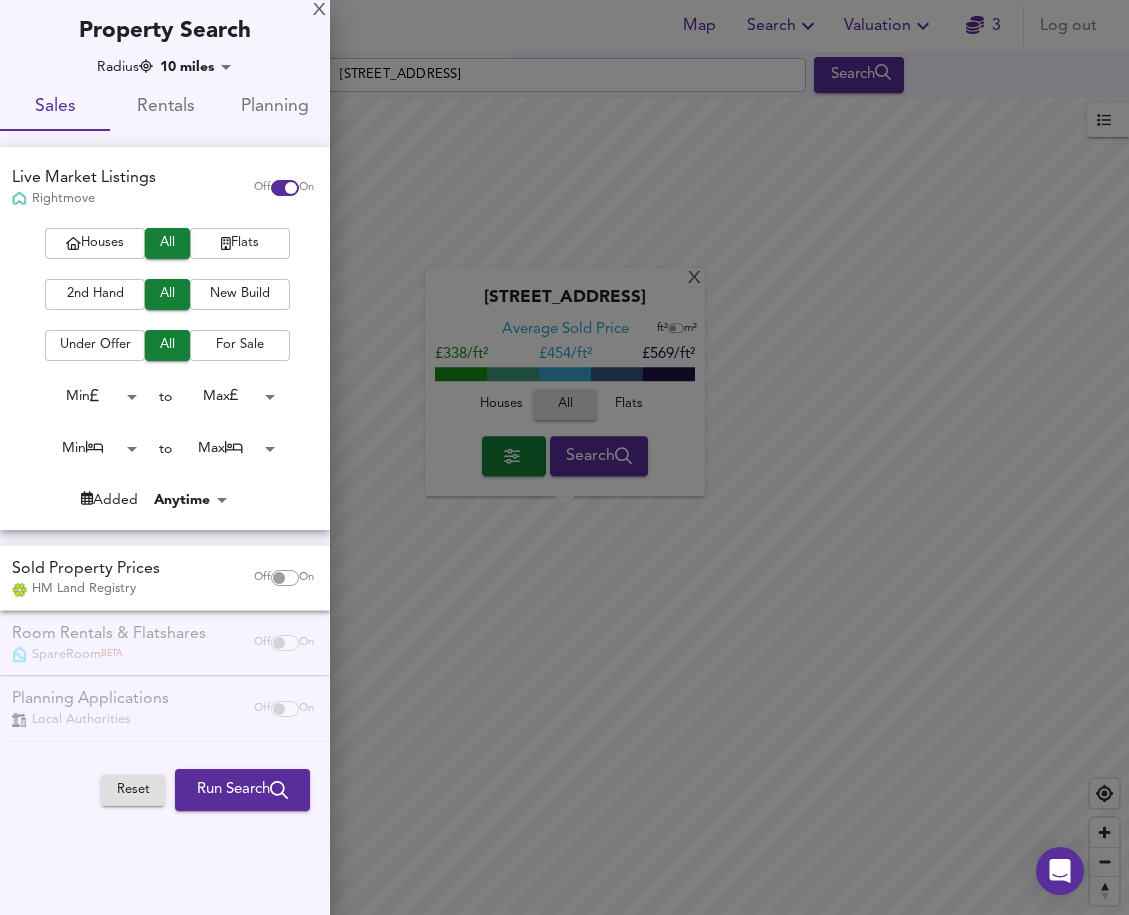 click on "Flats" at bounding box center [240, 243] 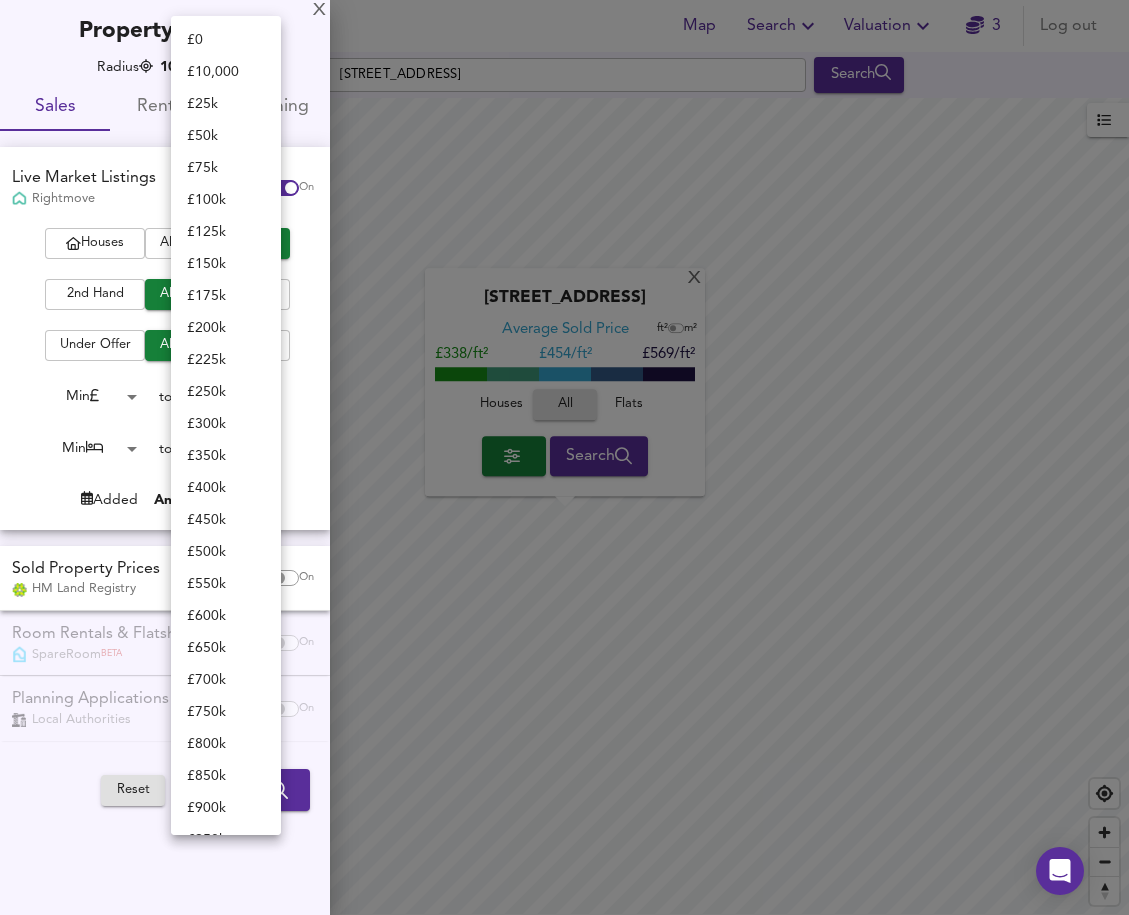 click on "Map Search Valuation    3 Log out        Settings     [GEOGRAPHIC_DATA] 1PD        Search      X [GEOGRAPHIC_DATA] 1PD Average Sold Price ft²   m² £338/ft² £ 454/ft² £569/ft² Houses All Flats     Search           Legend       UK Average Price   for [DATE] £ 338 / ft²      +6% Source:   Land Registry Data - [DATE] [GEOGRAPHIC_DATA] & [GEOGRAPHIC_DATA] - Average £/ ft²  History [GEOGRAPHIC_DATA] & [GEOGRAPHIC_DATA] - Total Quarterly Sales History X Map Settings Basemap          Default hybrid Heatmap          Average Price landworth 2D   View Dynamic Heatmap   On Show Postcodes Show Boroughs 2D 3D Find Me X Property Search Radius   10 miles 16090 Sales Rentals Planning    Live Market Listings   Rightmove Off   On    Houses All   Flats 2nd Hand All New Build Under Offer All For Sale Min   0 to Max   200000000   Min   0 to Max   50   Added Anytime -1    Sold Property Prices   HM Land Registry Off   On     Room Rentals & Flatshares   SpareRoom   BETA Off   On" at bounding box center [564, 457] 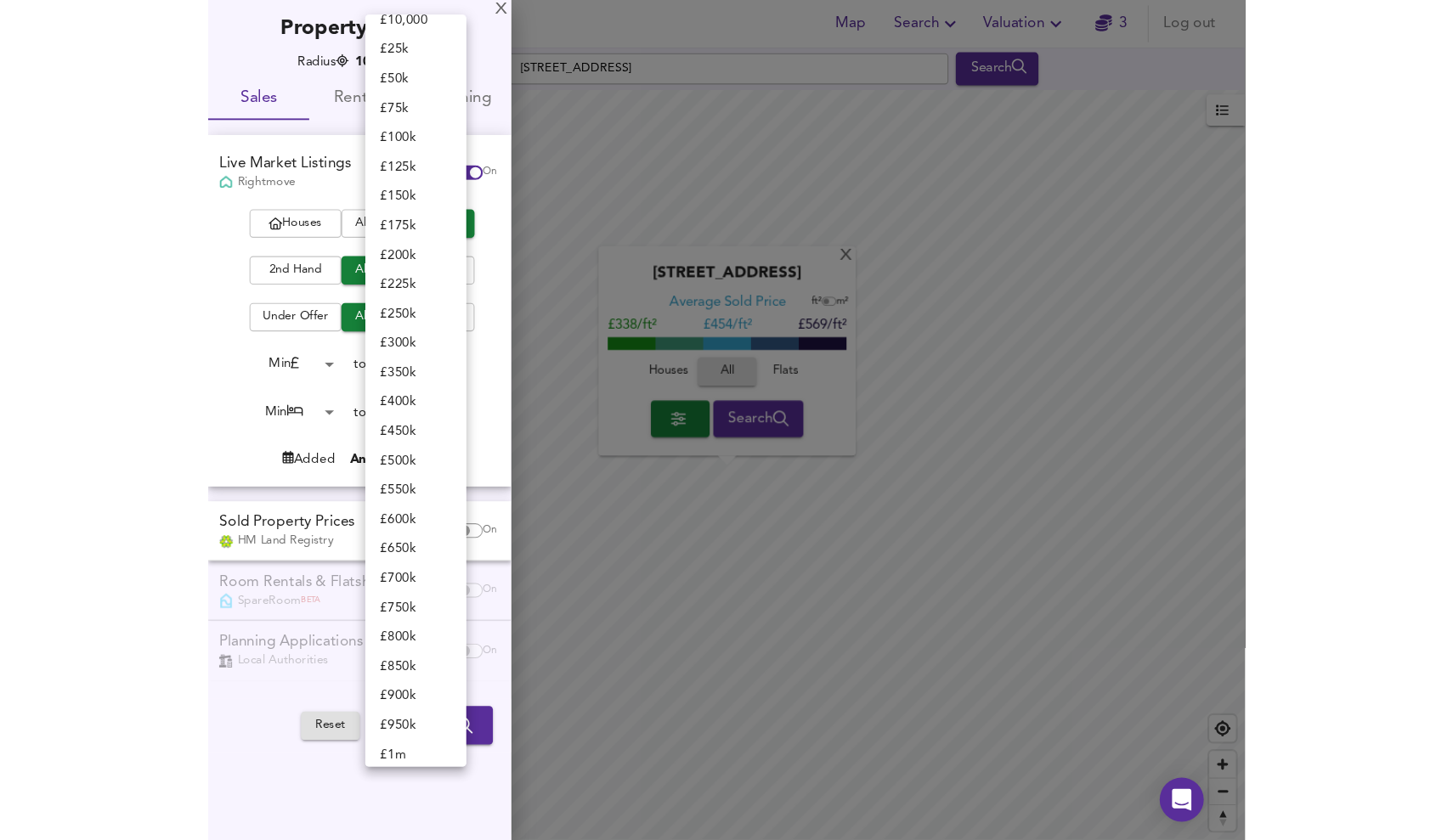 scroll, scrollTop: 0, scrollLeft: 0, axis: both 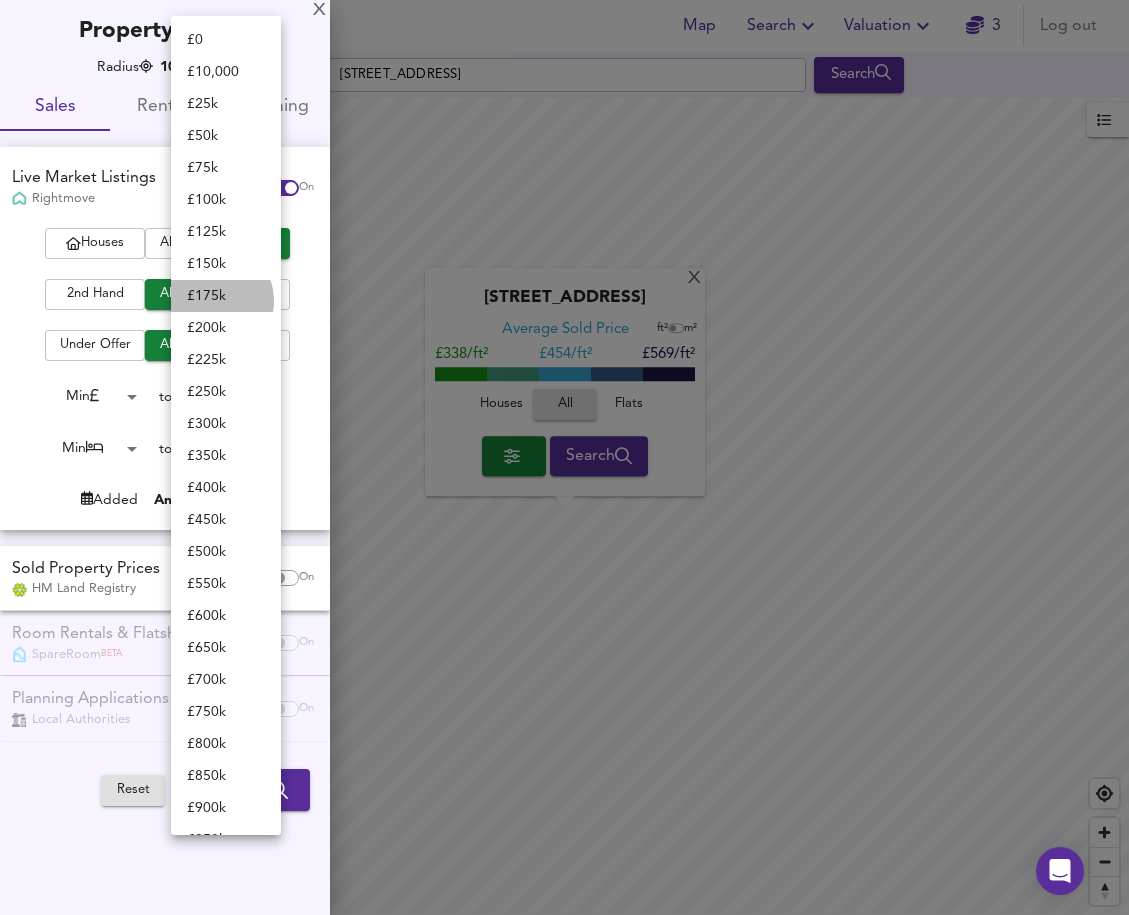 click on "£ 175k" at bounding box center (226, 296) 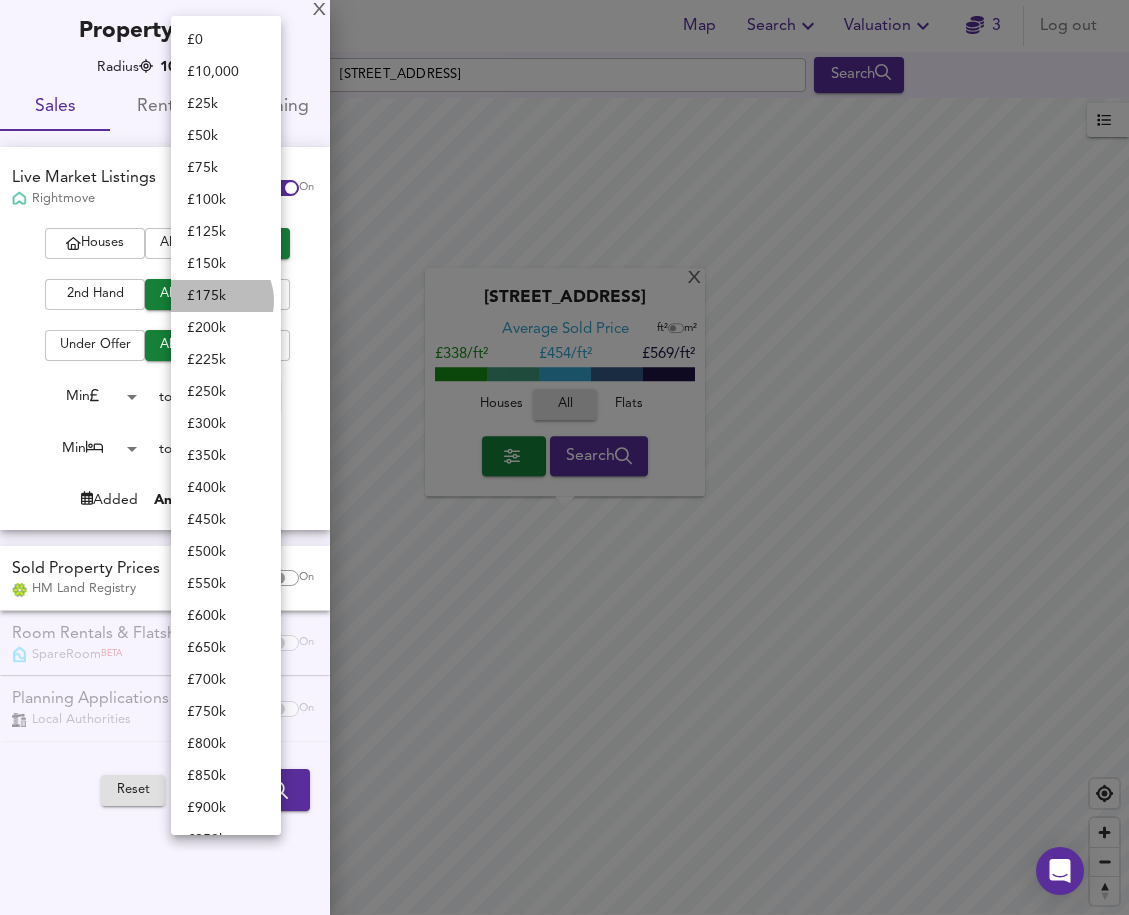 type on "175000" 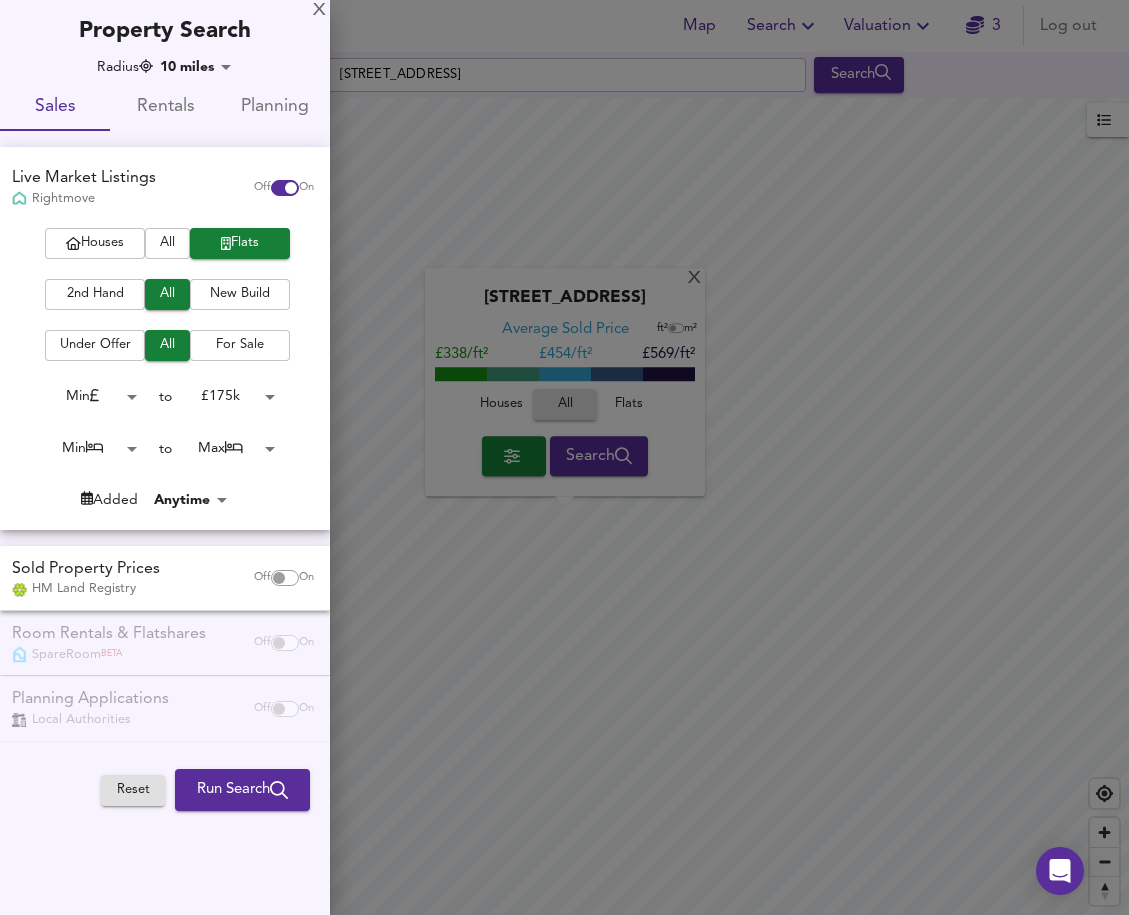 click on "Map Search Valuation    3 Log out        Settings     [GEOGRAPHIC_DATA] 1PD        Search      X [GEOGRAPHIC_DATA] 1PD Average Sold Price ft²   m² £338/ft² £ 454/ft² £569/ft² Houses All Flats     Search           Legend       UK Average Price   for [DATE] £ 338 / ft²      +6% Source:   Land Registry Data - [DATE] [GEOGRAPHIC_DATA] & [GEOGRAPHIC_DATA] - Average £/ ft²  History [GEOGRAPHIC_DATA] & [GEOGRAPHIC_DATA] - Total Quarterly Sales History X Map Settings Basemap          Default hybrid Heatmap          Average Price landworth 2D   View Dynamic Heatmap   On Show Postcodes Show Boroughs 2D 3D Find Me X Property Search Radius   10 miles 16090 Sales Rentals Planning    Live Market Listings   Rightmove Off   On    Houses All   Flats 2nd Hand All New Build Under Offer All For Sale Min   0 to £ 175k 175000   Min   0 to Max   50   Added Anytime -1    Sold Property Prices   HM Land Registry Off   On     Room Rentals & Flatshares   SpareRoom   BETA Off   On" at bounding box center [564, 457] 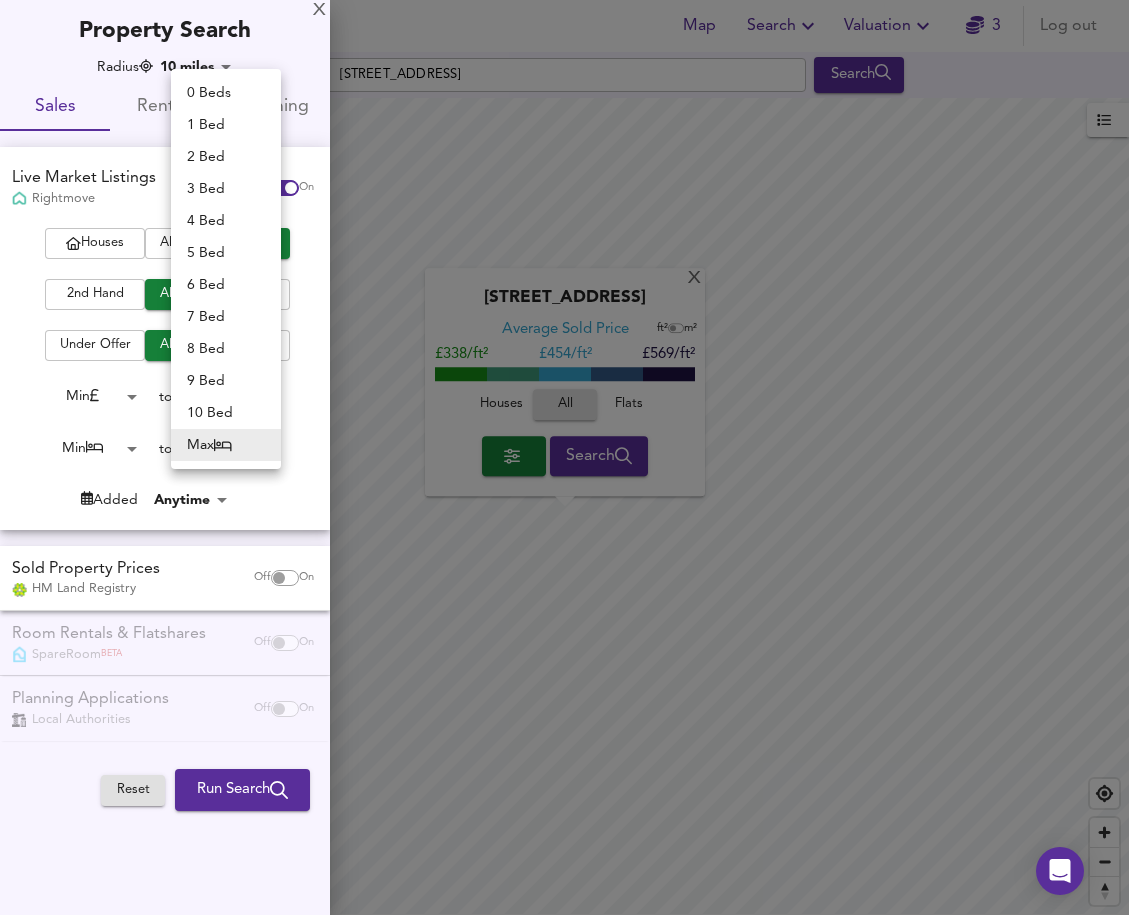 click on "1 Bed" at bounding box center (226, 125) 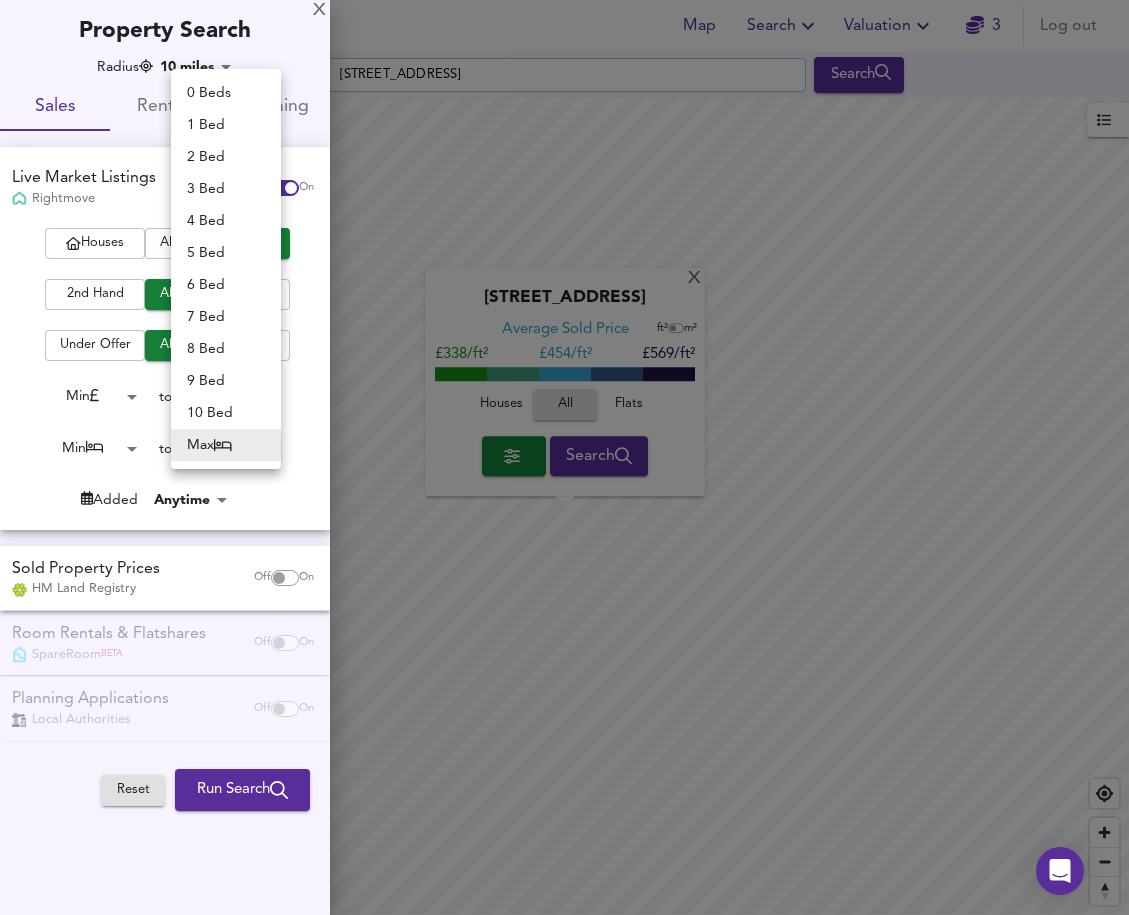 type on "1" 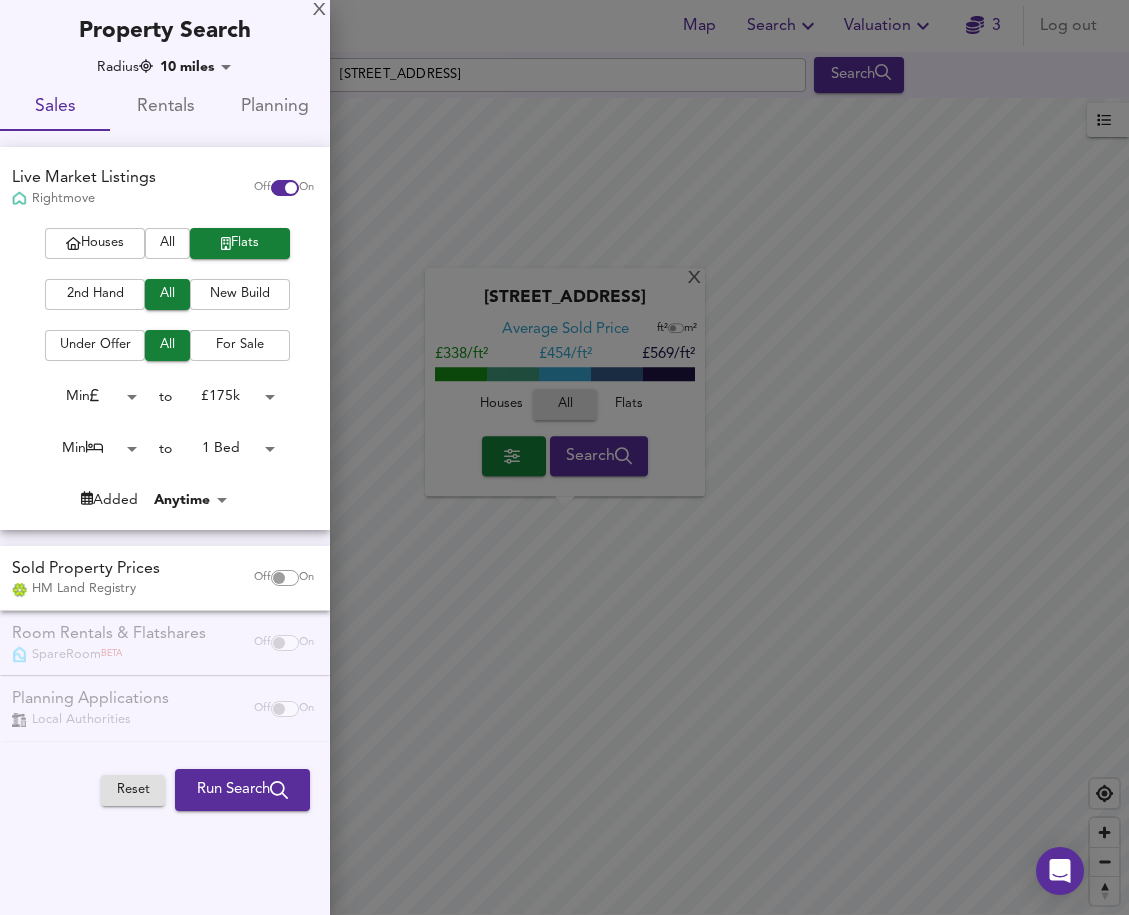 click on "Map Search Valuation    3 Log out        Settings     [GEOGRAPHIC_DATA] 1PD        Search      X [GEOGRAPHIC_DATA] 1PD Average Sold Price ft²   m² £338/ft² £ 454/ft² £569/ft² Houses All Flats     Search           Legend       UK Average Price   for [DATE] £ 338 / ft²      +6% Source:   Land Registry Data - [DATE] [GEOGRAPHIC_DATA] & [GEOGRAPHIC_DATA] - Average £/ ft²  History [GEOGRAPHIC_DATA] & [GEOGRAPHIC_DATA] - Total Quarterly Sales History X Map Settings Basemap          Default hybrid Heatmap          Average Price landworth 2D   View Dynamic Heatmap   On Show Postcodes Show Boroughs 2D 3D Find Me X Property Search Radius   10 miles 16090 Sales Rentals Planning    Live Market Listings   Rightmove Off   On    Houses All   Flats 2nd Hand All New Build Under Offer All For Sale Min   0 to £ 175k 175000   Min   0 to 1 Bed 1   Added Anytime -1    Sold Property Prices   HM Land Registry Off   On     Room Rentals & Flatshares   SpareRoom   BETA Off   On" at bounding box center (564, 457) 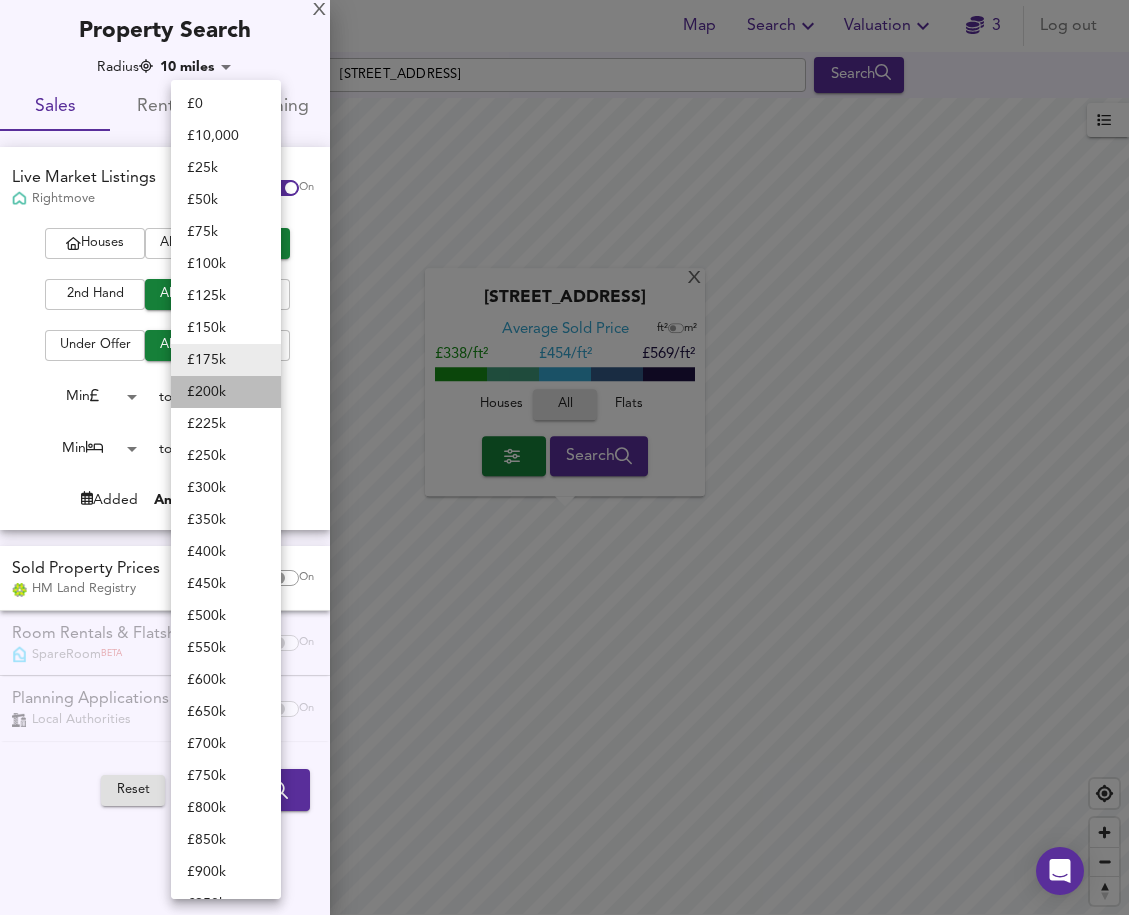 click on "£ 200k" at bounding box center [226, 392] 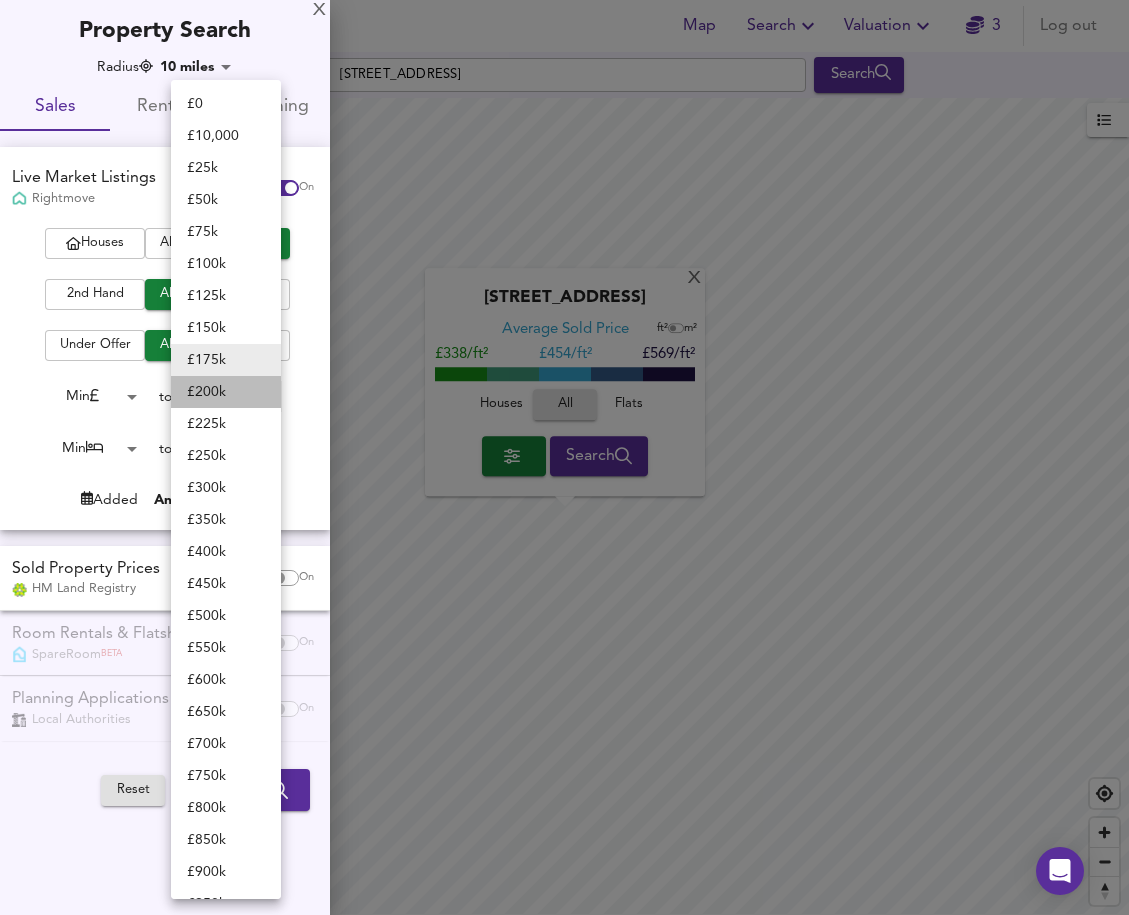 type on "200000" 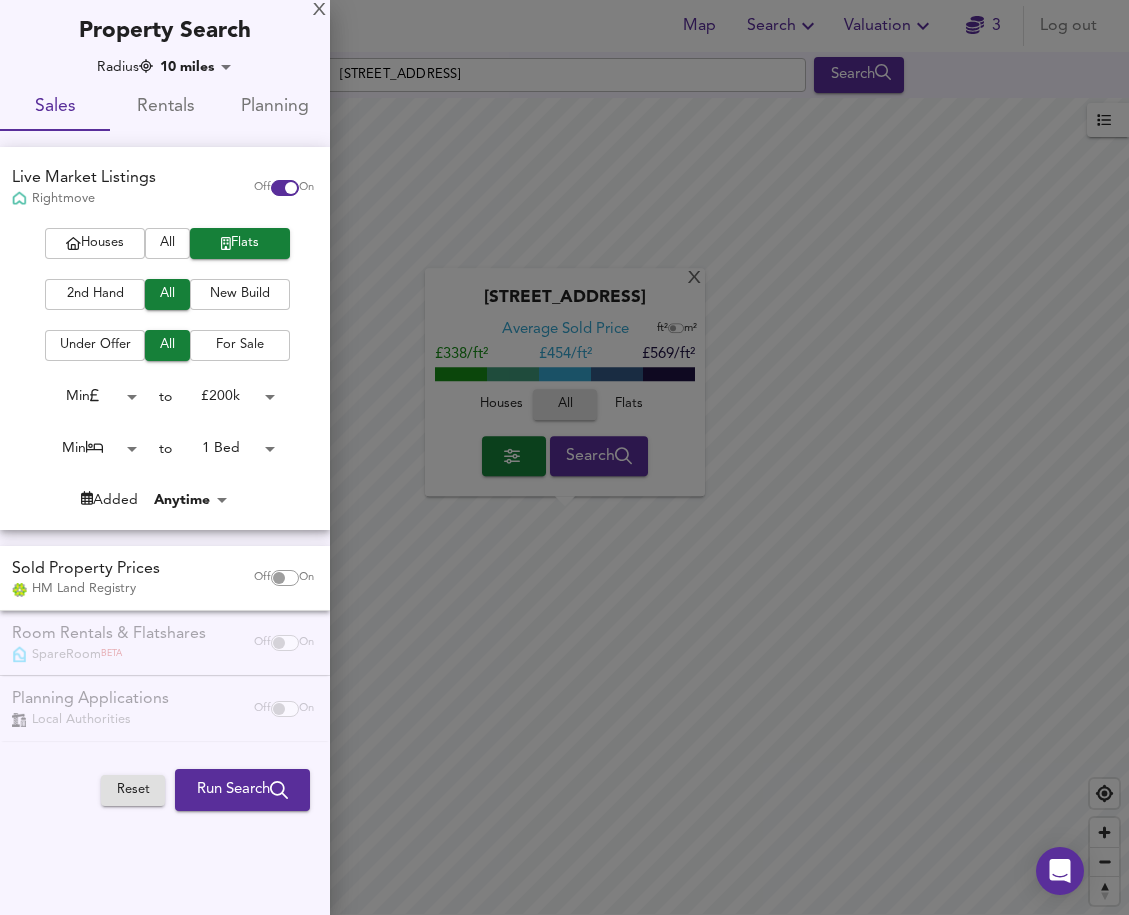 click on "Run Search" at bounding box center (242, 790) 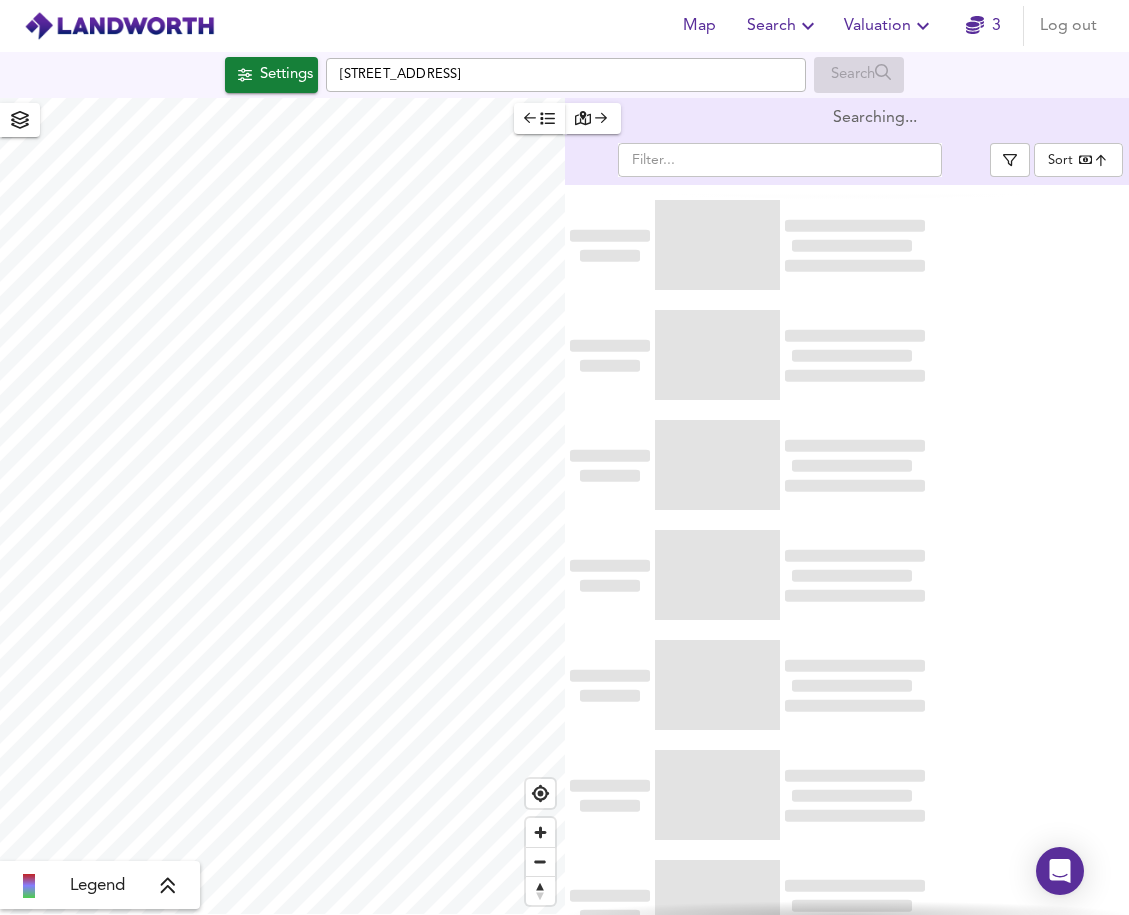 type on "bestdeal" 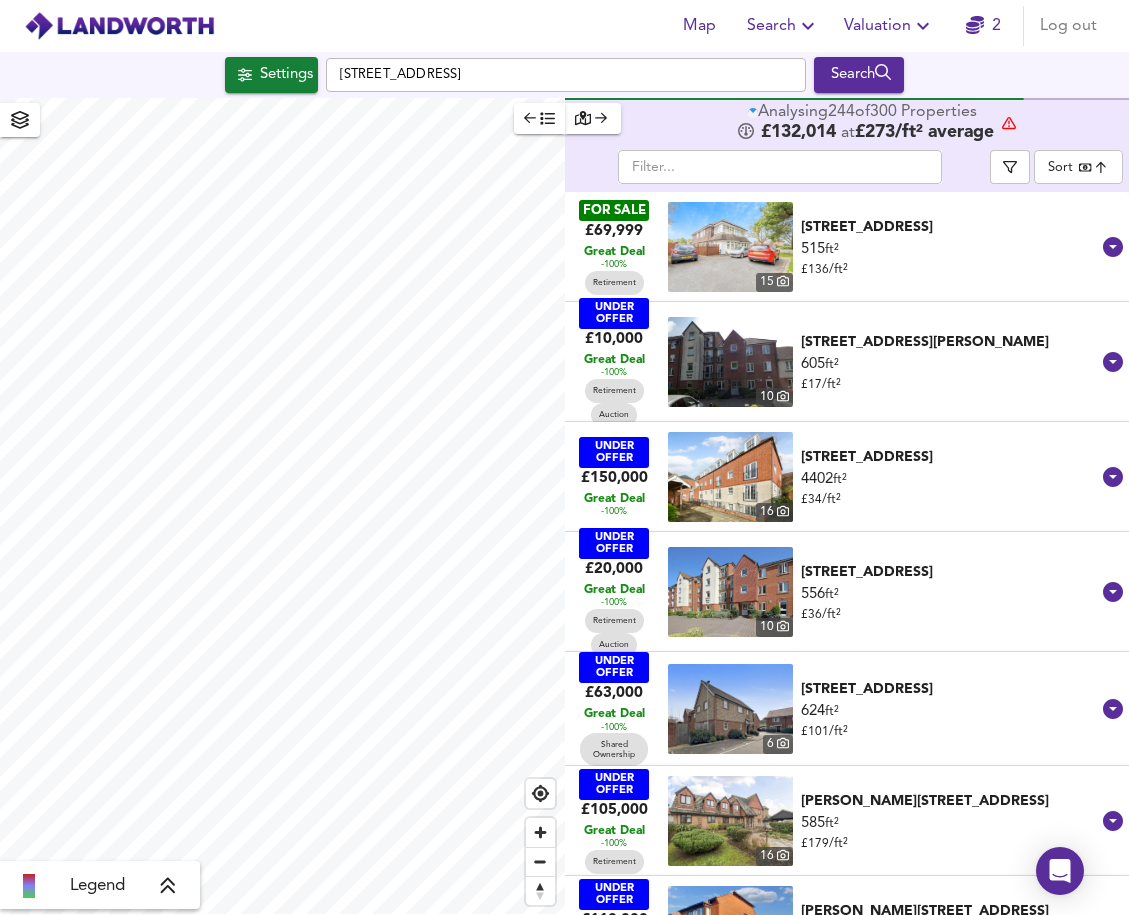 type on "16285" 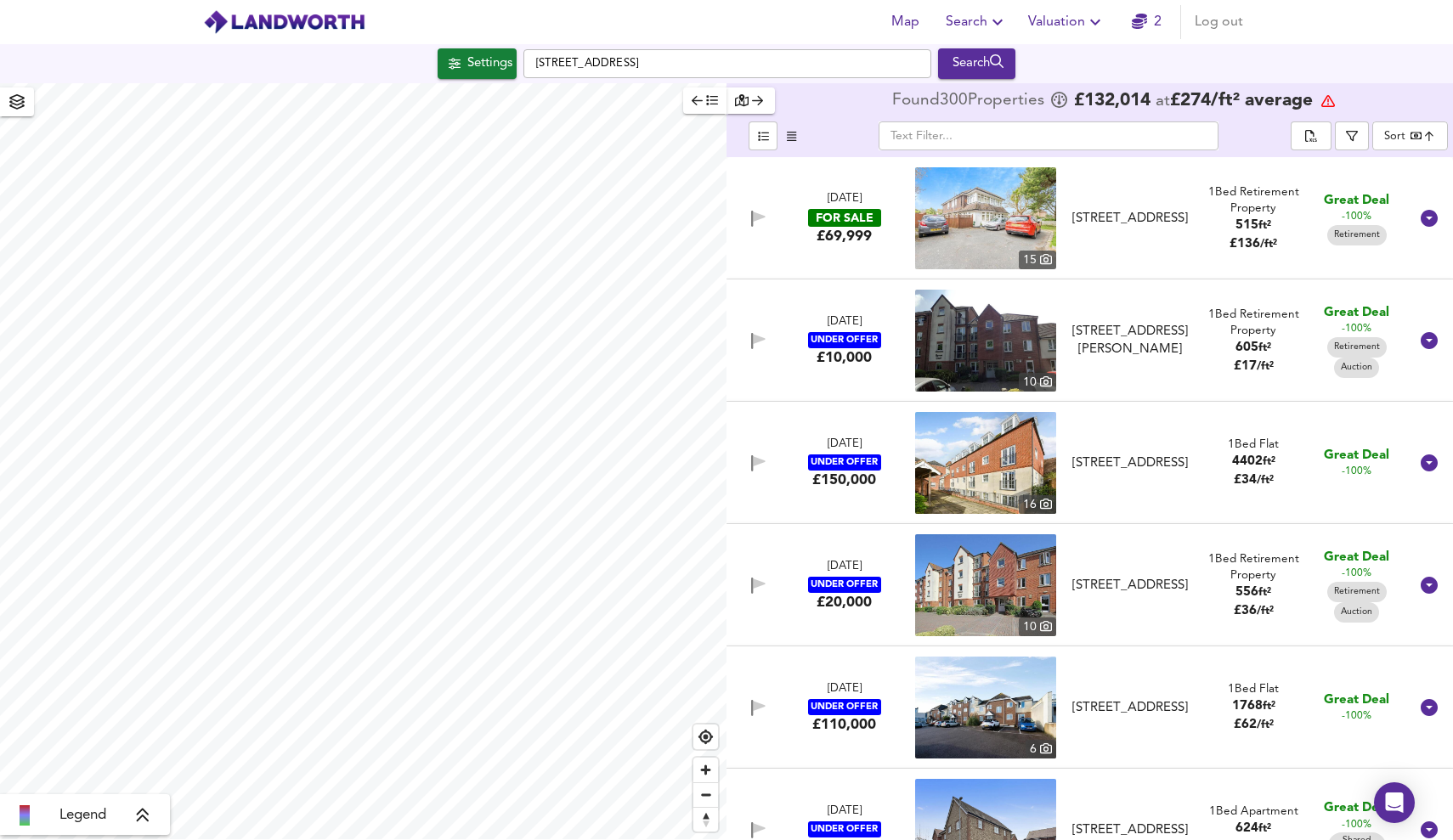 click on "Map Search Valuation    2 Log out        Settings     [GEOGRAPHIC_DATA]        Search            Legend       Found  300  Propert ies     £ 132,014   at  £ 274 / ft²   average              ​         Sort   bestdeal ​ [DATE] FOR SALE £69,999     [GEOGRAPHIC_DATA][STREET_ADDRESS] [STREET_ADDRESS] 1  Bed   Retirement Property 515 ft² £ 136 / ft²   Great Deal -100% Retirement [DATE] UNDER OFFER £10,000     10     [STREET_ADDRESS][PERSON_NAME] [STREET_ADDRESS][GEOGRAPHIC_DATA][PERSON_NAME] 1  Bed   Retirement Property 605 ft² £ 17 / ft²   Great Deal -100% Retirement Auction [DATE] UNDER OFFER £150,000     [STREET_ADDRESS] 1  Bed   Flat 4402 ft² £ 34 / ft²   Great Deal -100% [DATE] UNDER OFFER £20,000     [STREET_ADDRESS] 1  Bed   556 ft² £ 36" at bounding box center [726, 420] 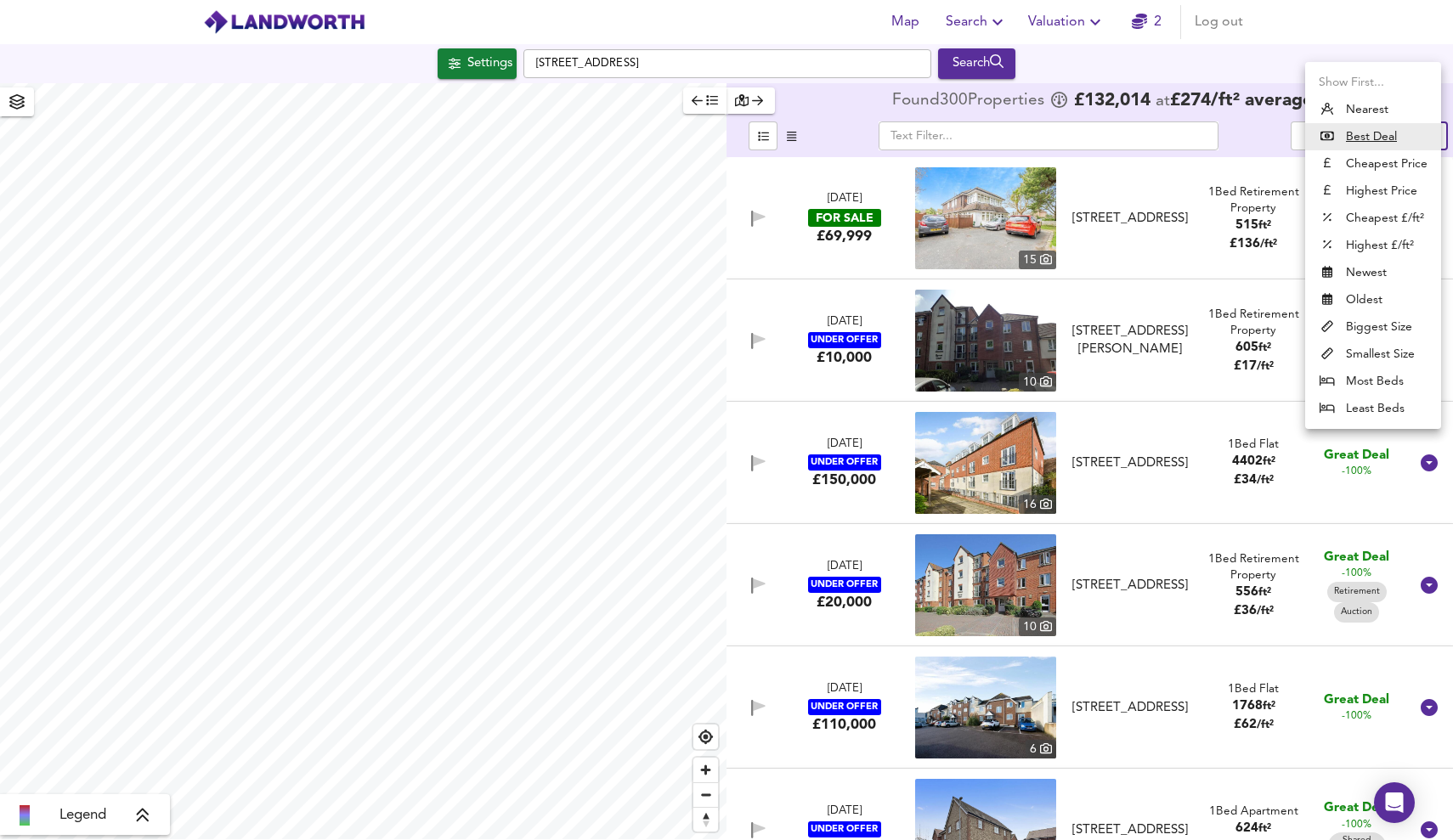 click on "Biggest Size" at bounding box center (1373, 327) 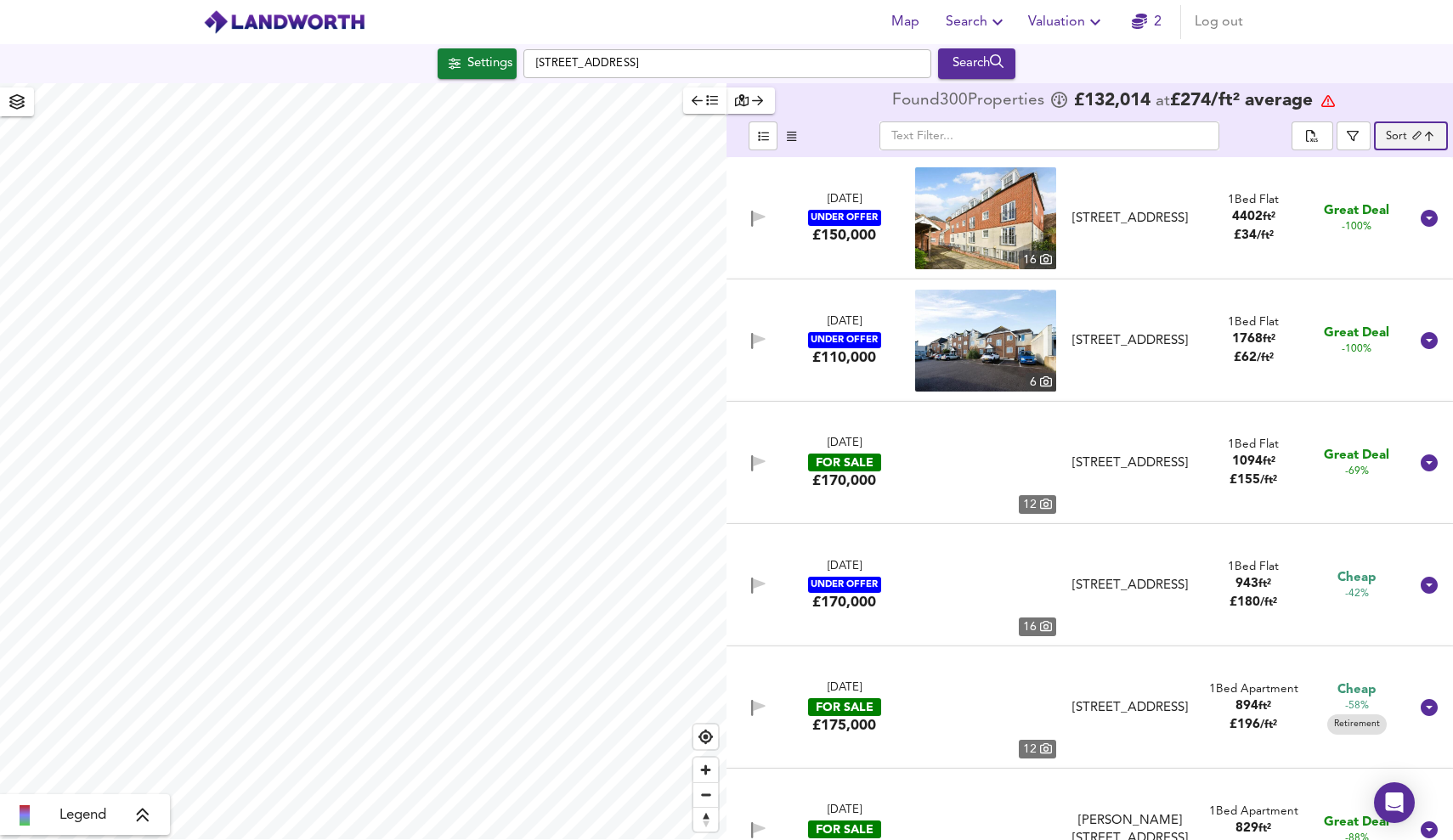 type on "biggest" 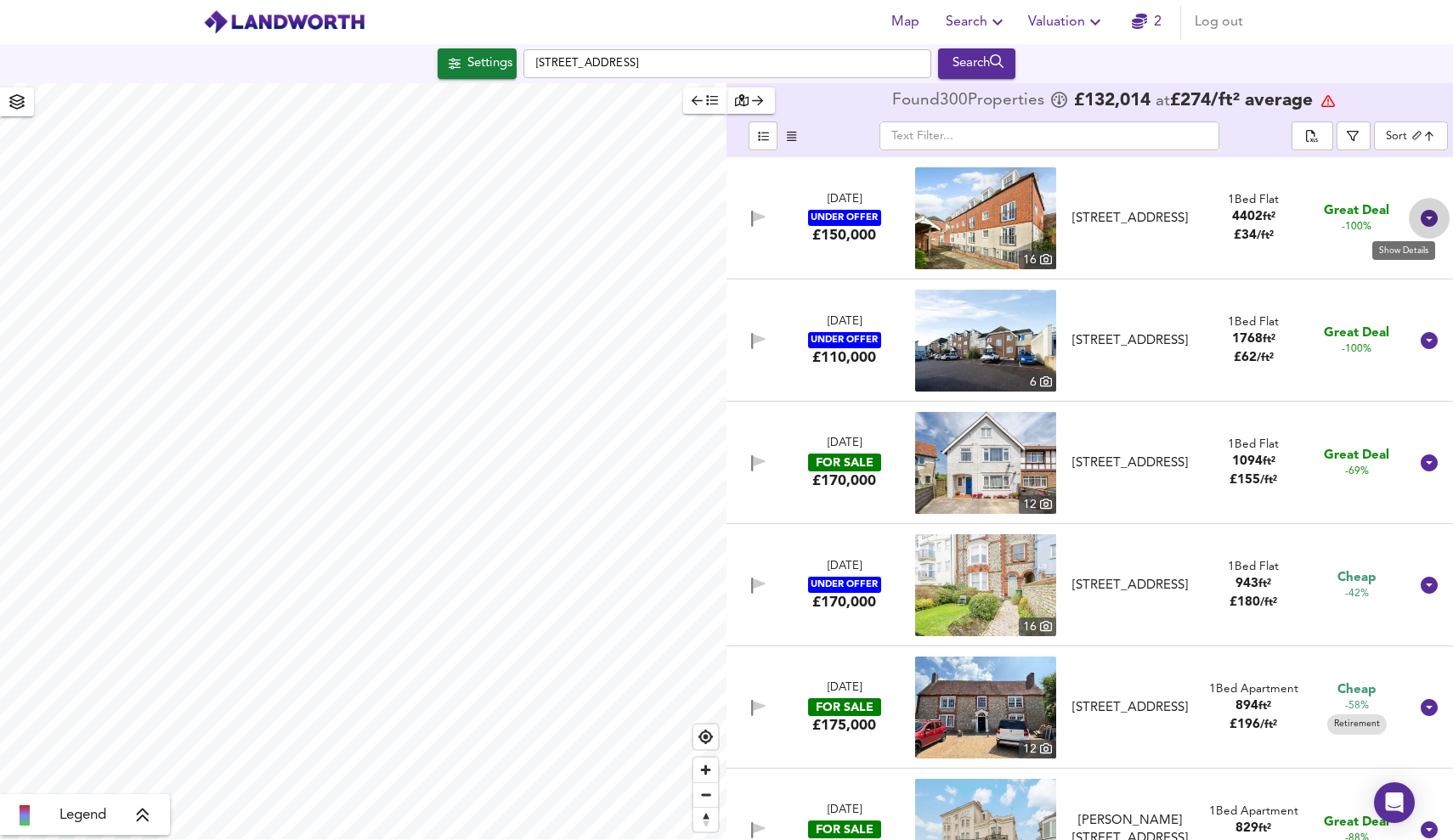 click 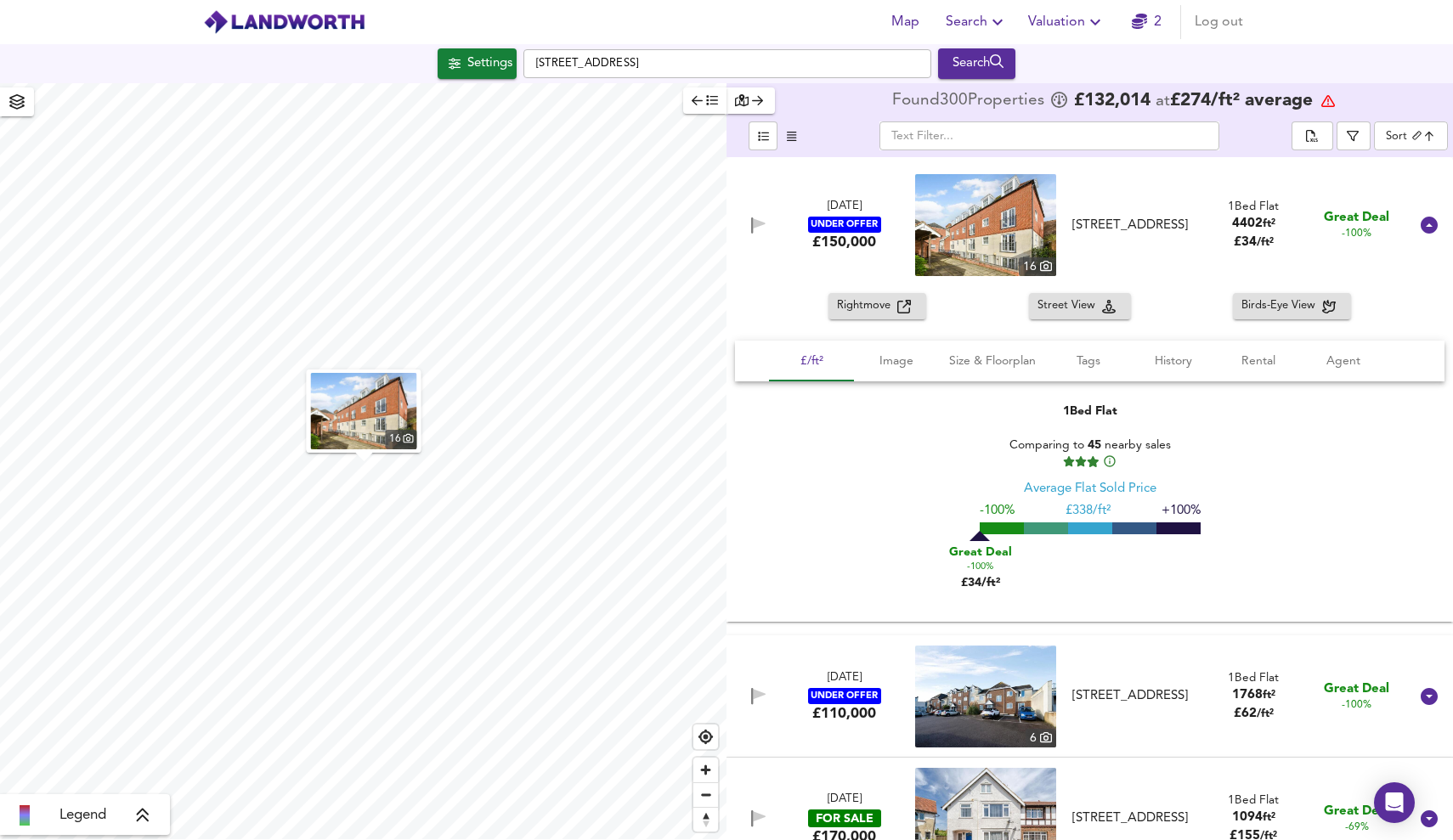 click on "Rightmove" at bounding box center (867, 306) 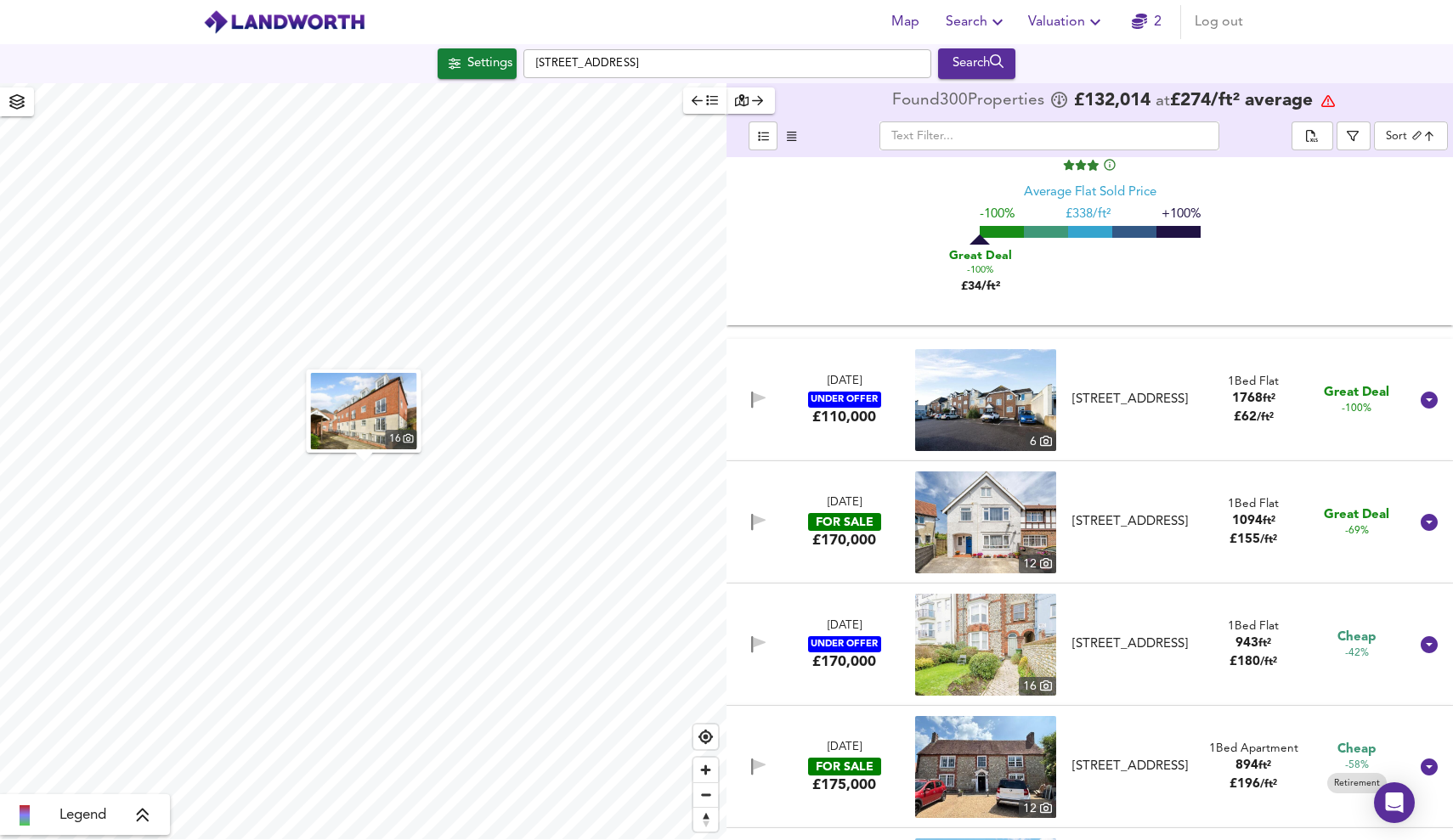 scroll, scrollTop: 351, scrollLeft: 0, axis: vertical 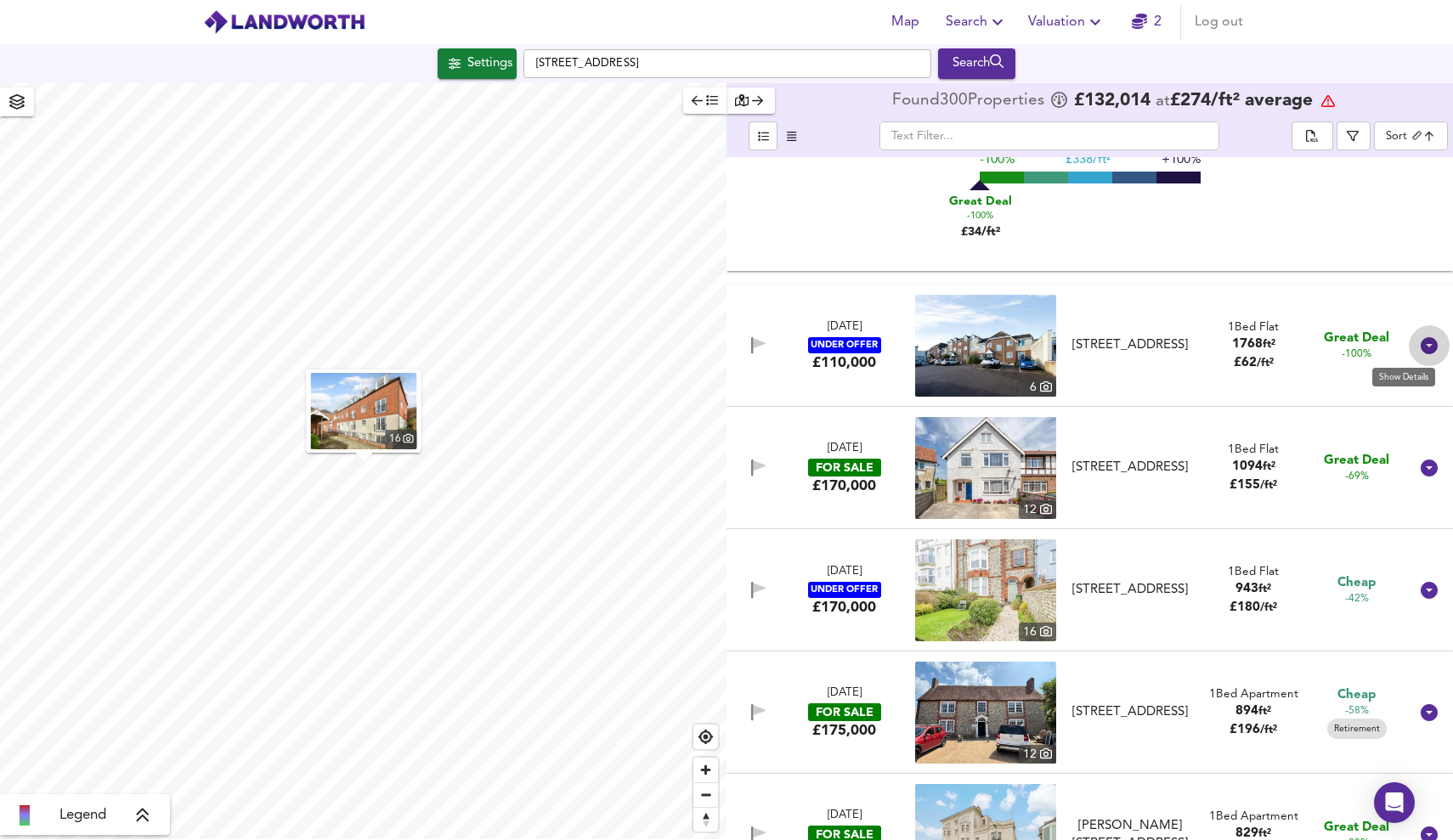 click 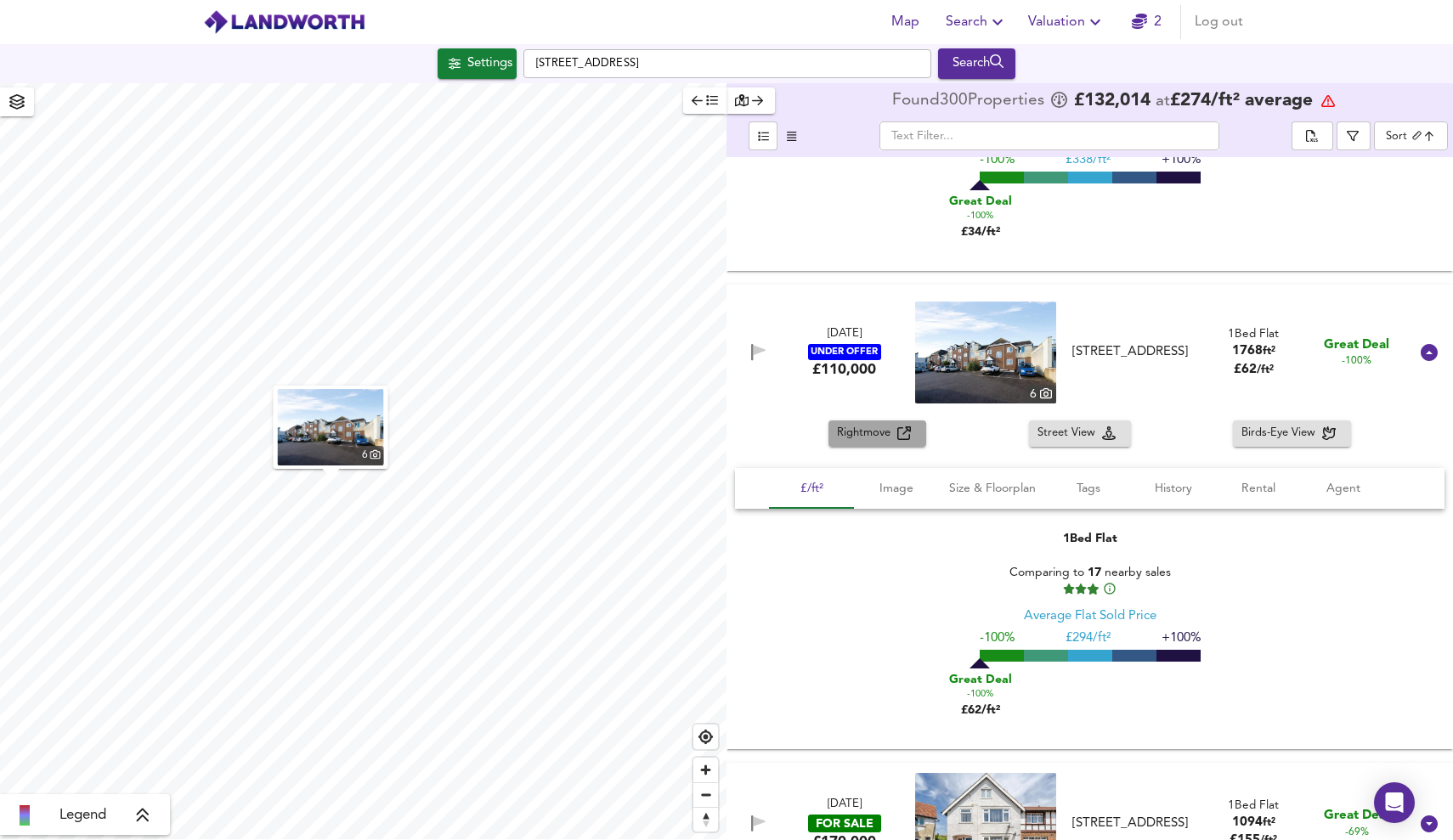 click on "Rightmove" at bounding box center [867, 433] 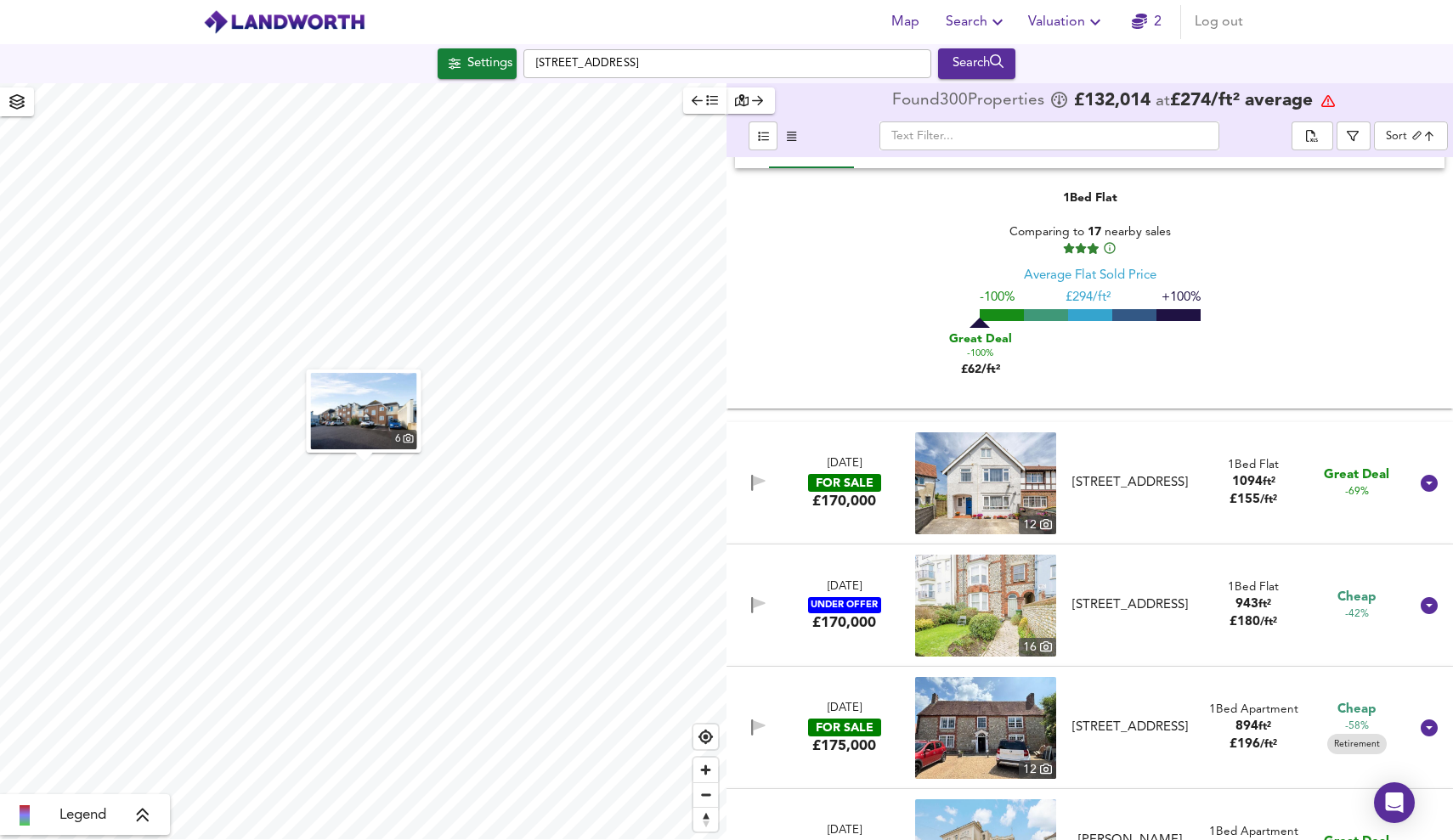 scroll, scrollTop: 713, scrollLeft: 0, axis: vertical 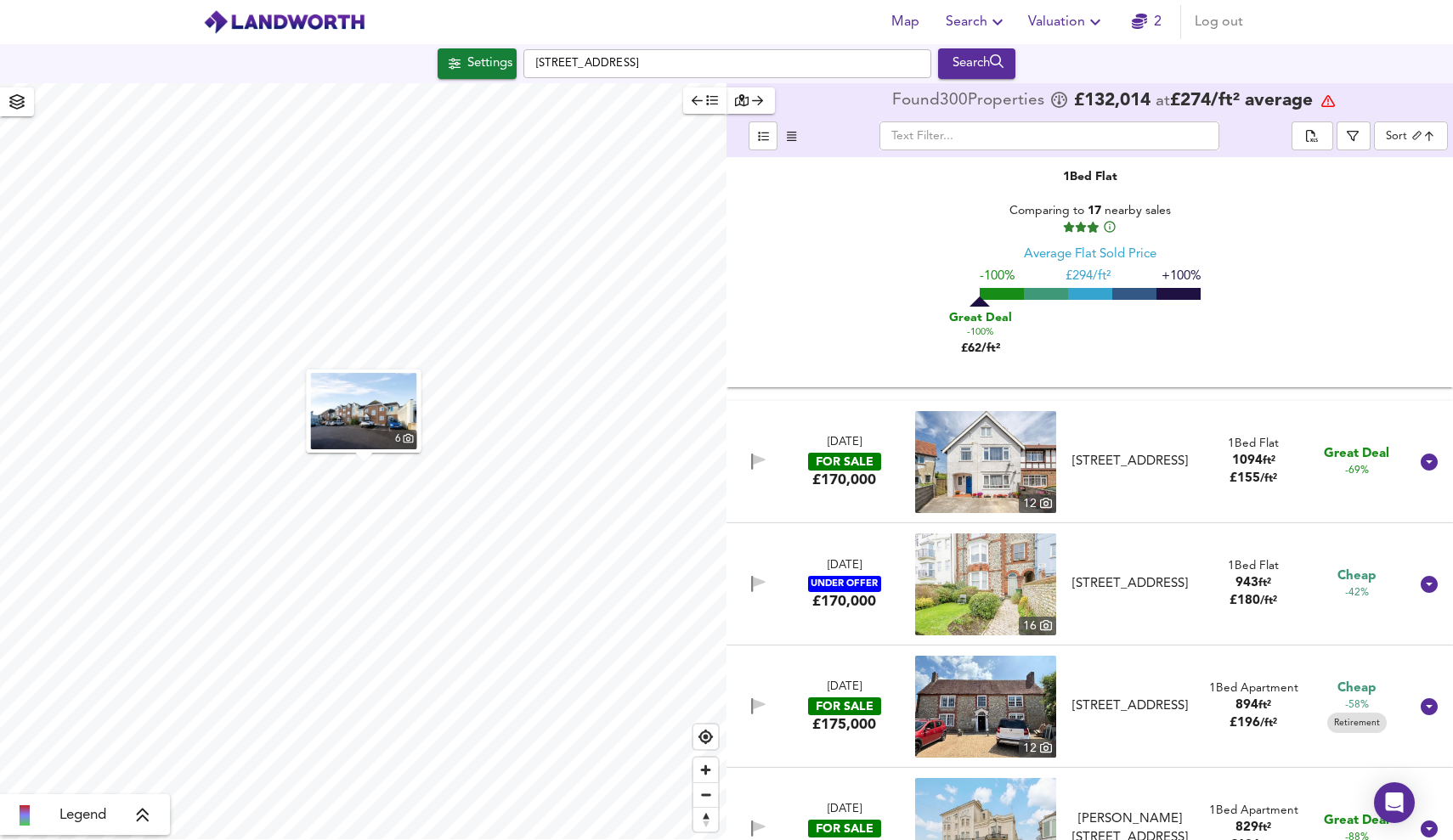 click 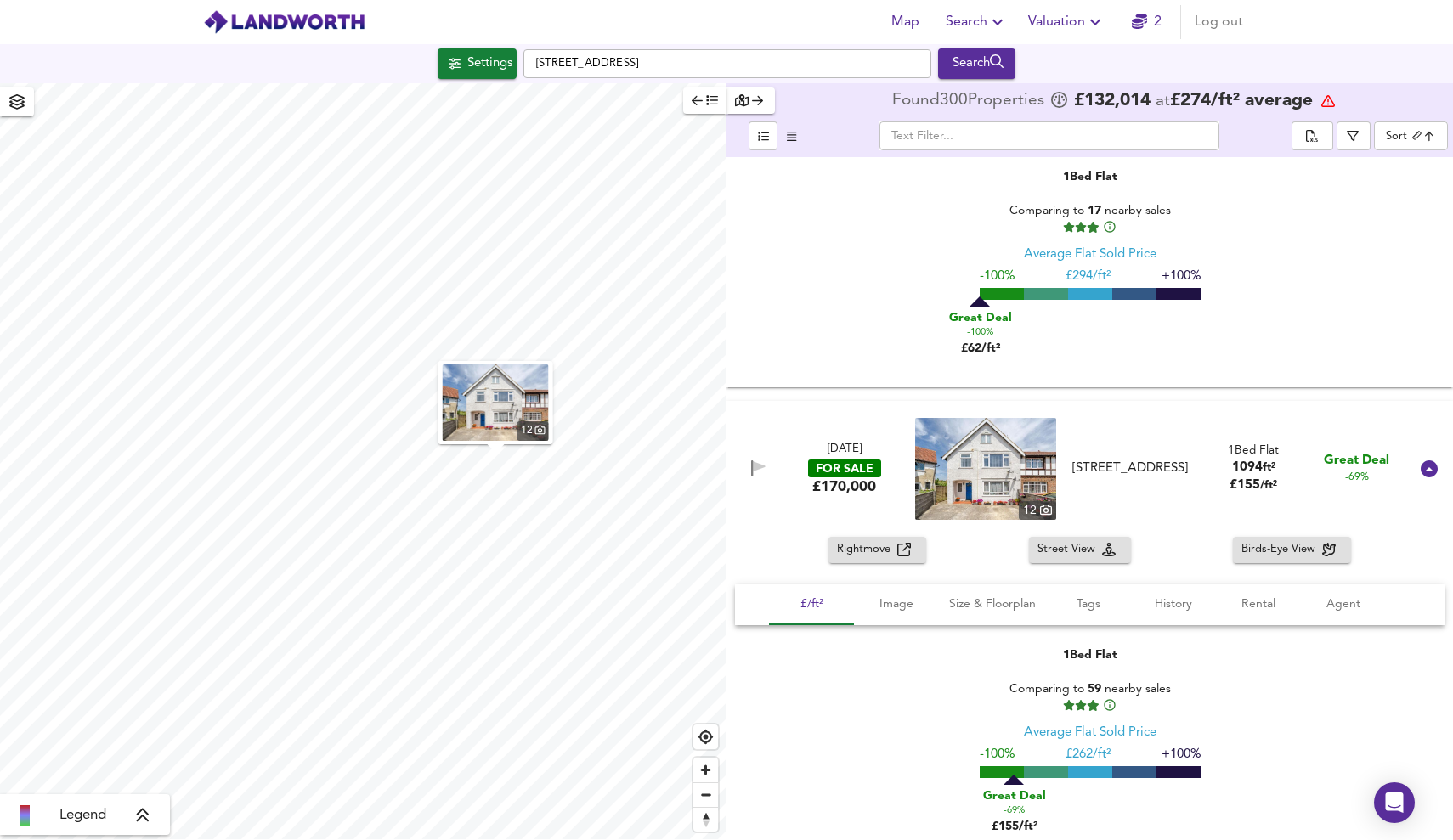 click on "Rightmove" at bounding box center [867, 550] 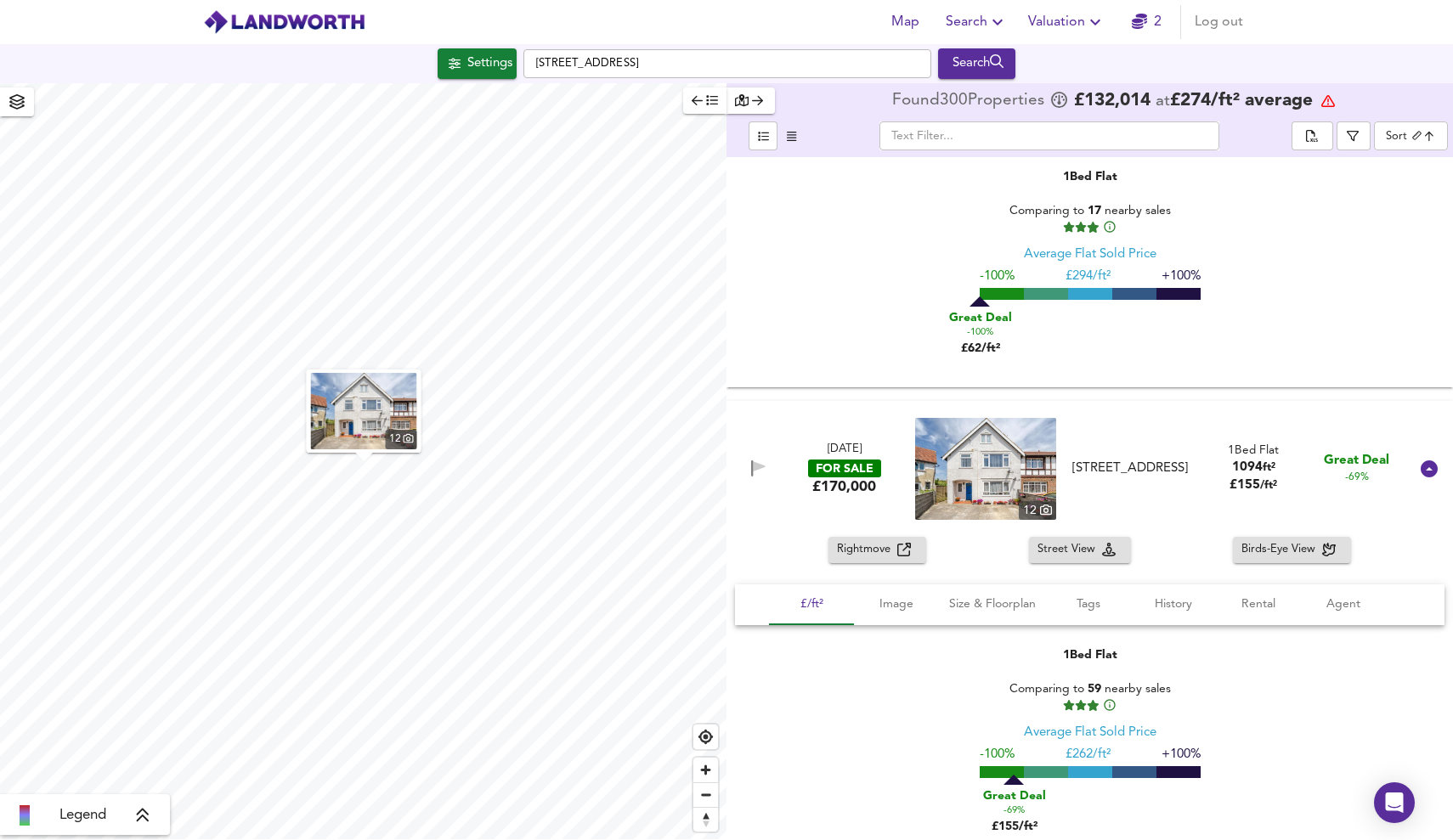click 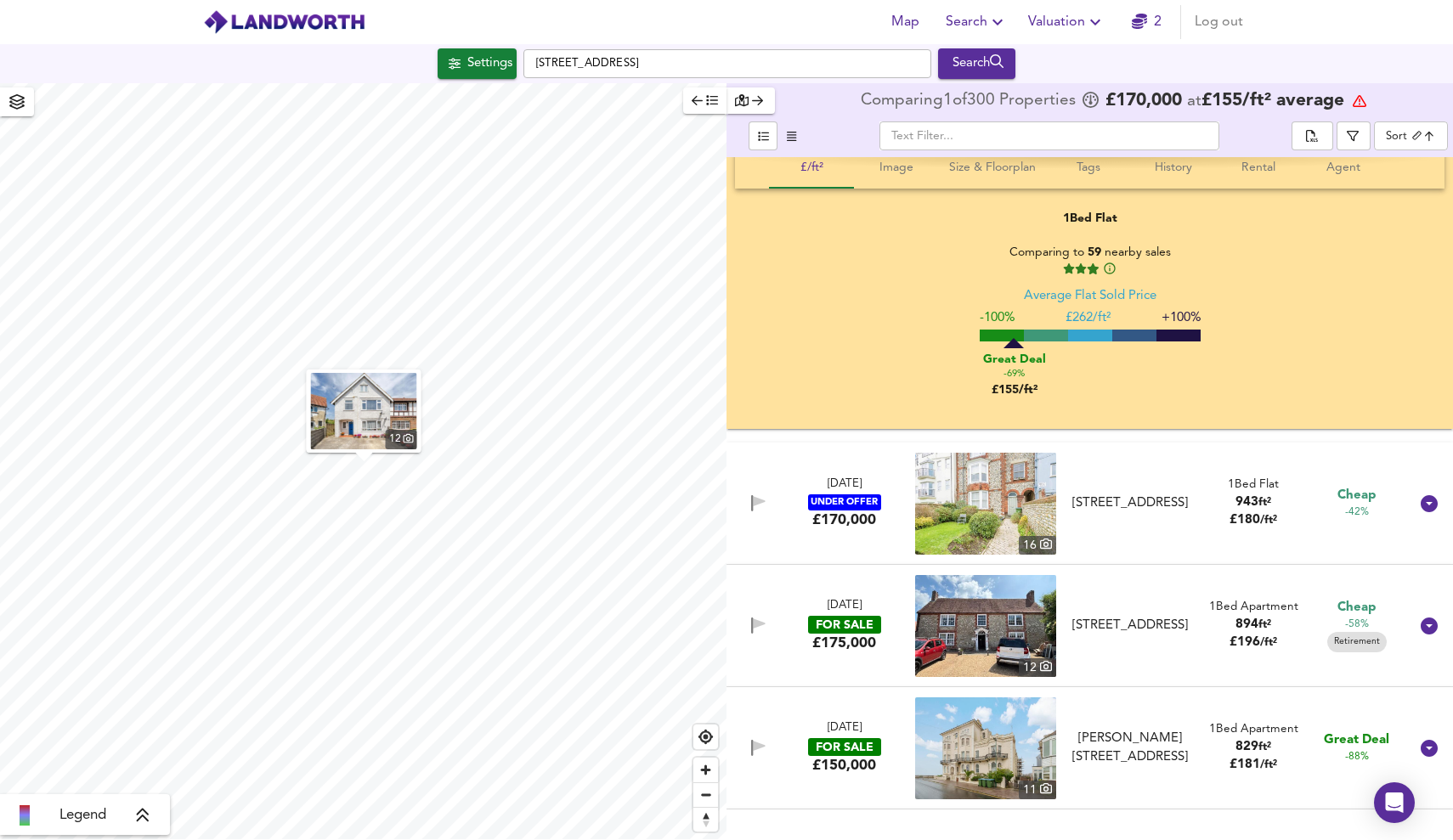 scroll, scrollTop: 1185, scrollLeft: 0, axis: vertical 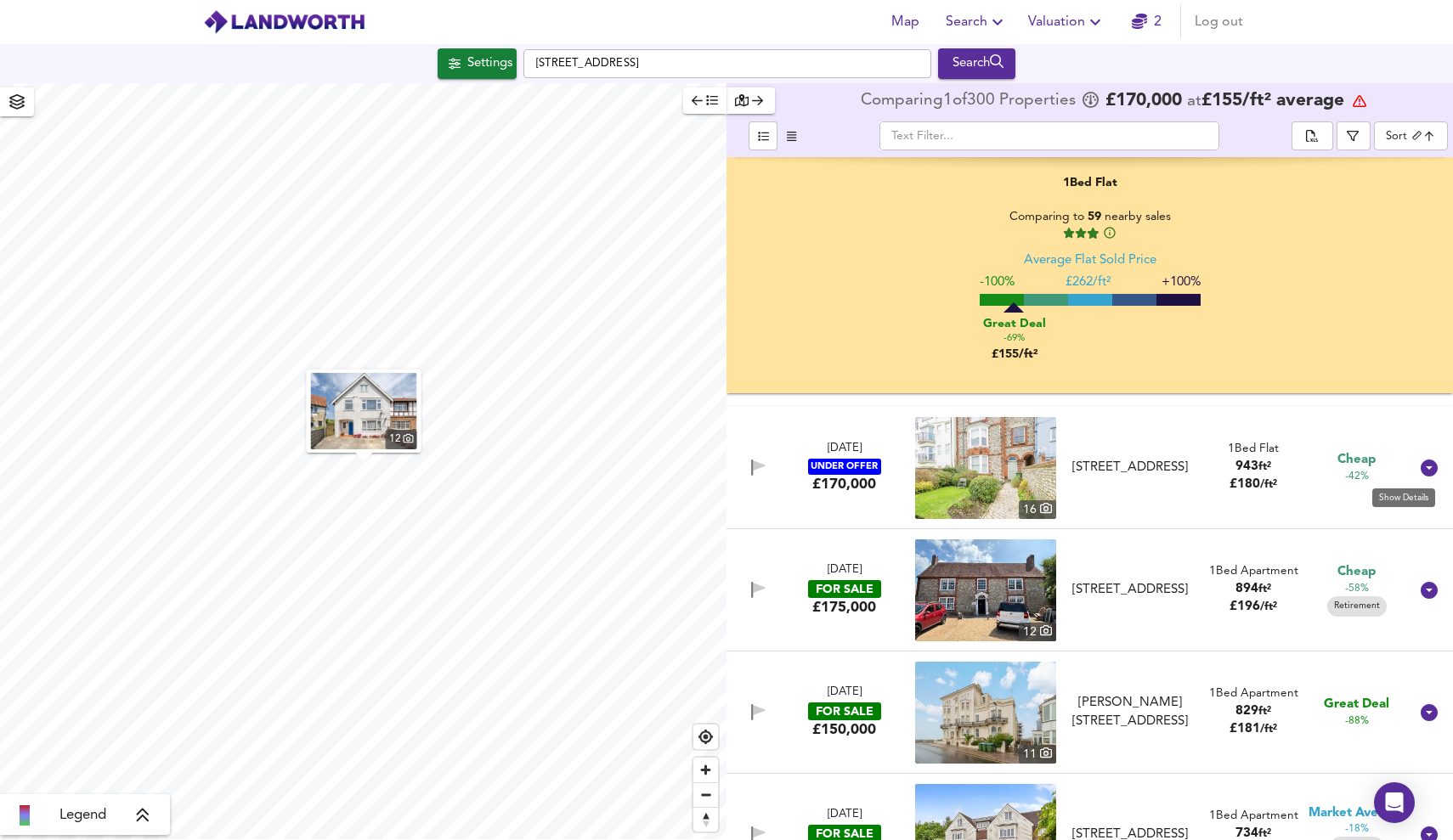 click 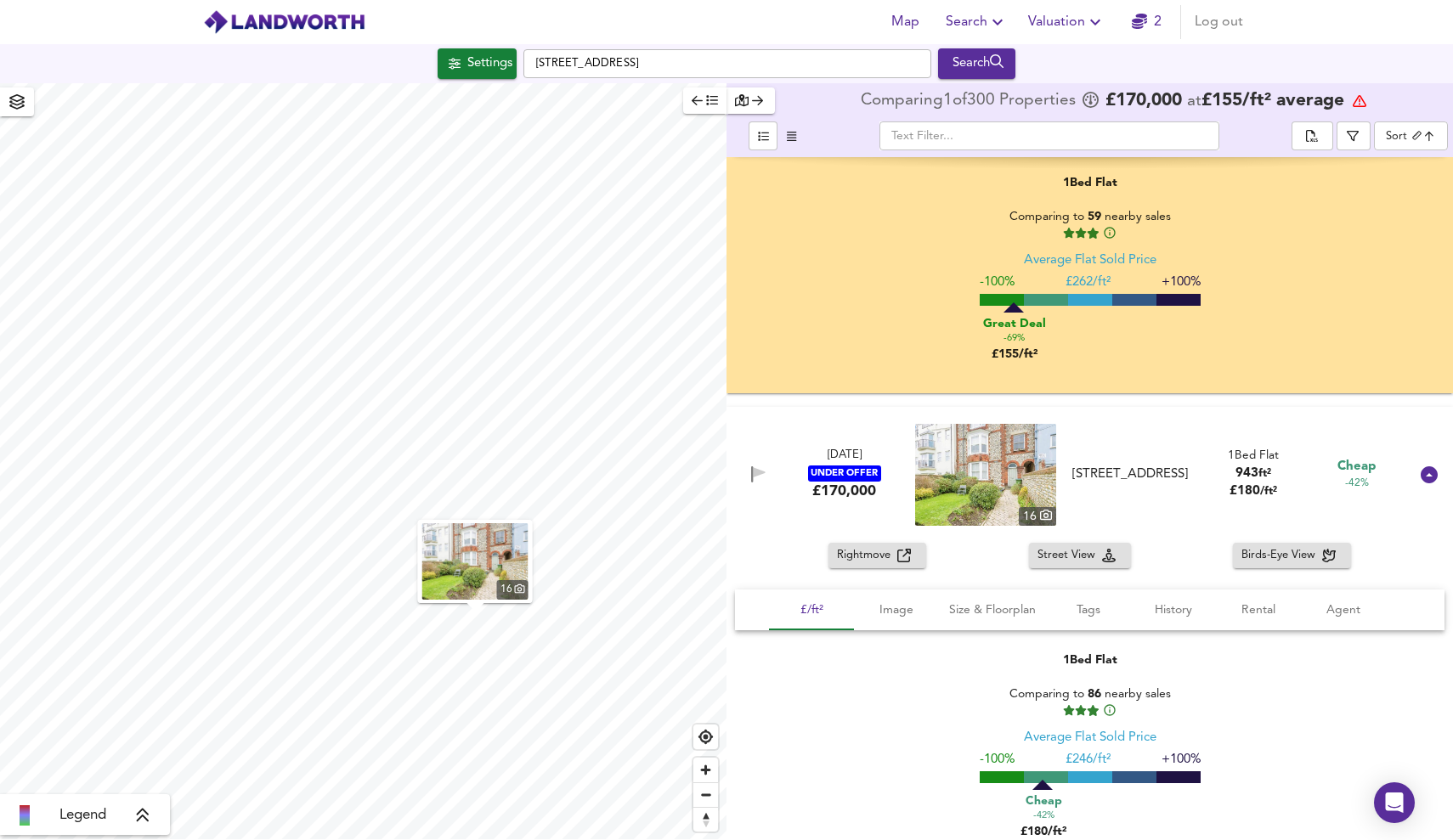 click on "Rightmove" at bounding box center (877, 555) 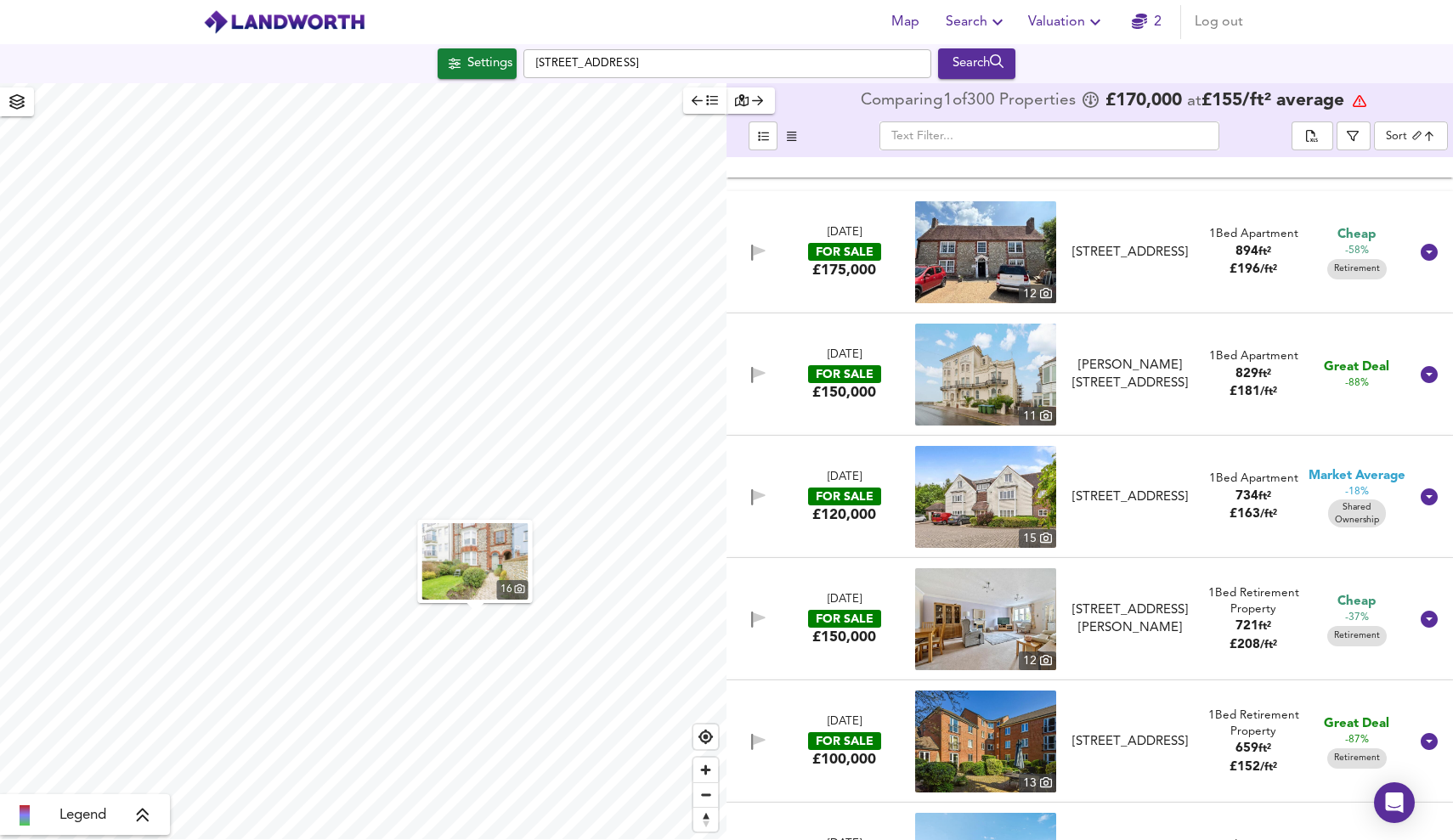 scroll, scrollTop: 1910, scrollLeft: 0, axis: vertical 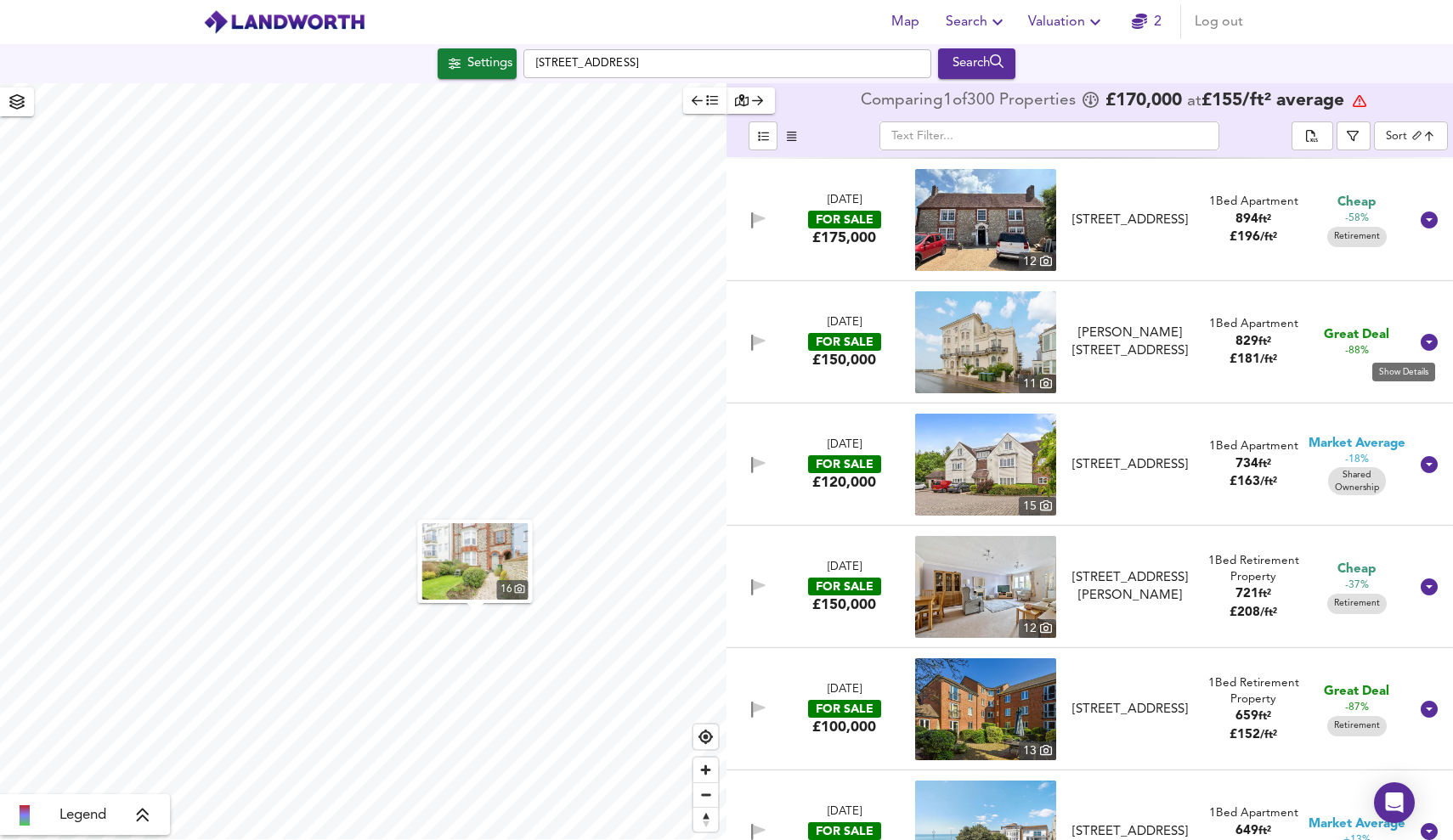 click 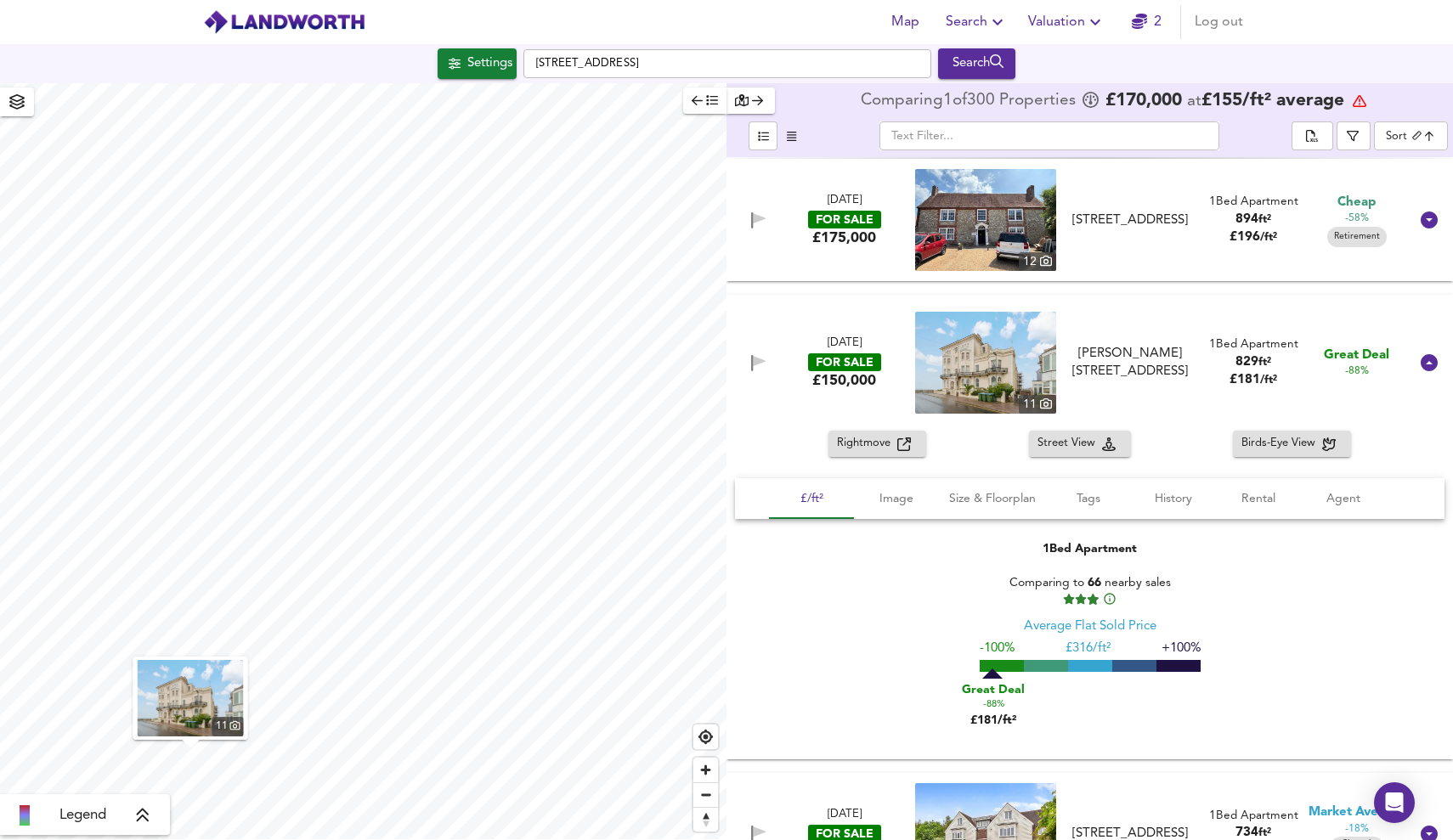 click on "Rightmove" at bounding box center [867, 443] 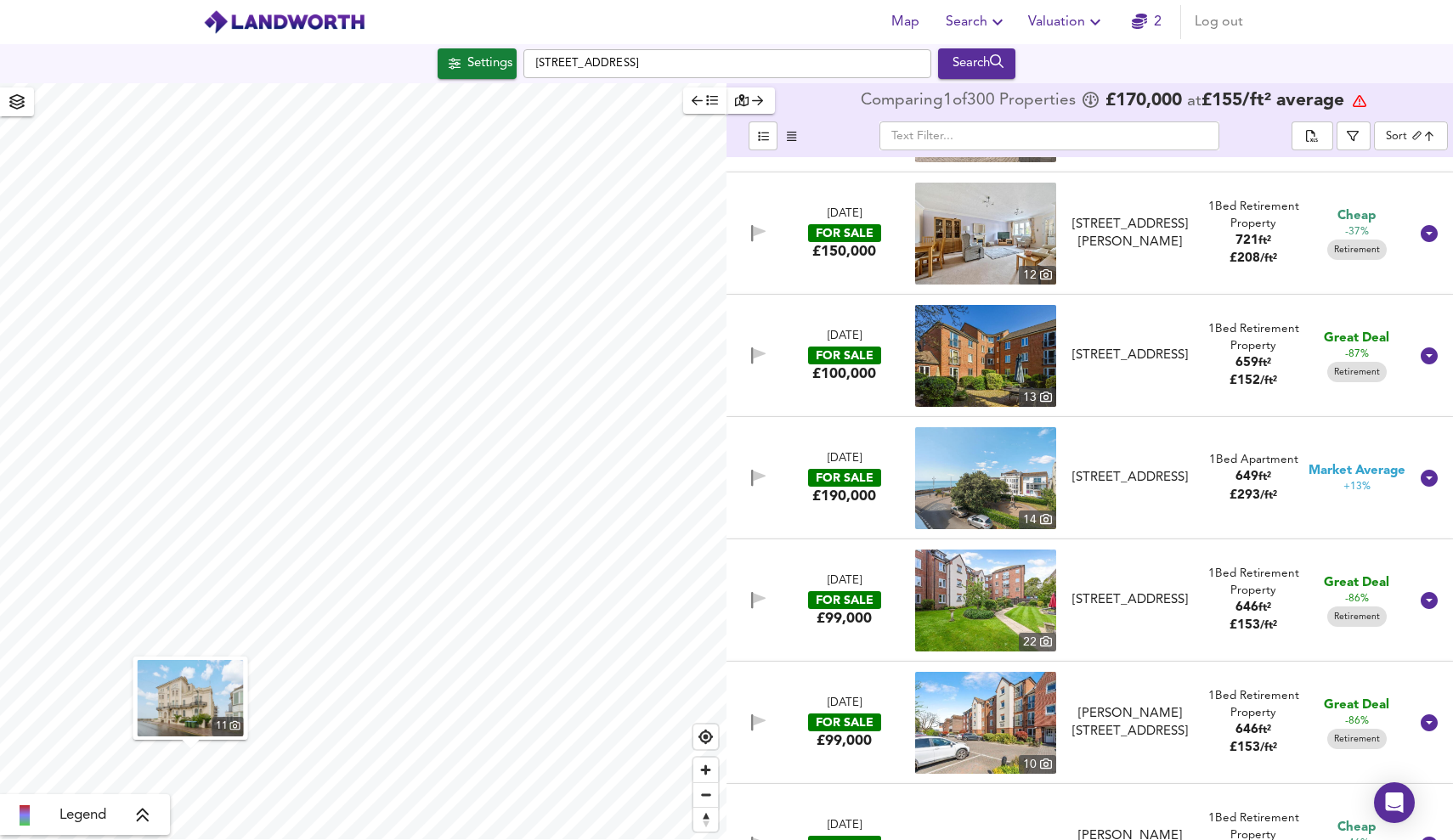 scroll, scrollTop: 2819, scrollLeft: 0, axis: vertical 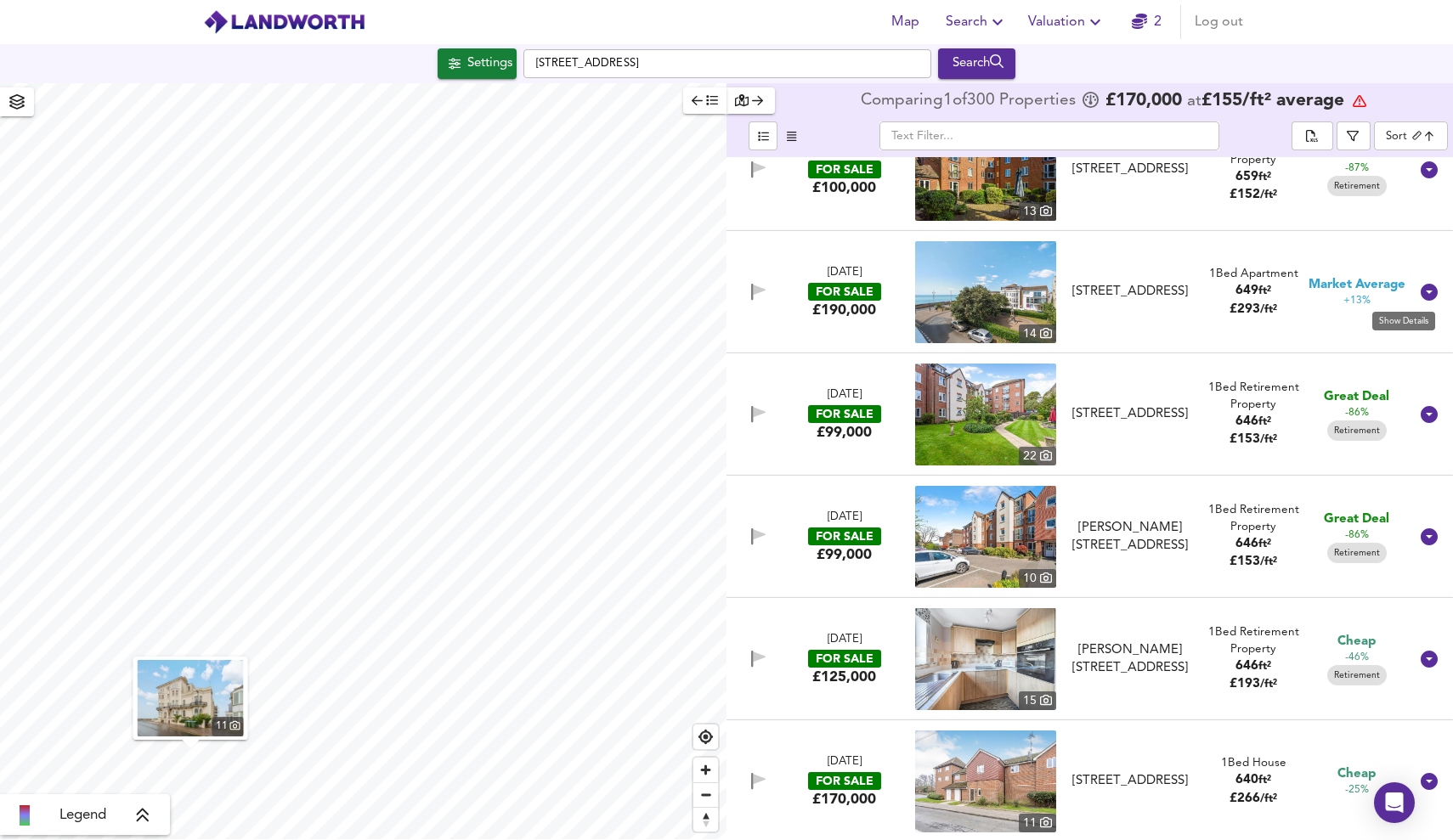 click 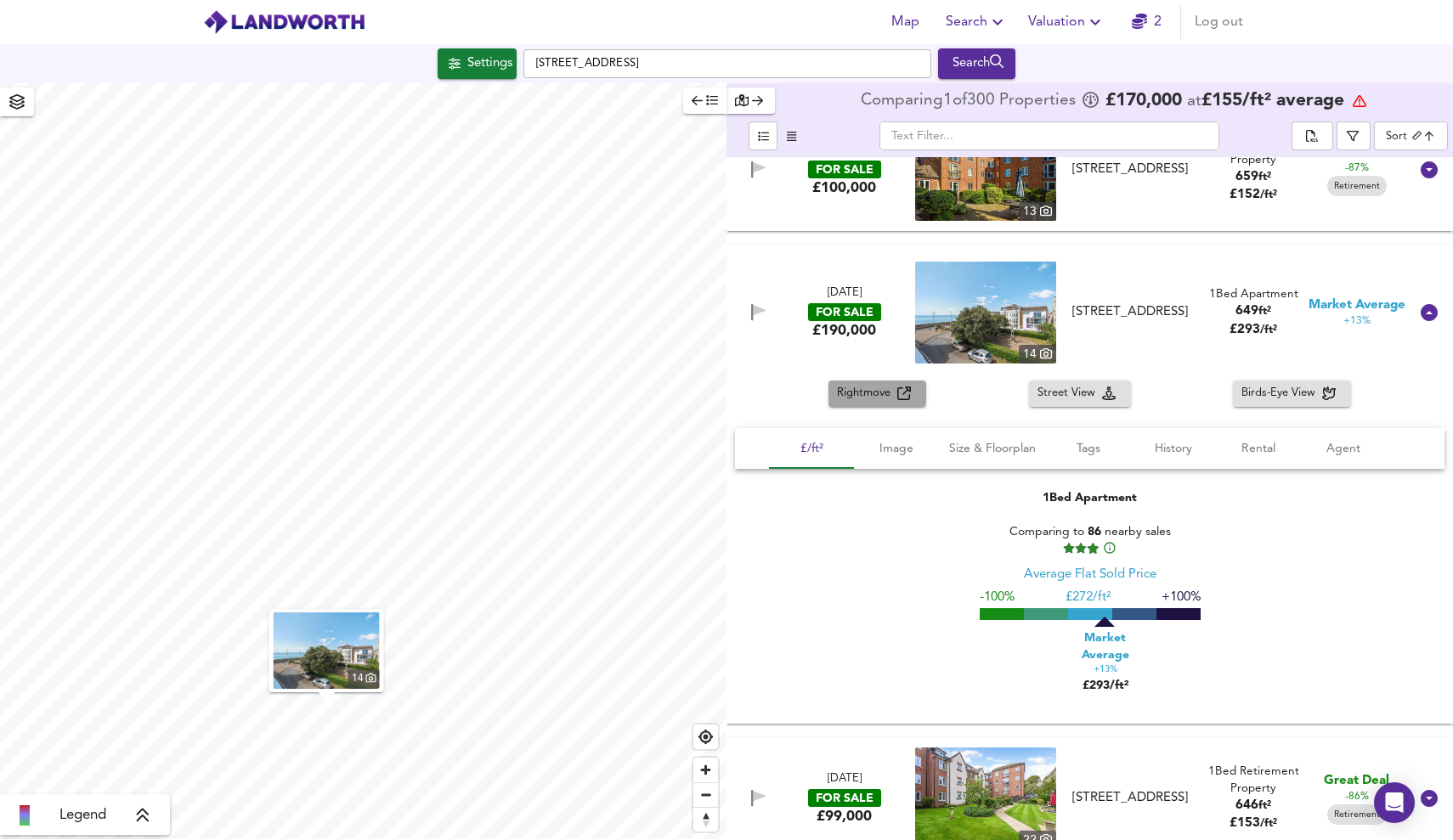 click on "Rightmove" at bounding box center (867, 393) 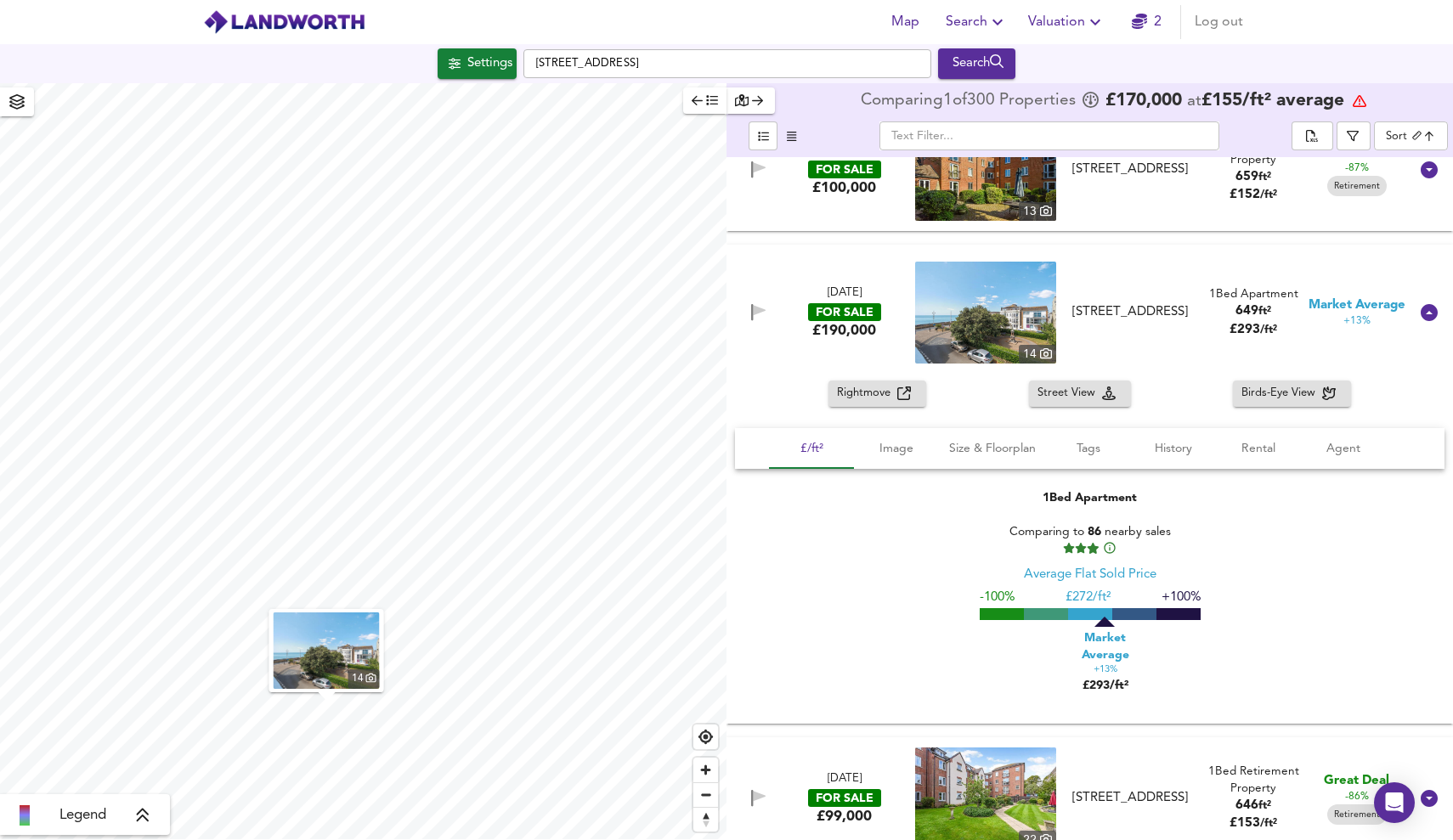 click 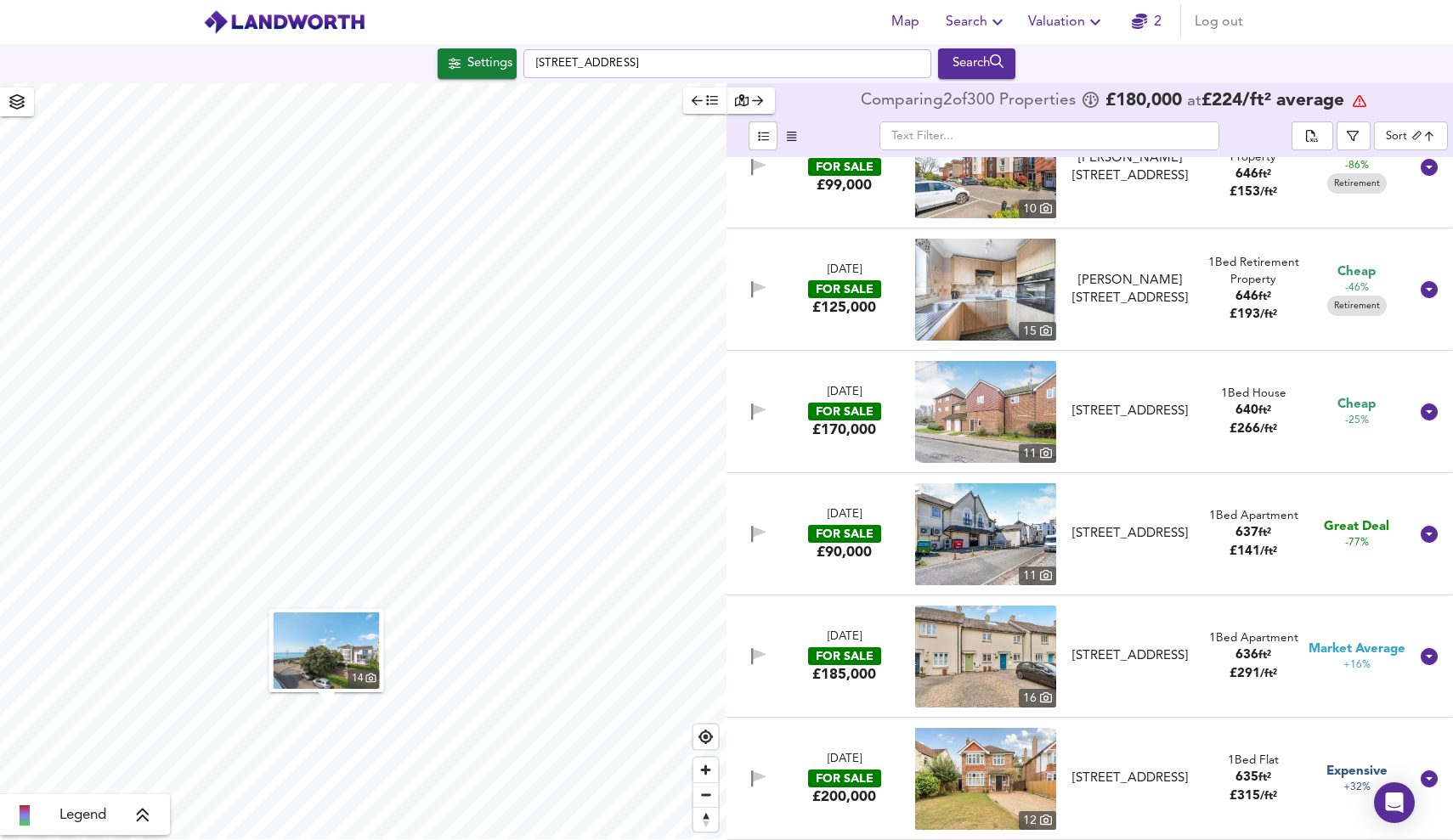 scroll, scrollTop: 3576, scrollLeft: 0, axis: vertical 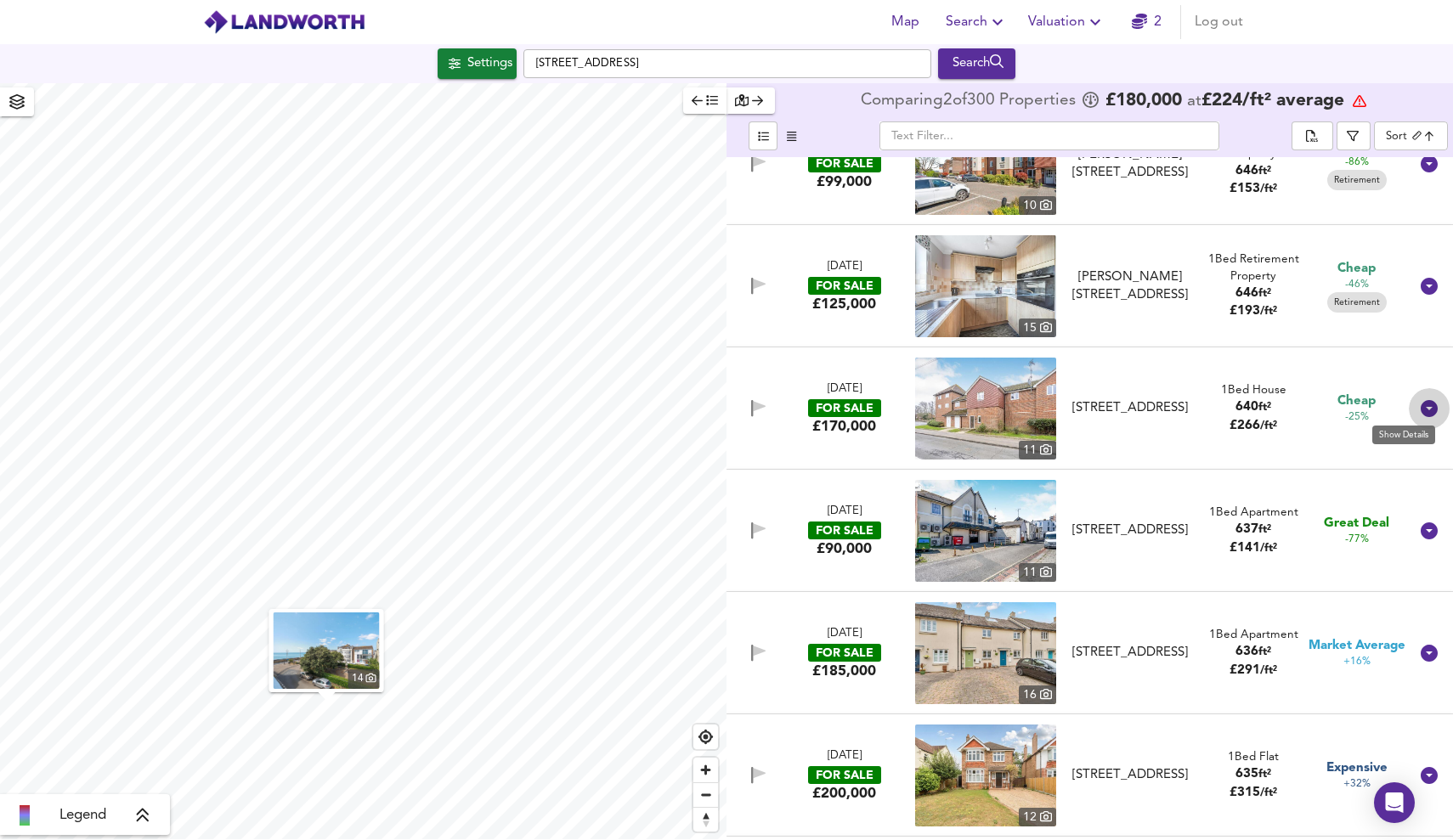 click 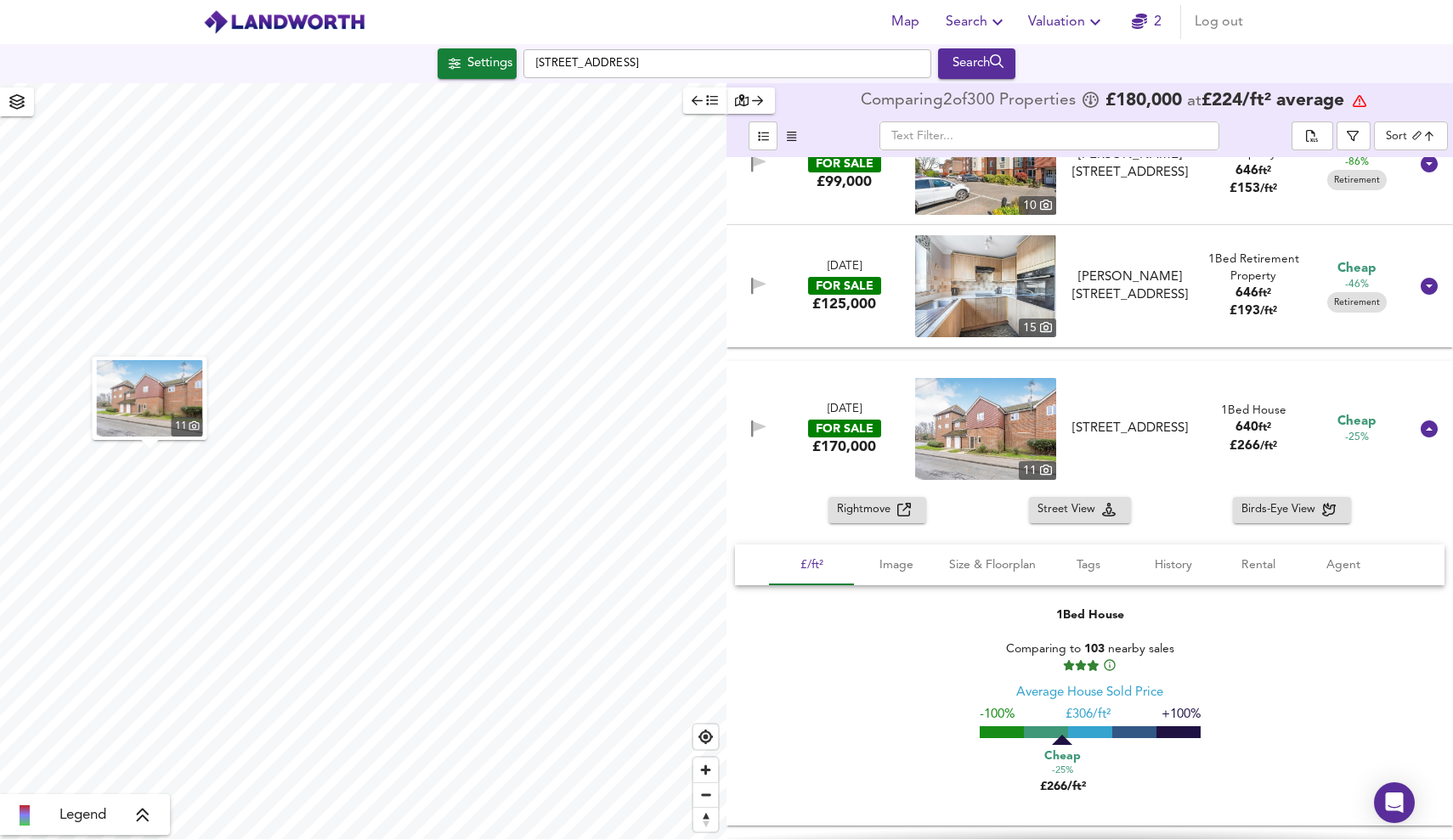 click 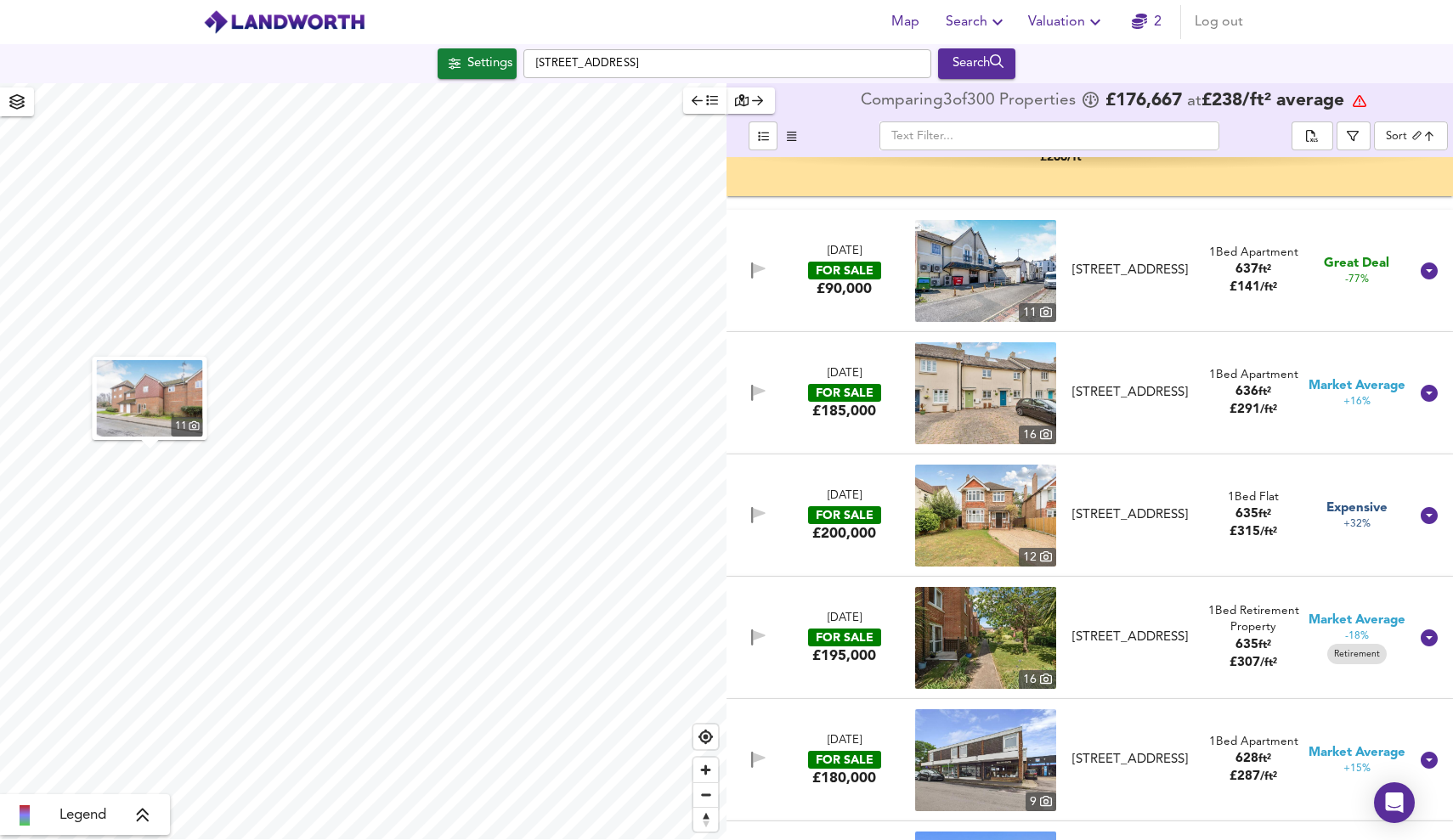 scroll, scrollTop: 4208, scrollLeft: 0, axis: vertical 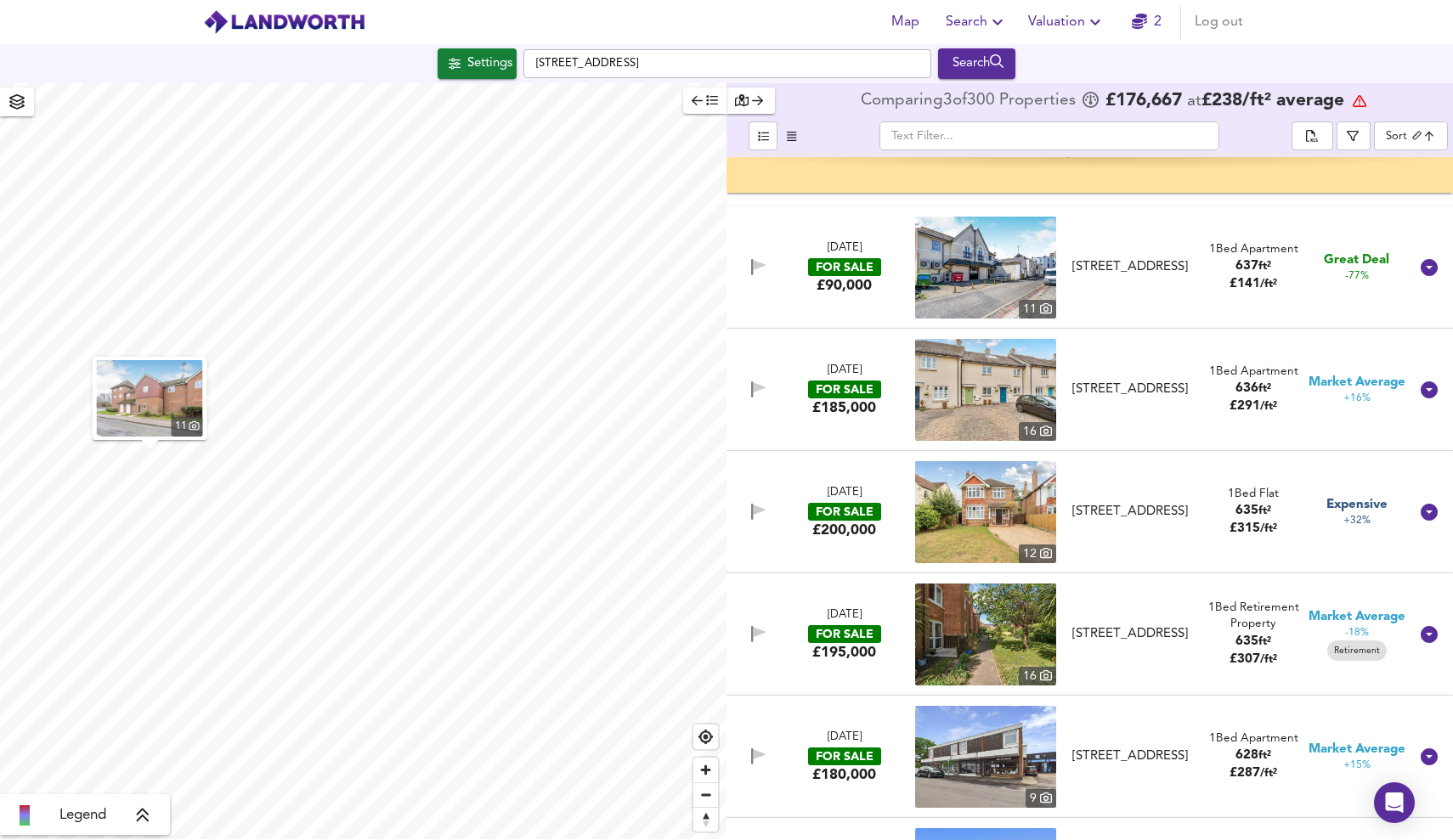 click 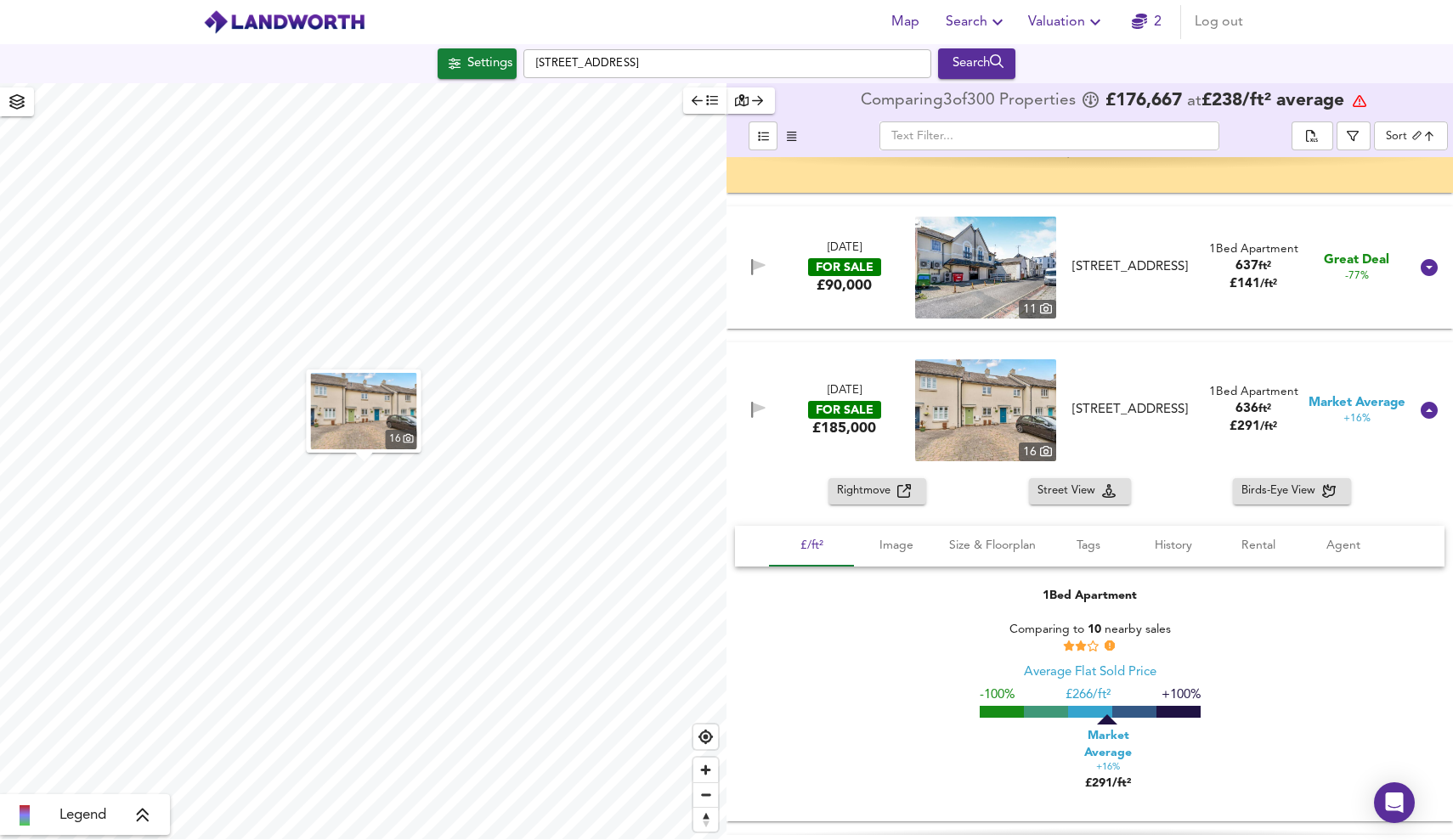click on "Rightmove" at bounding box center [867, 491] 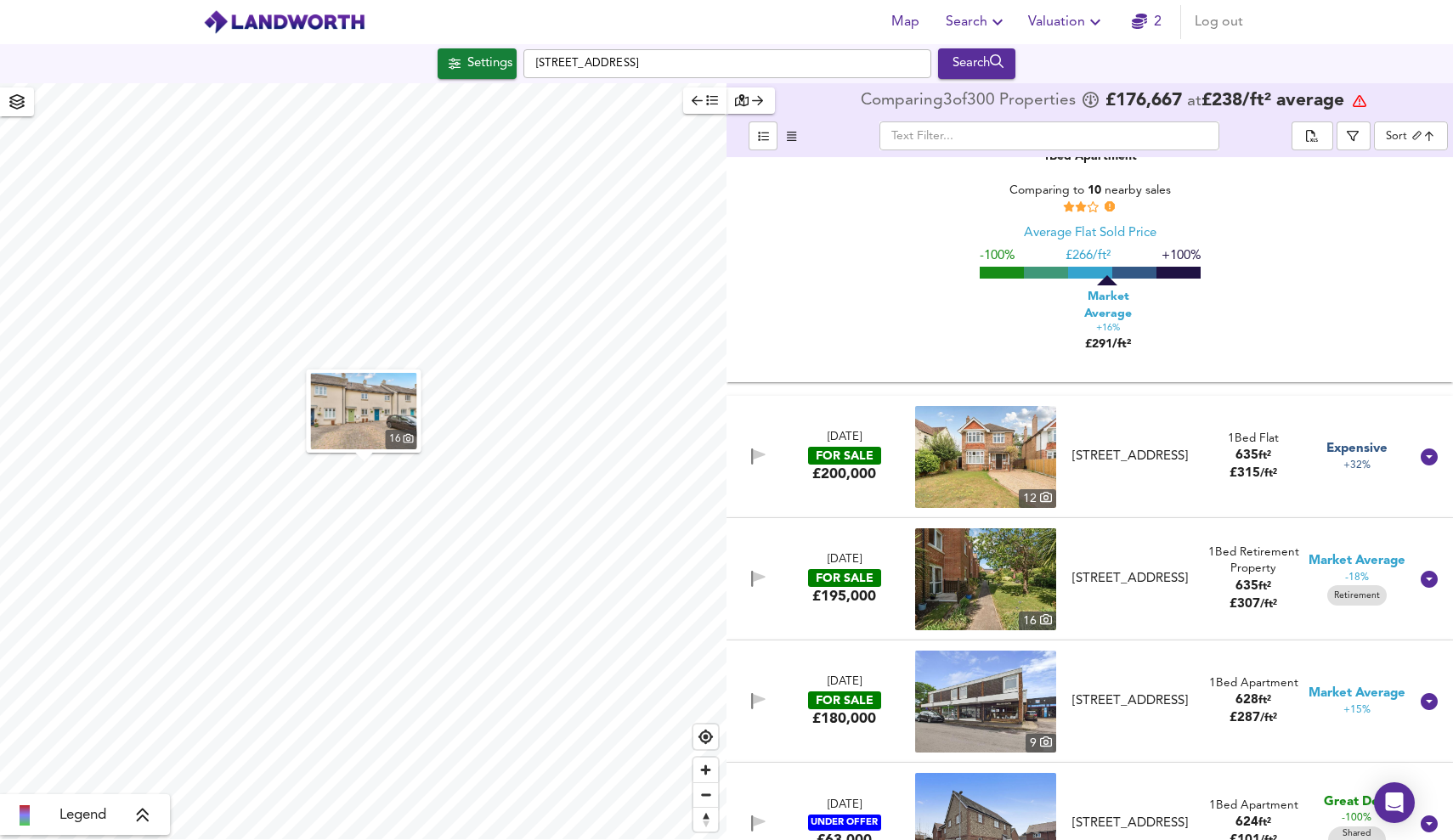 scroll, scrollTop: 4670, scrollLeft: 0, axis: vertical 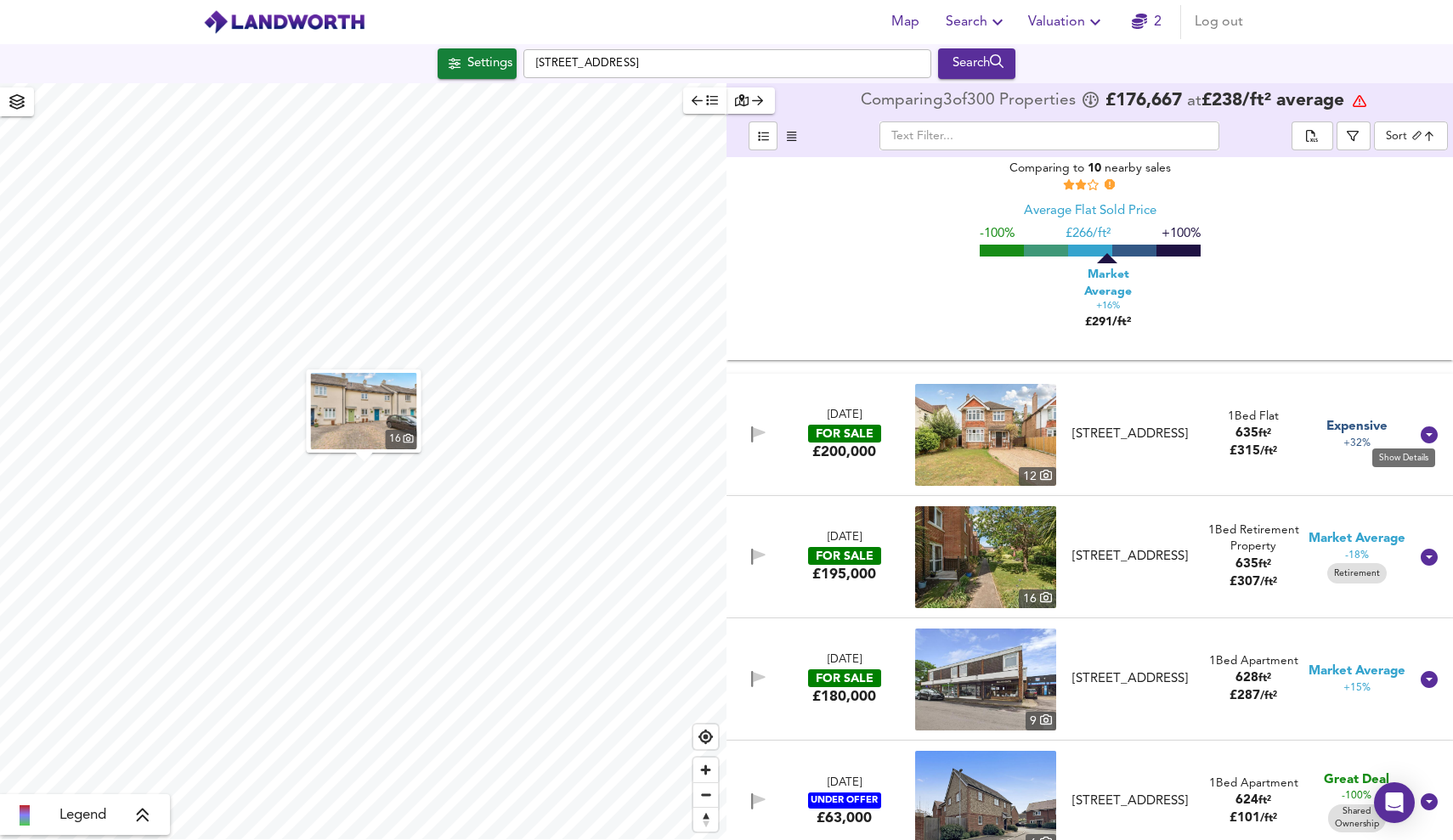 click 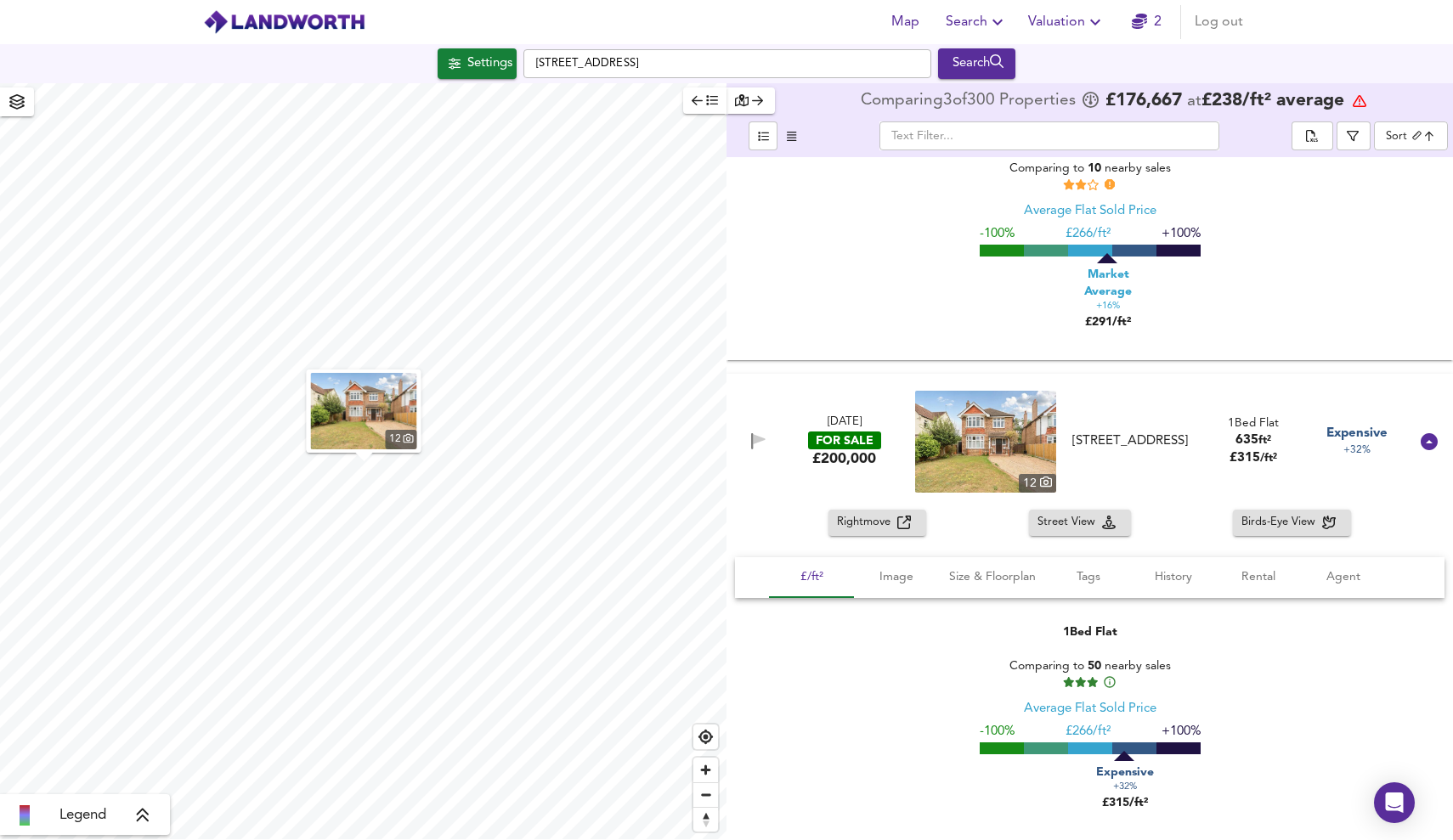 click 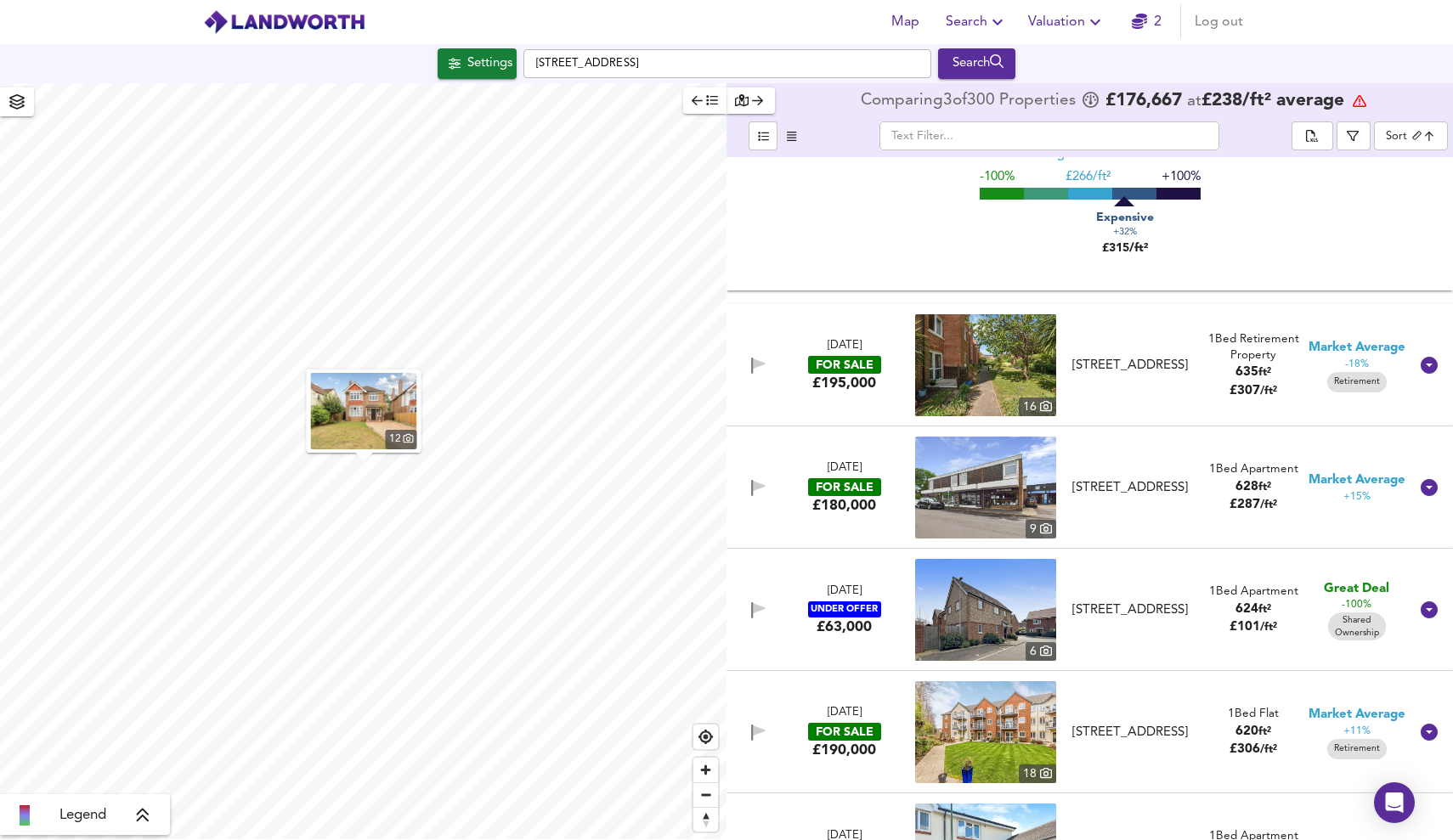 scroll, scrollTop: 5263, scrollLeft: 0, axis: vertical 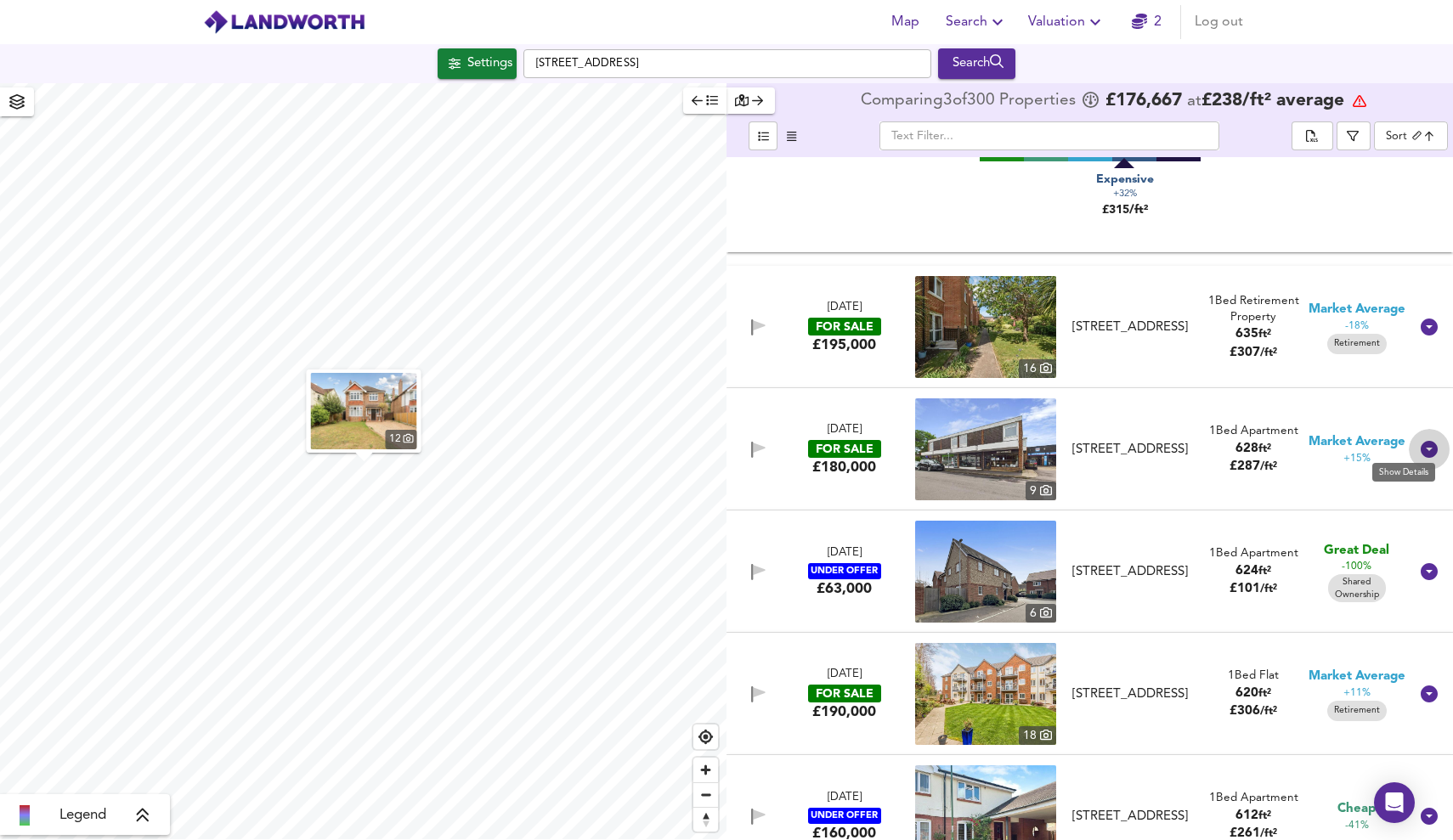 click 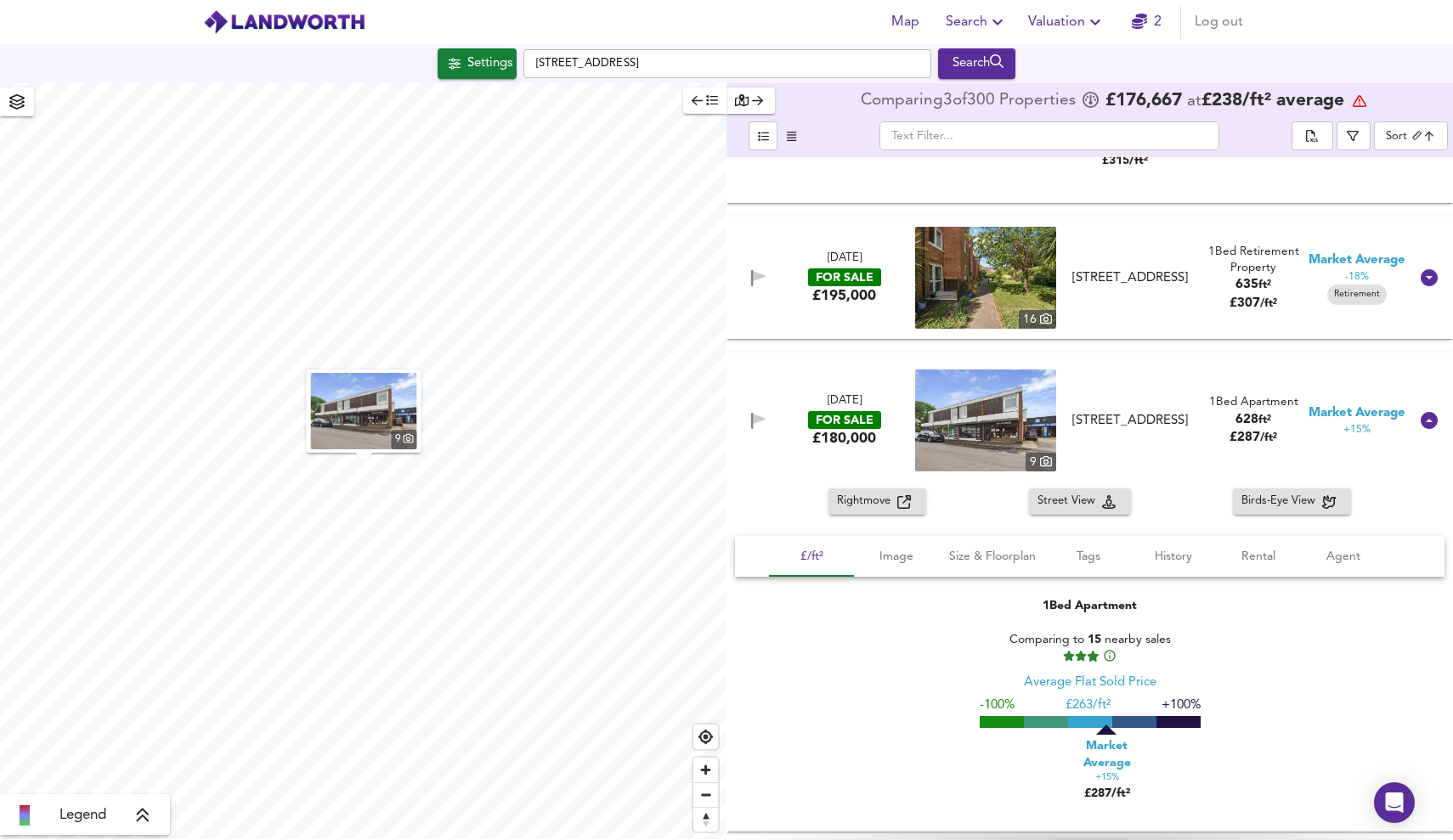 scroll, scrollTop: 5357, scrollLeft: 0, axis: vertical 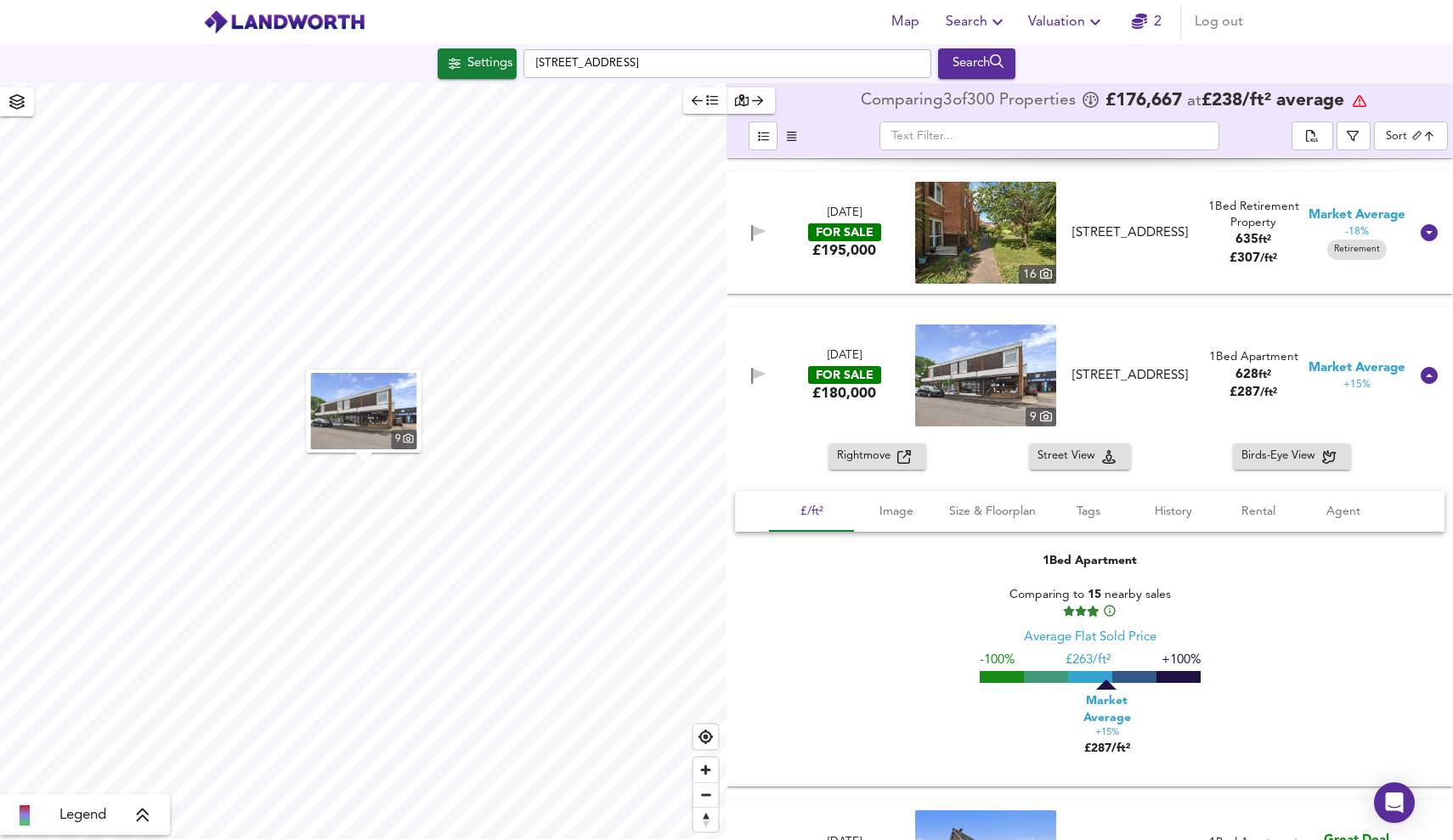 click on "Rightmove" at bounding box center (867, 456) 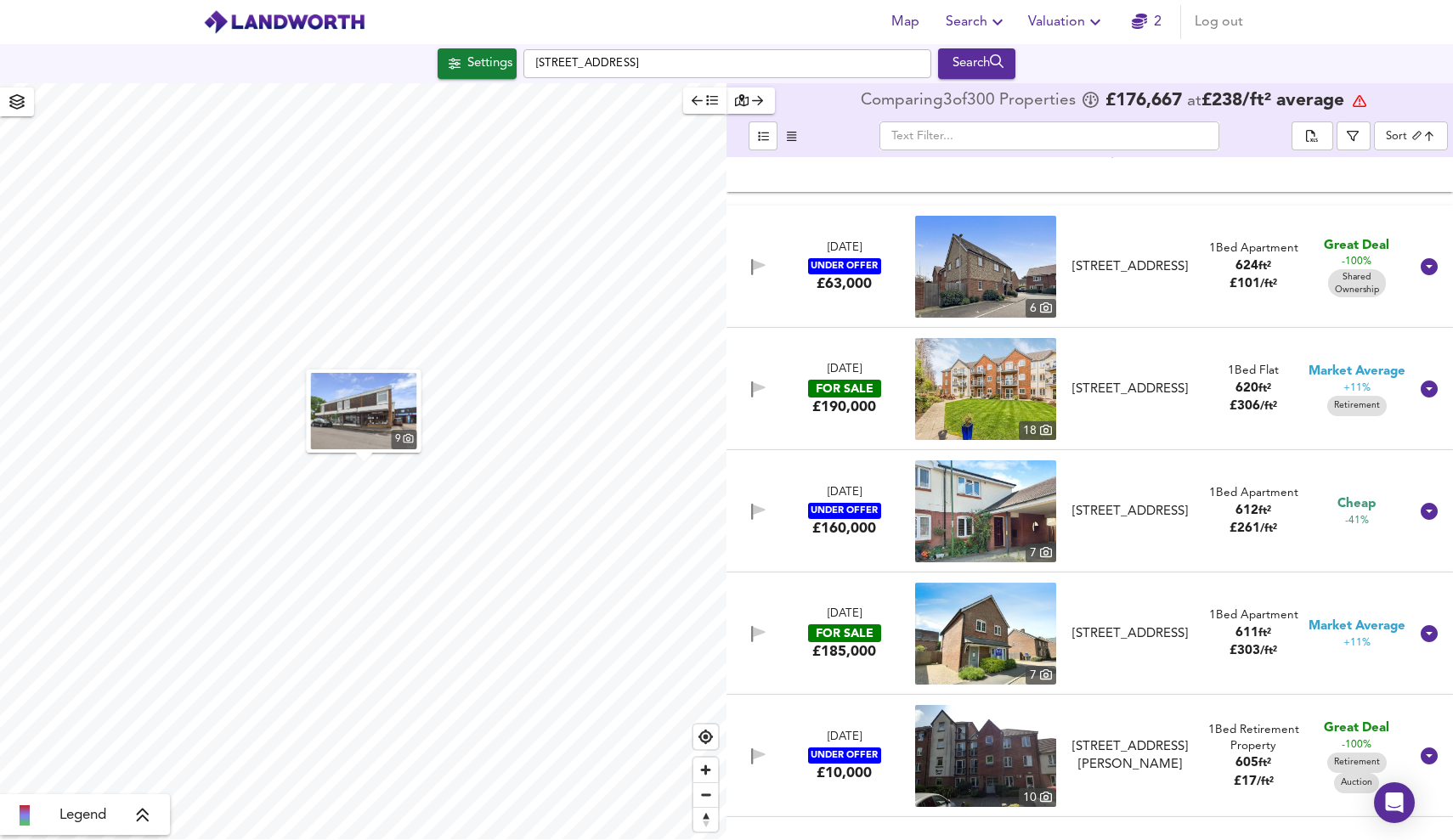 scroll, scrollTop: 6097, scrollLeft: 0, axis: vertical 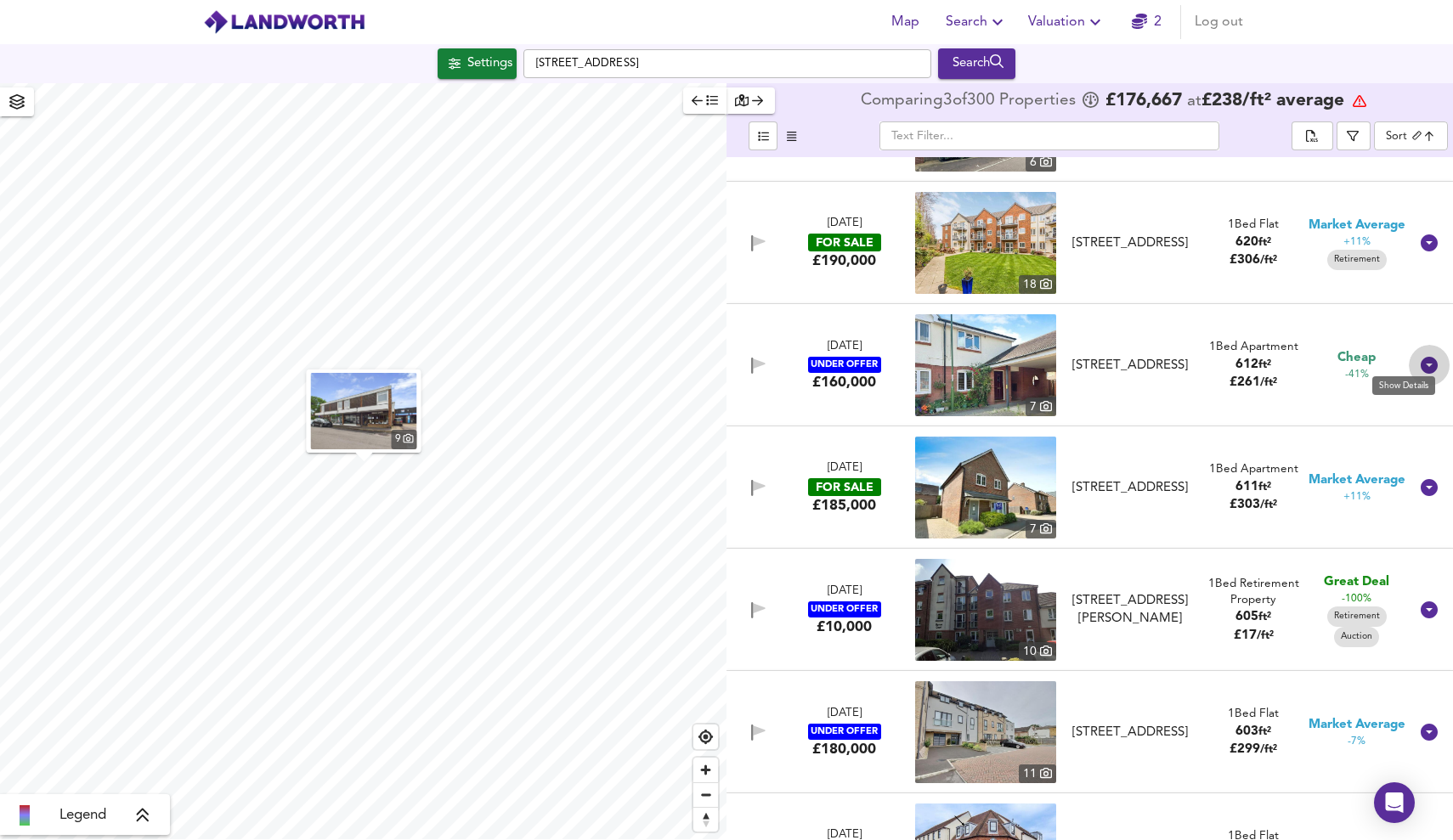 click 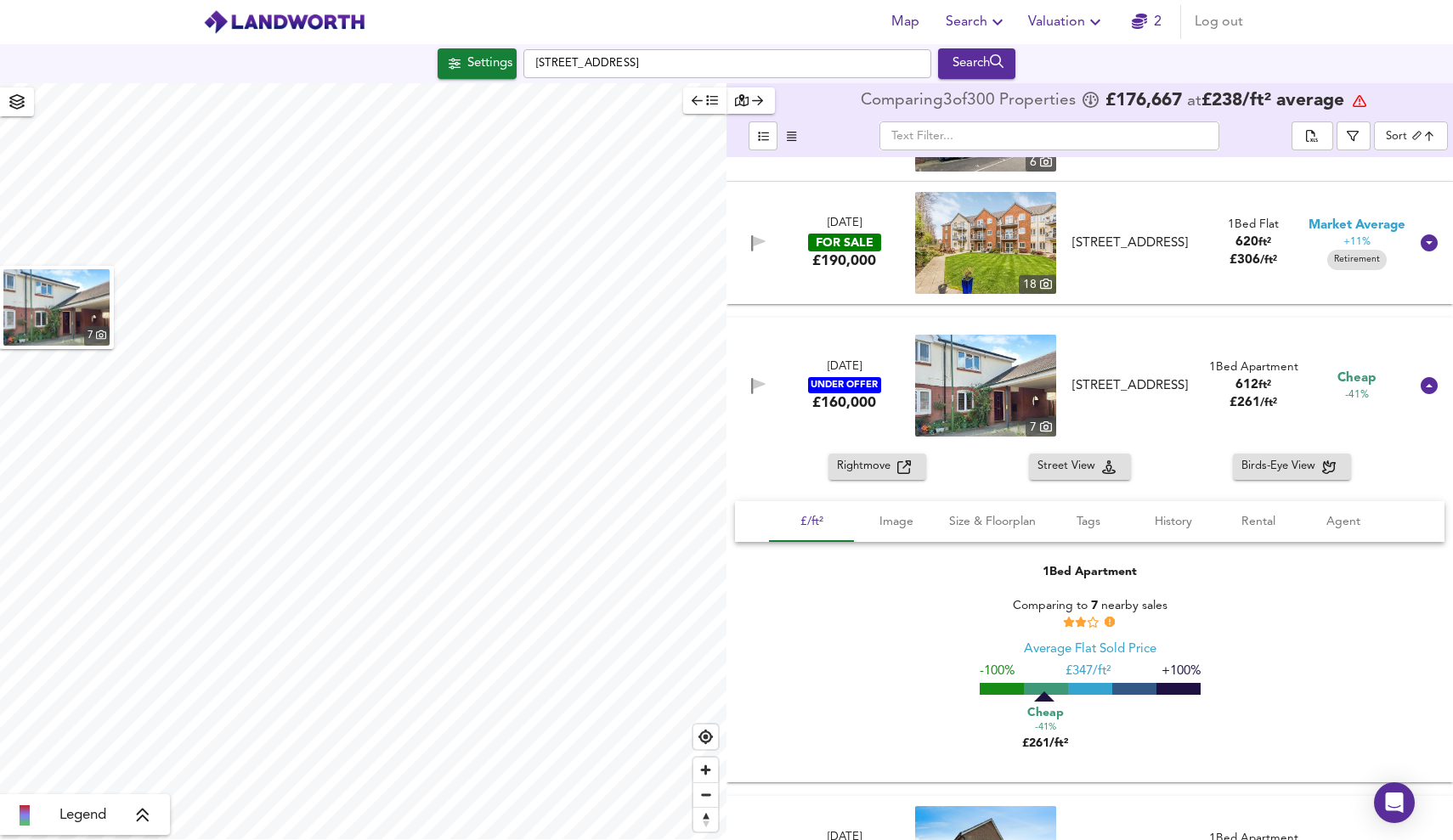 scroll, scrollTop: 6148, scrollLeft: 0, axis: vertical 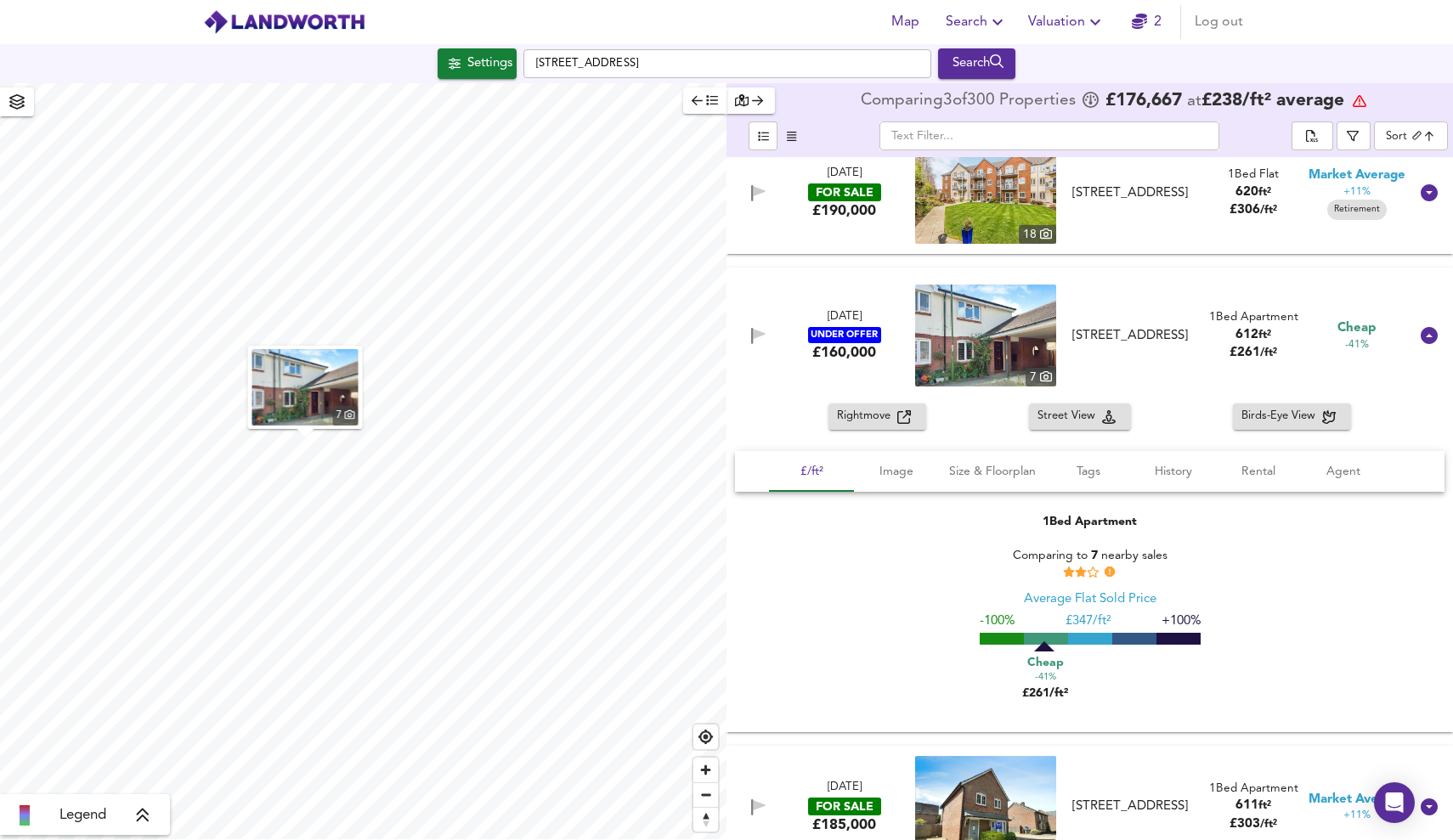click on "Rightmove" at bounding box center (877, 416) 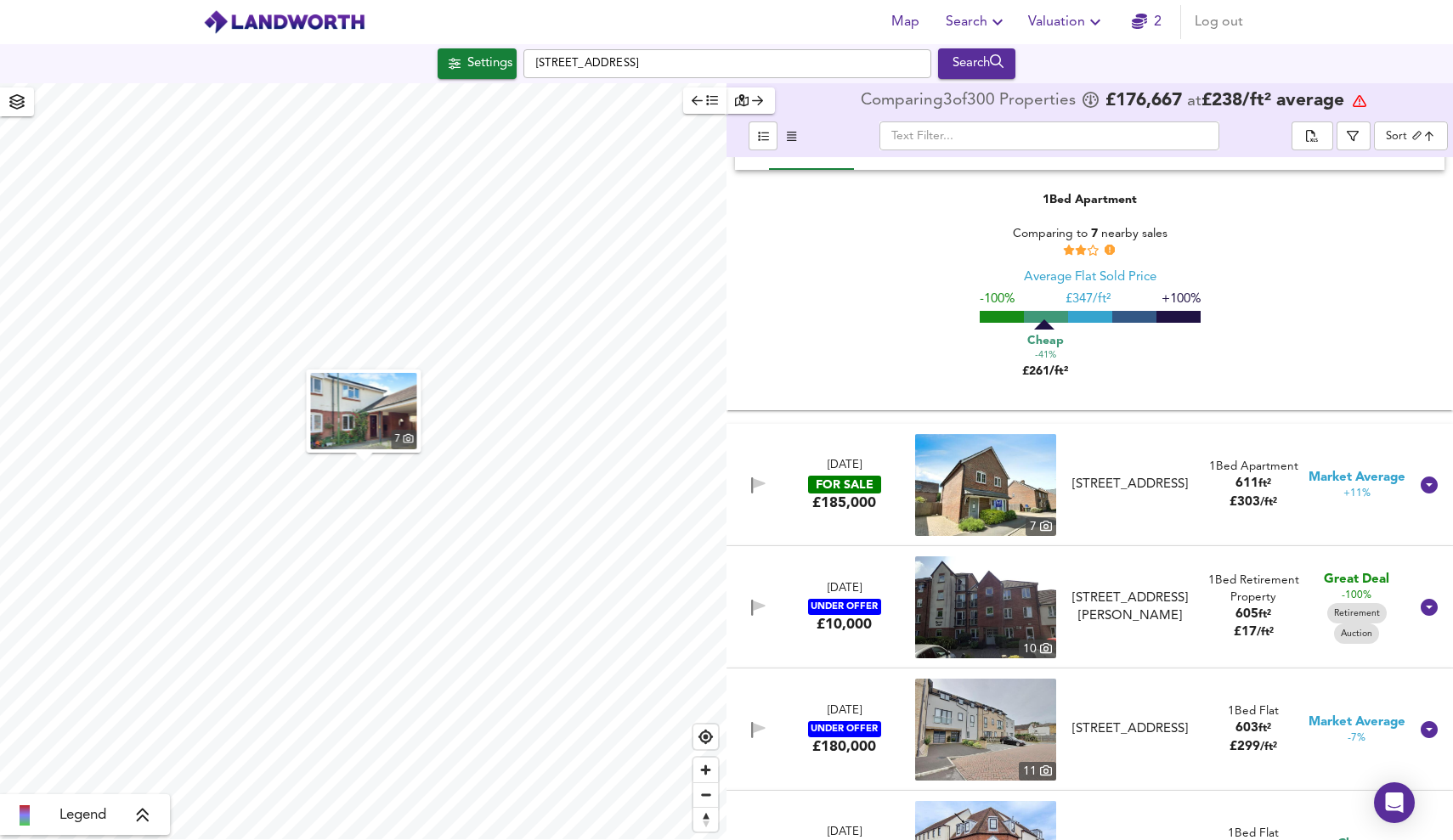 scroll, scrollTop: 6522, scrollLeft: 0, axis: vertical 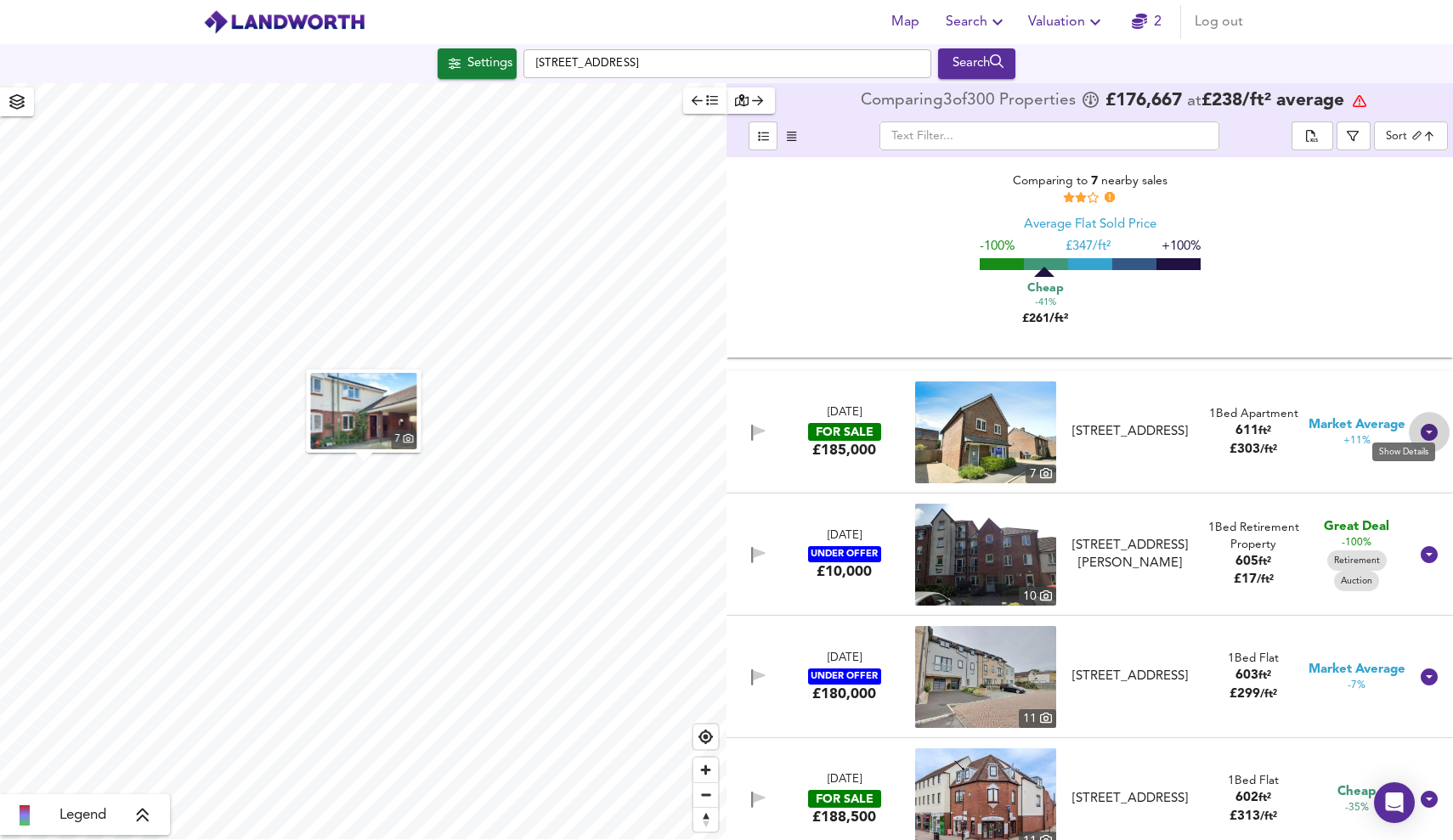 click 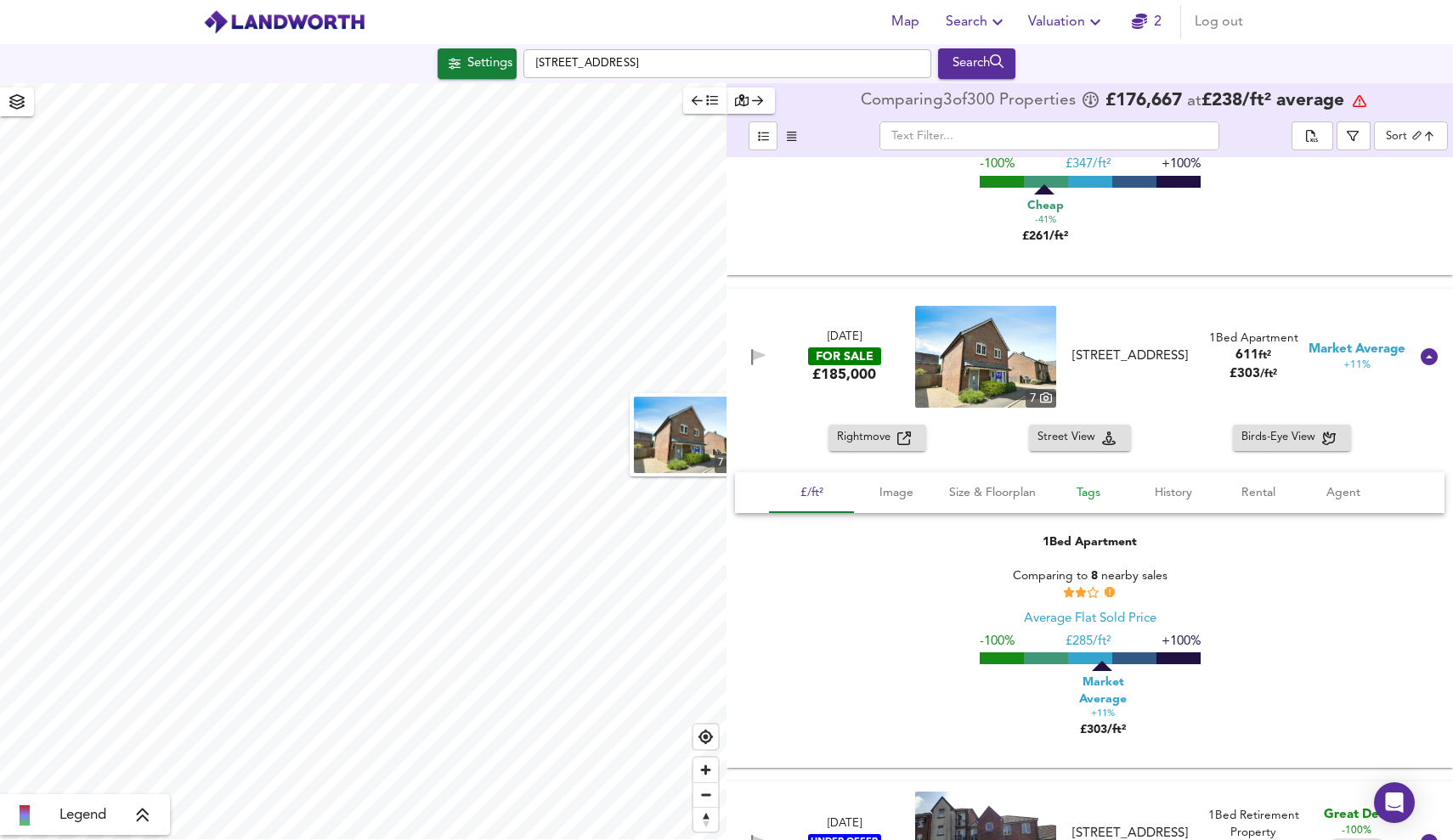 scroll, scrollTop: 6731, scrollLeft: 0, axis: vertical 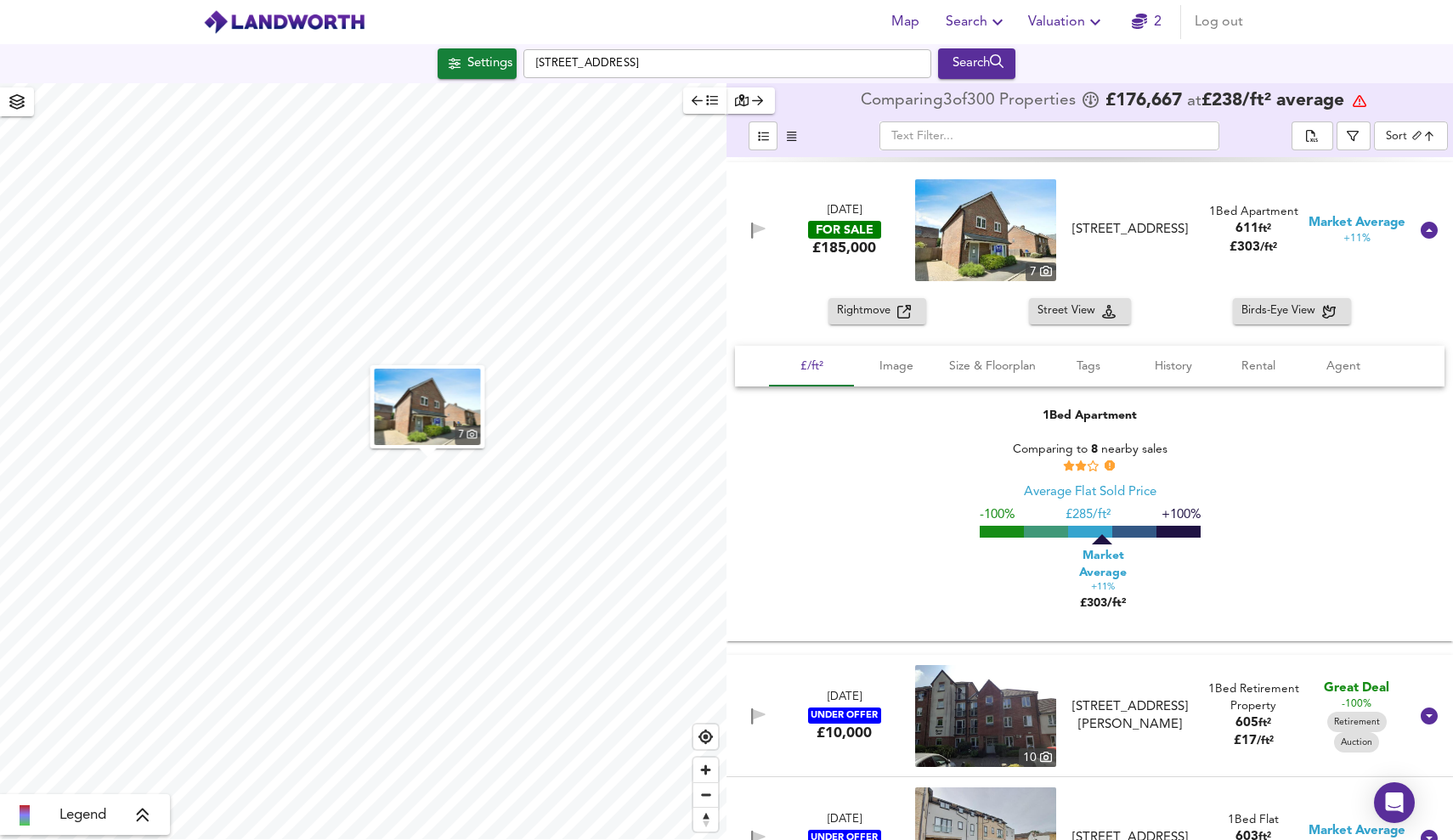 click on "Rightmove" at bounding box center [877, 311] 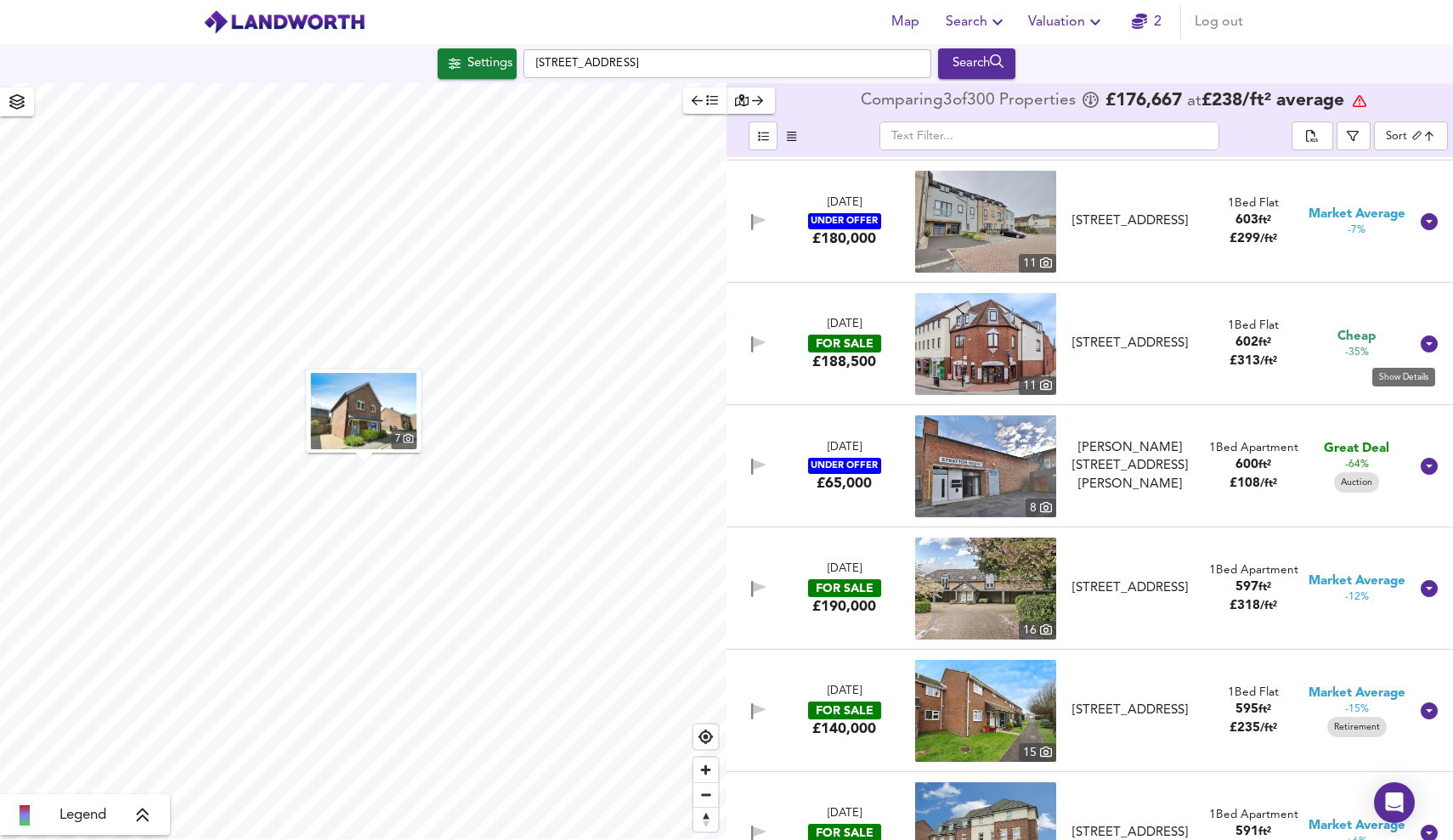 scroll, scrollTop: 7254, scrollLeft: 0, axis: vertical 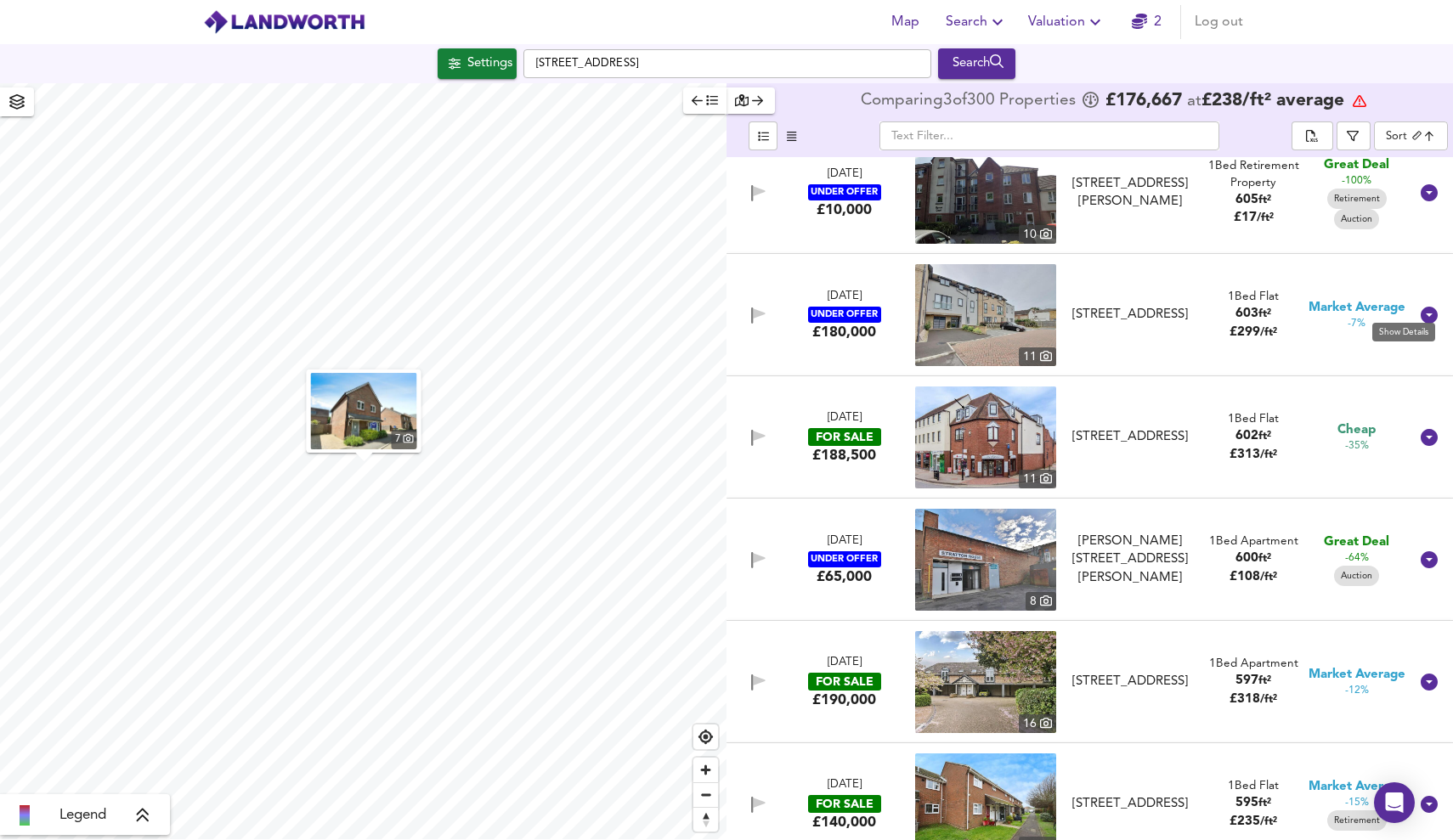 click 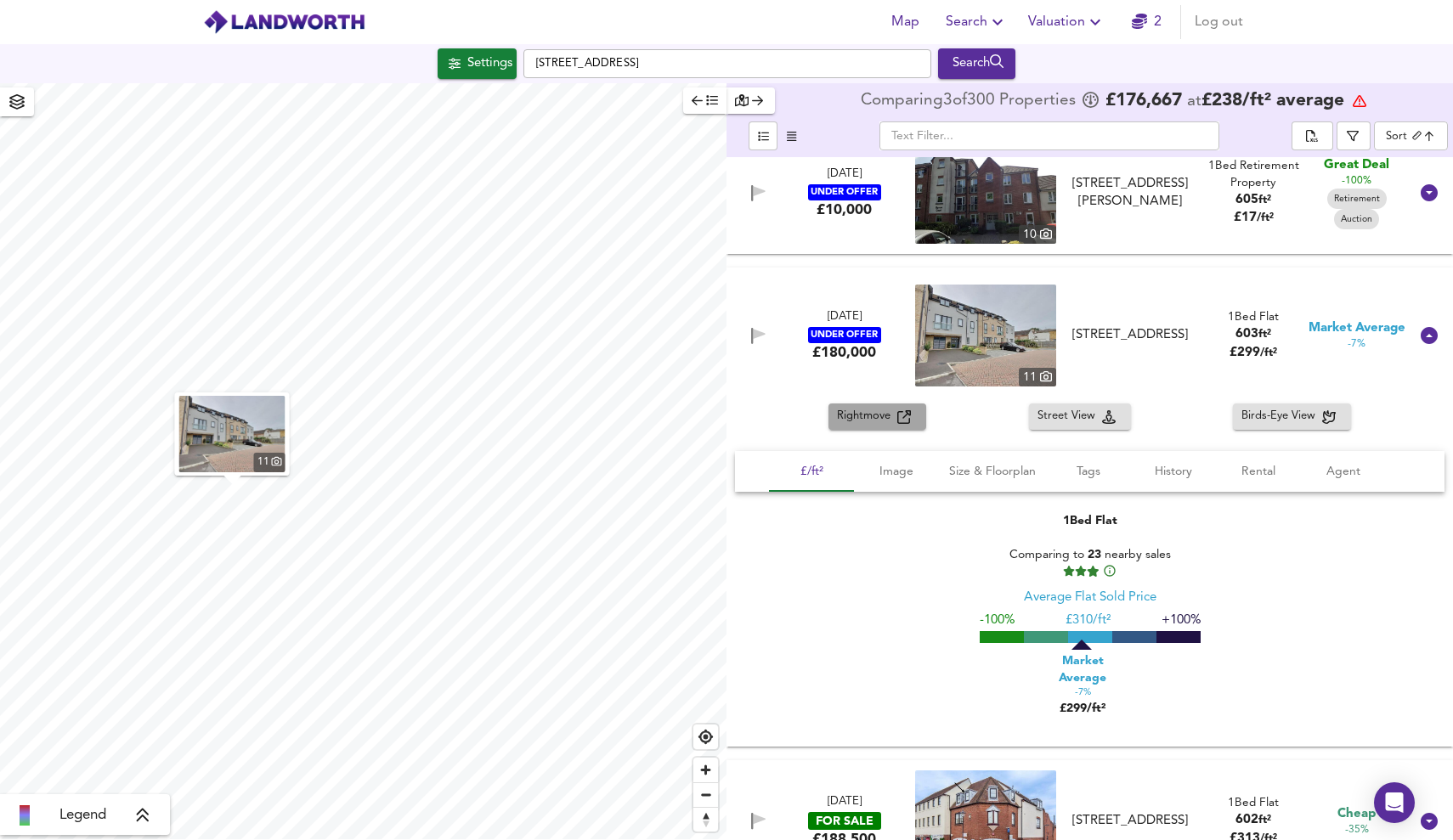 click on "Rightmove" at bounding box center (867, 416) 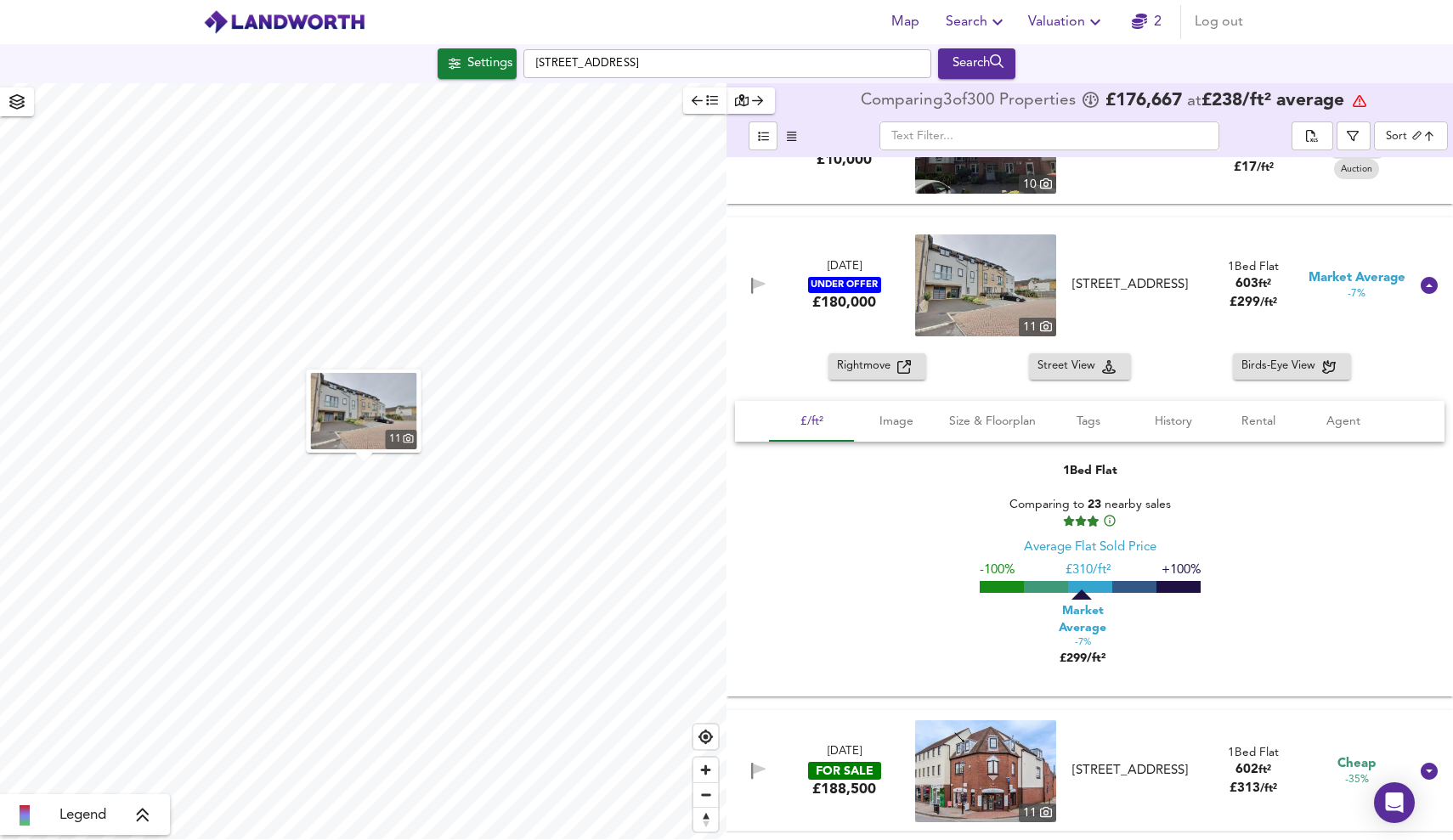 scroll, scrollTop: 7717, scrollLeft: 0, axis: vertical 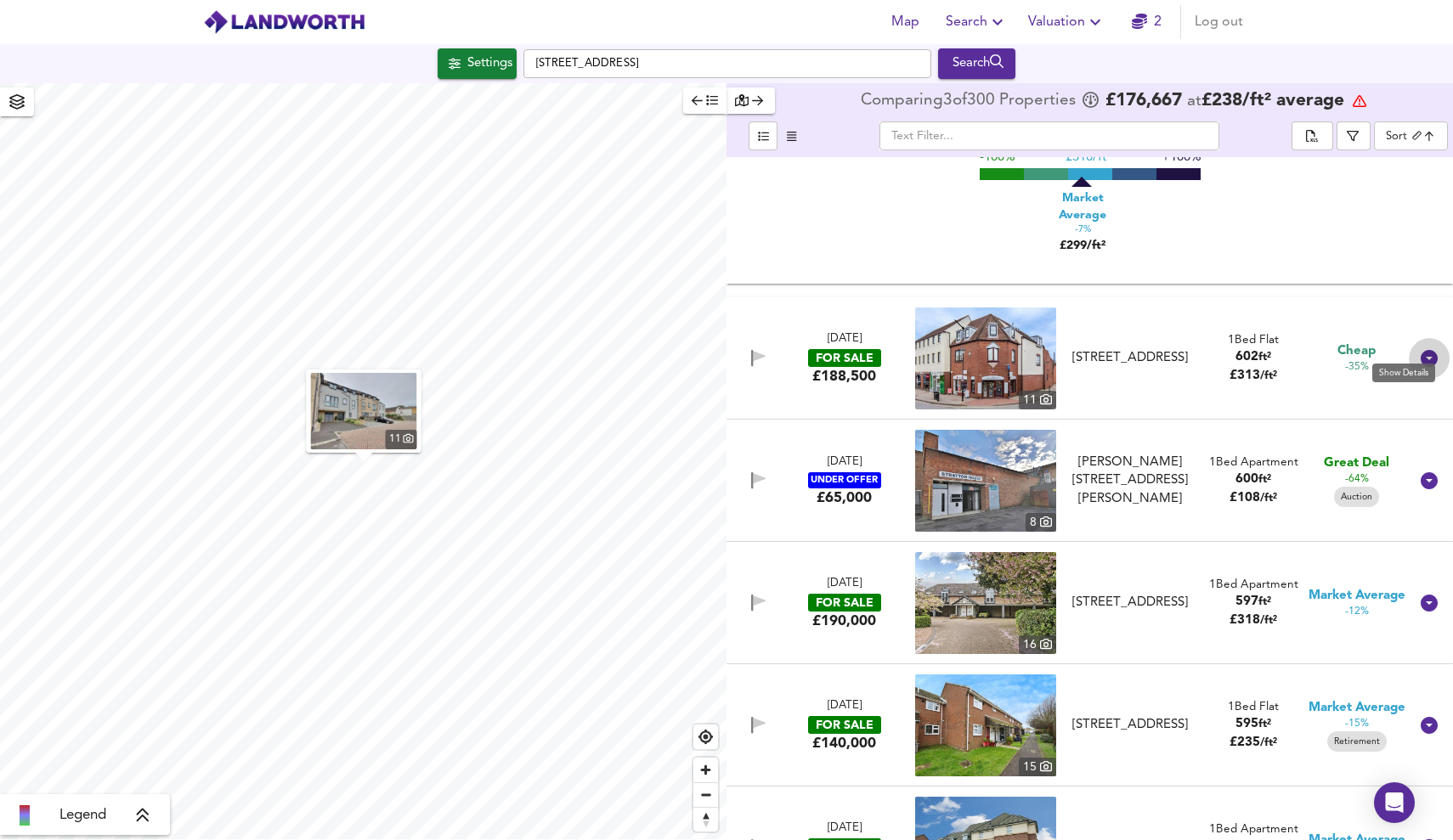 click 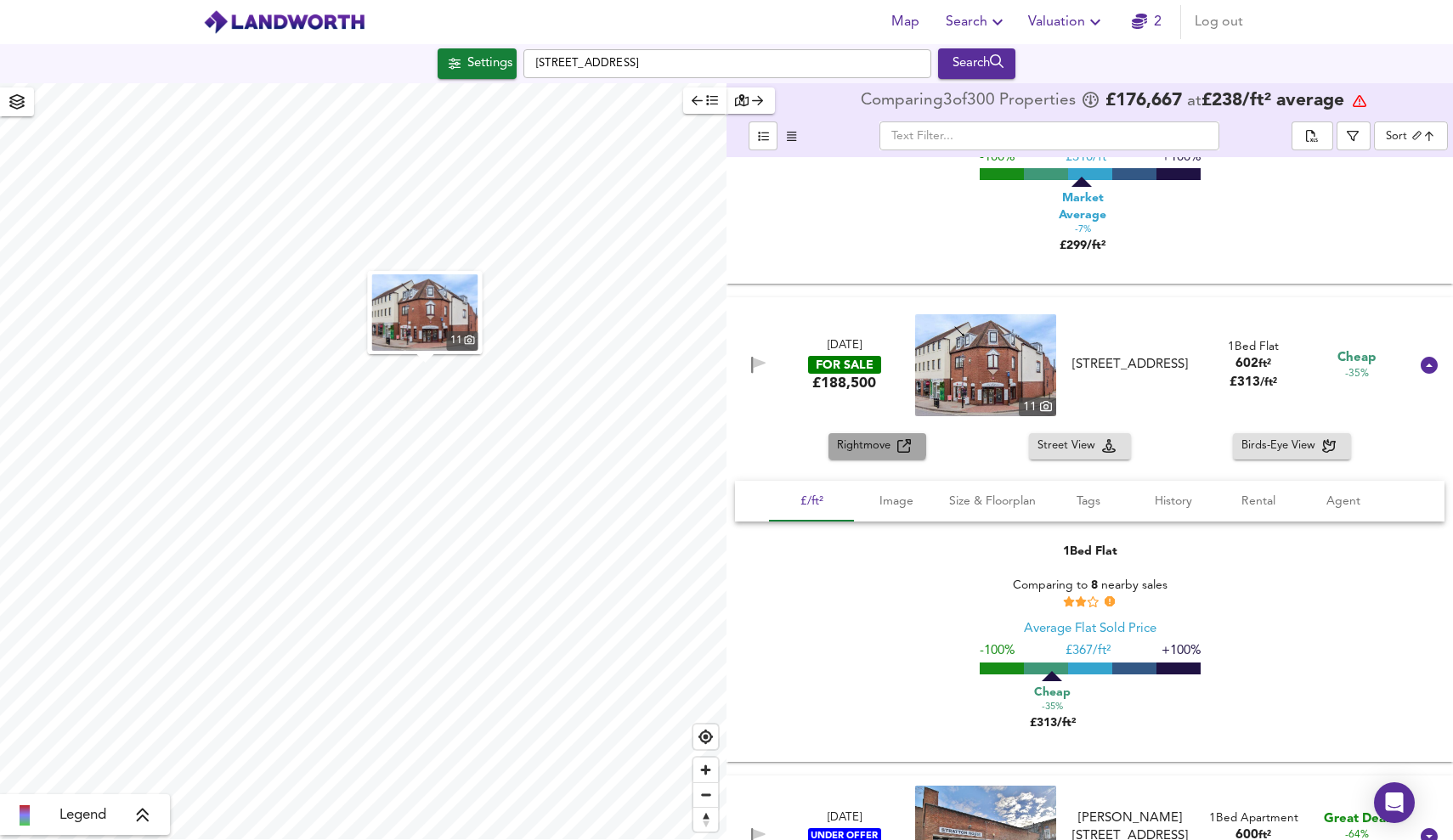 click on "Rightmove" at bounding box center [867, 446] 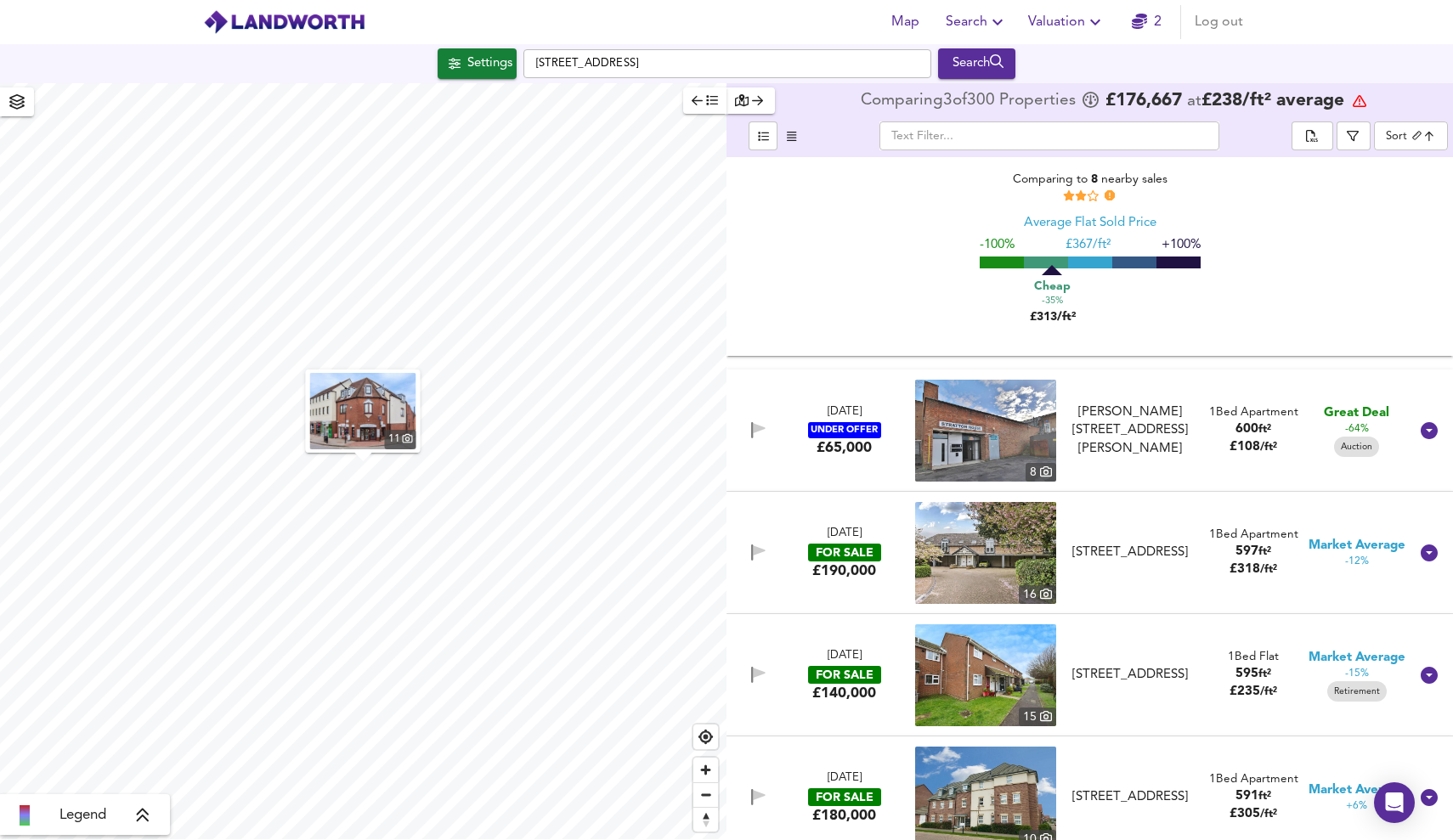 scroll, scrollTop: 8156, scrollLeft: 0, axis: vertical 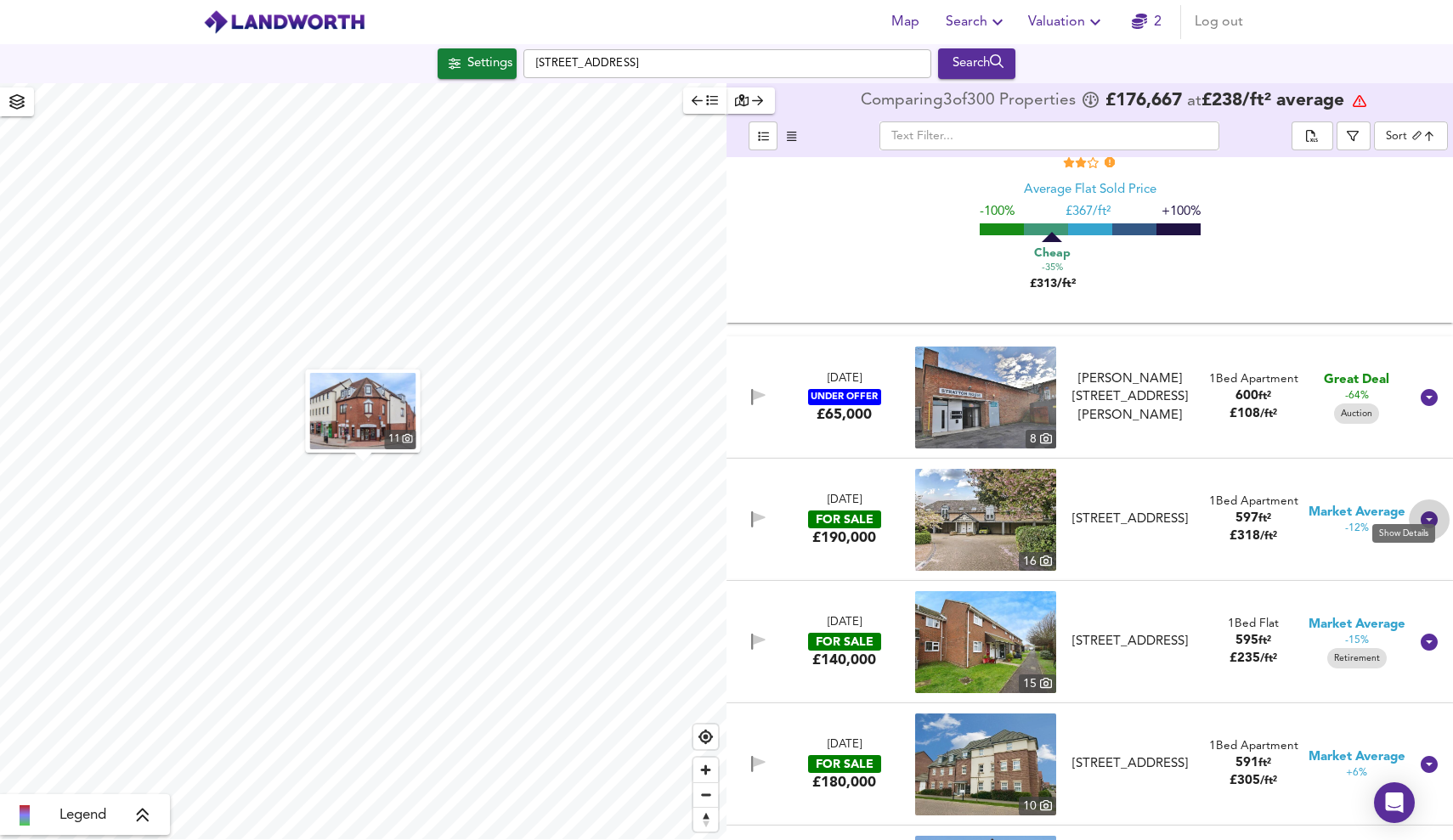 click 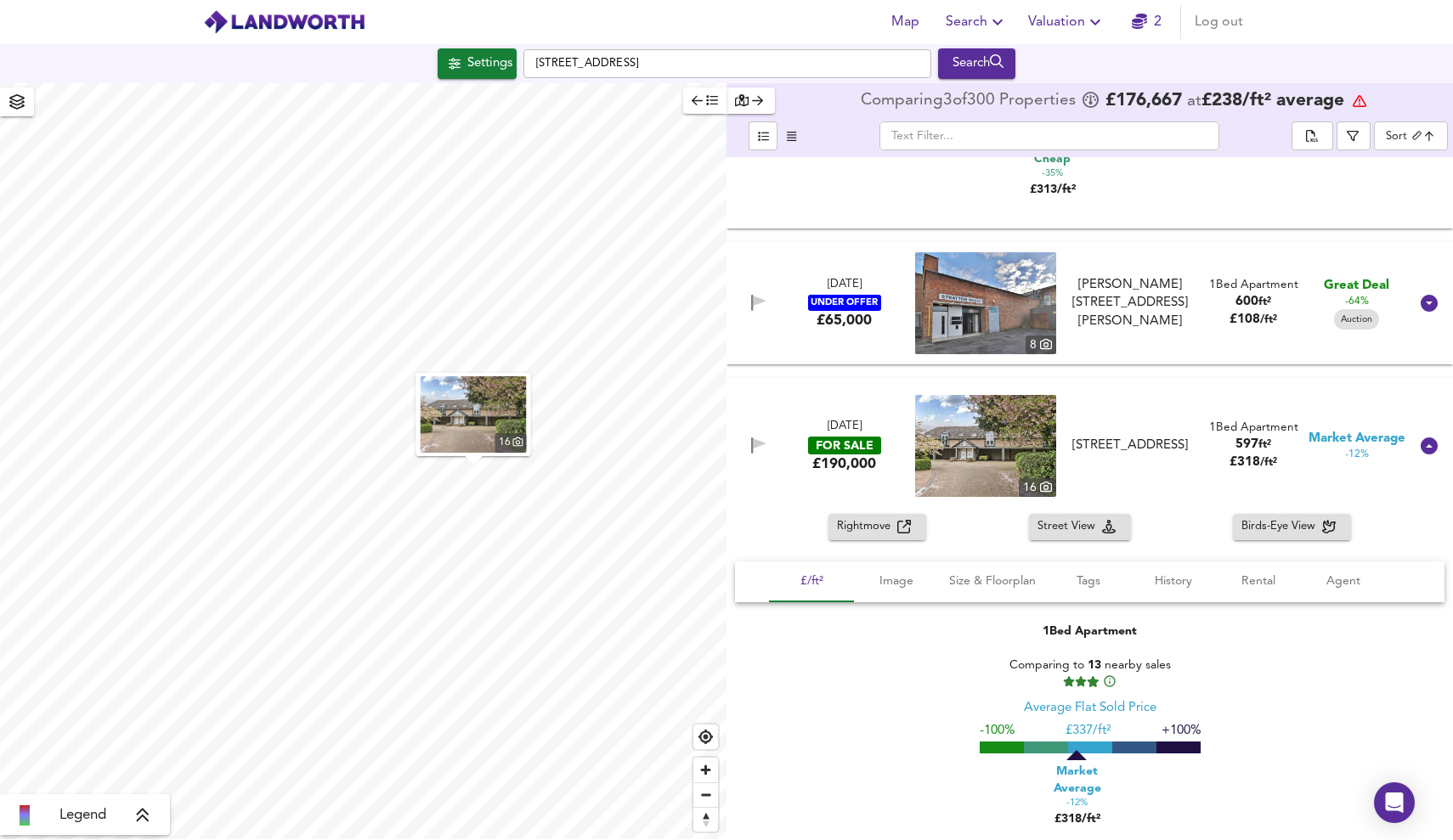 scroll, scrollTop: 8465, scrollLeft: 0, axis: vertical 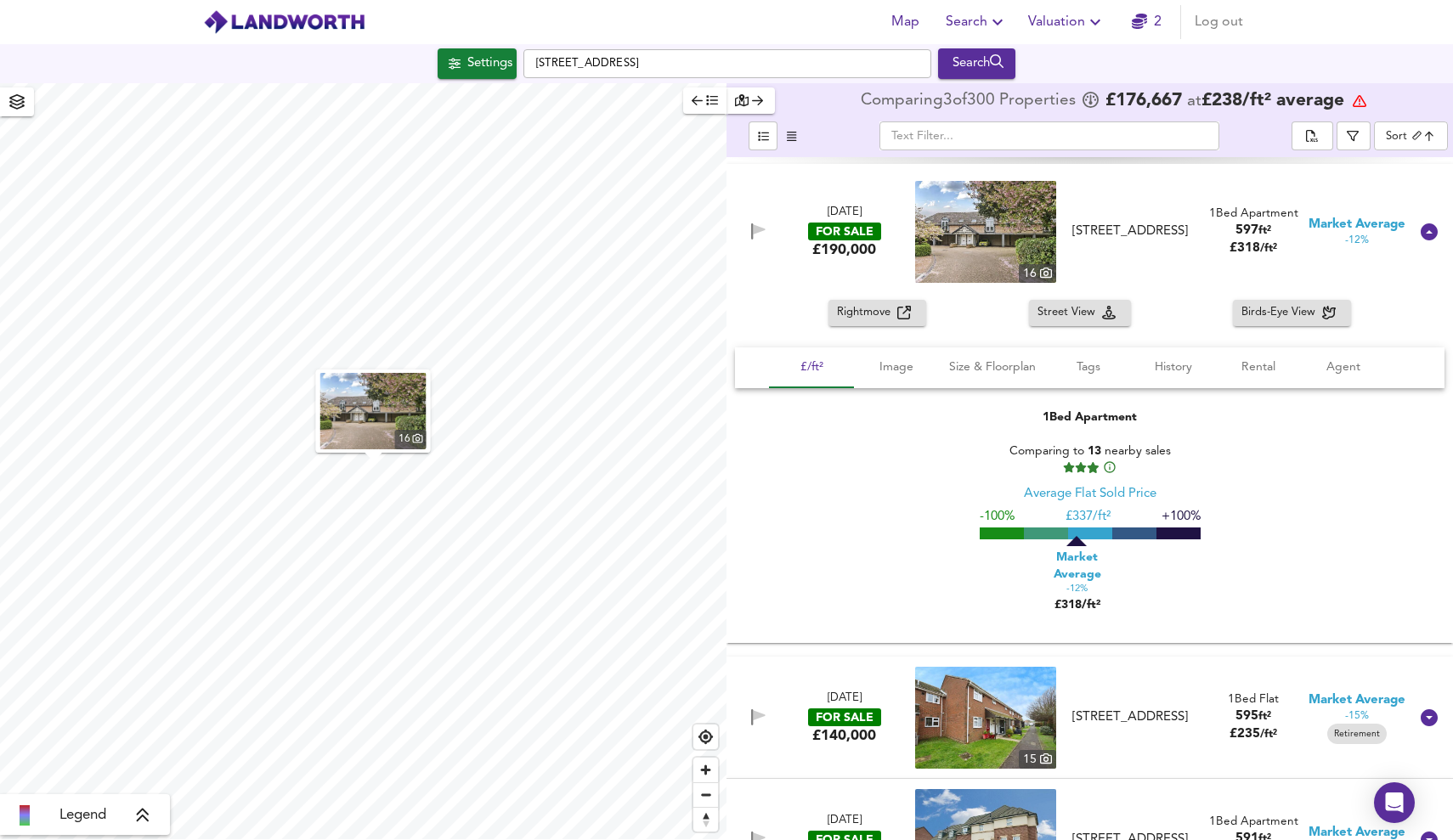 click on "Rightmove" at bounding box center (877, 313) 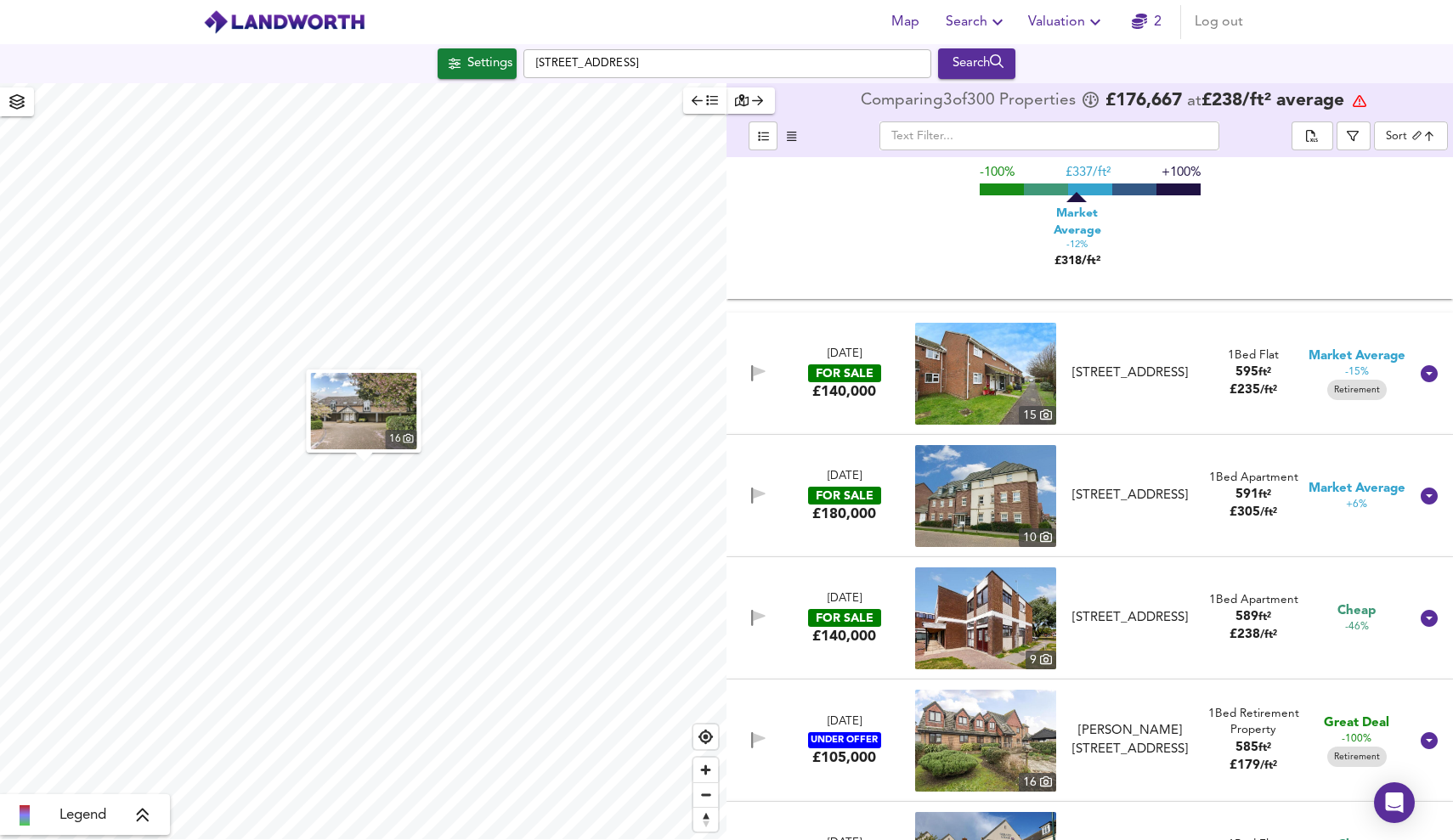 scroll, scrollTop: 8905, scrollLeft: 0, axis: vertical 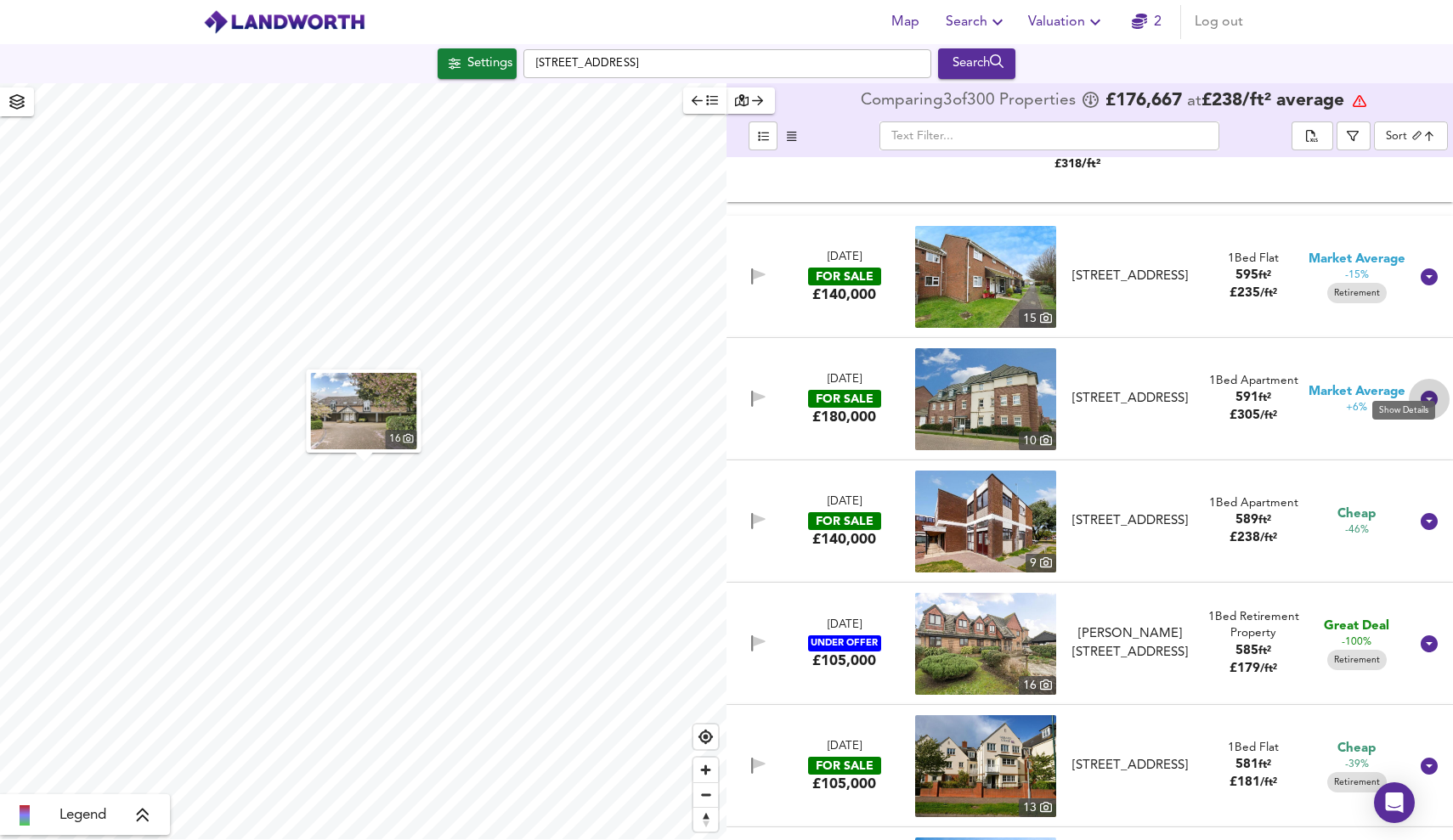 click 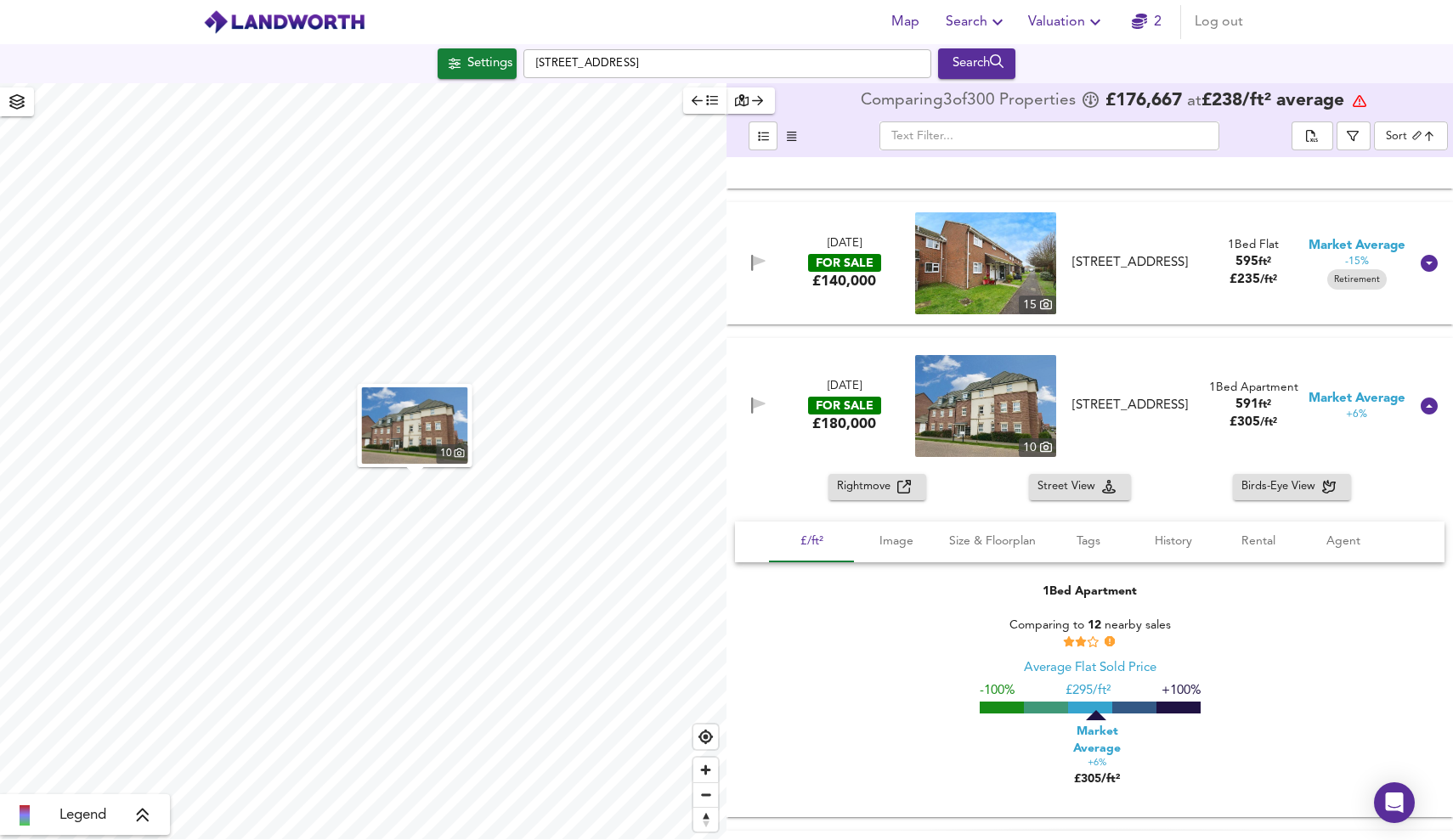 scroll, scrollTop: 8942, scrollLeft: 0, axis: vertical 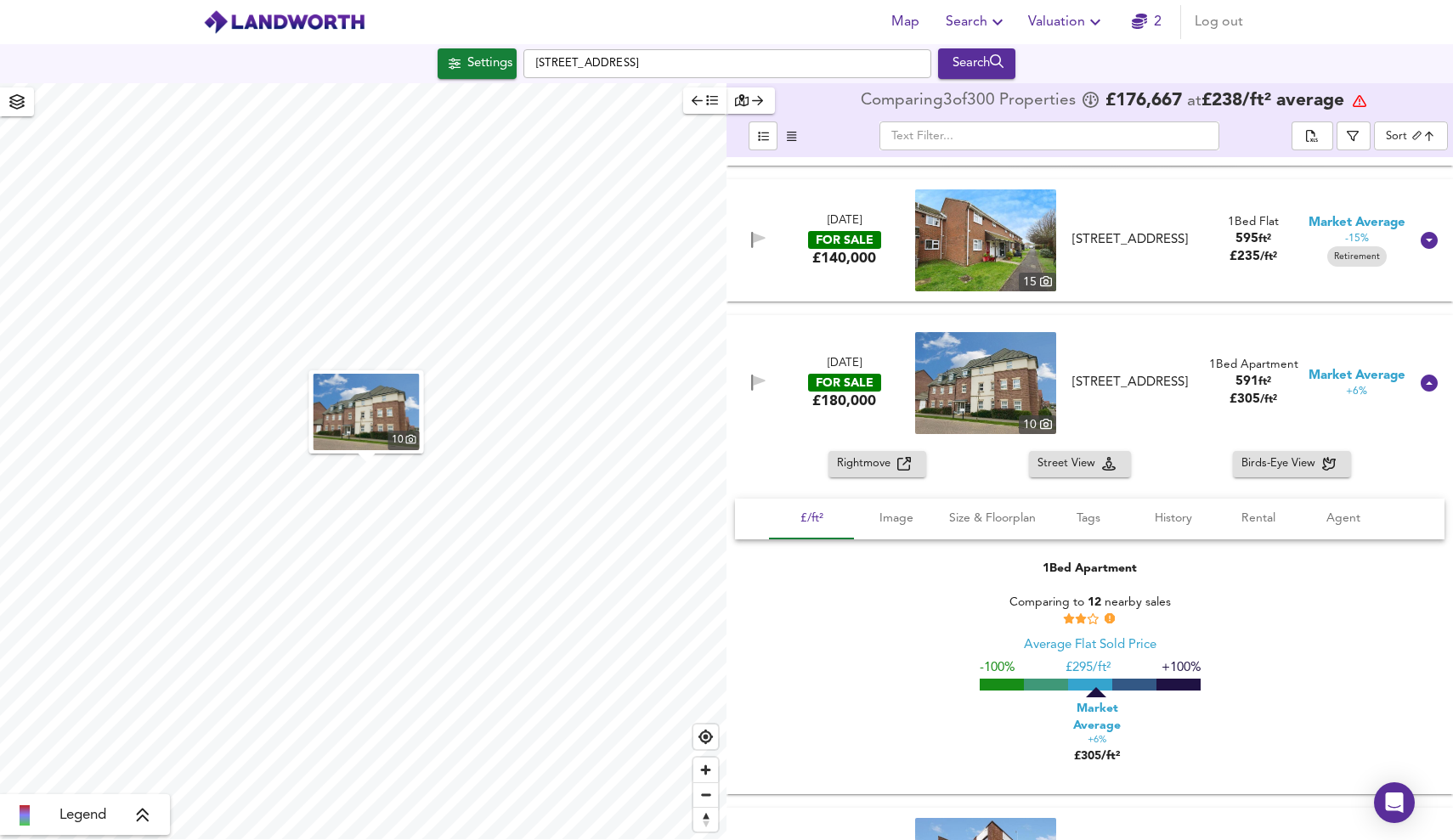 click on "Rightmove" at bounding box center (877, 464) 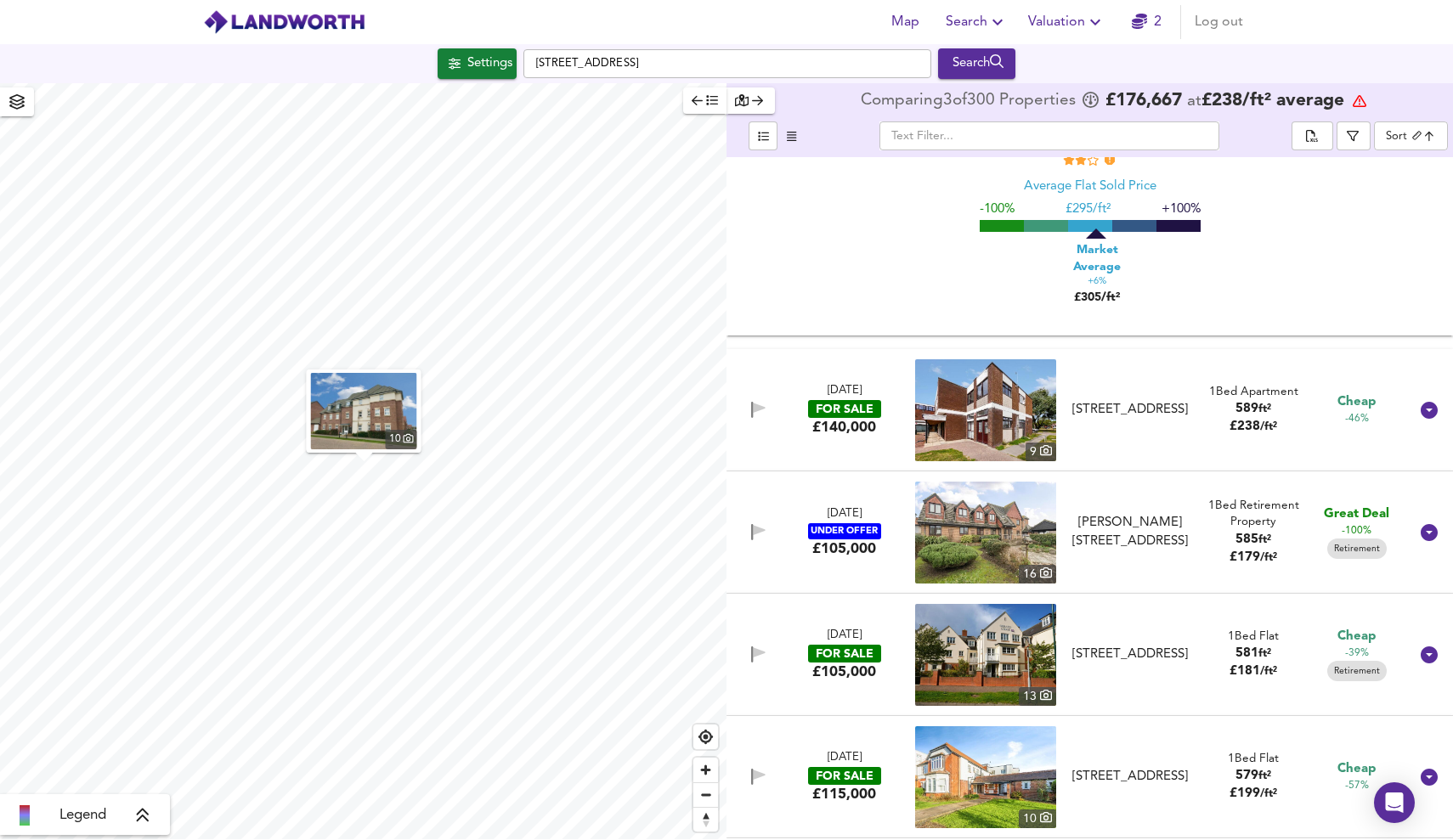 scroll, scrollTop: 9428, scrollLeft: 0, axis: vertical 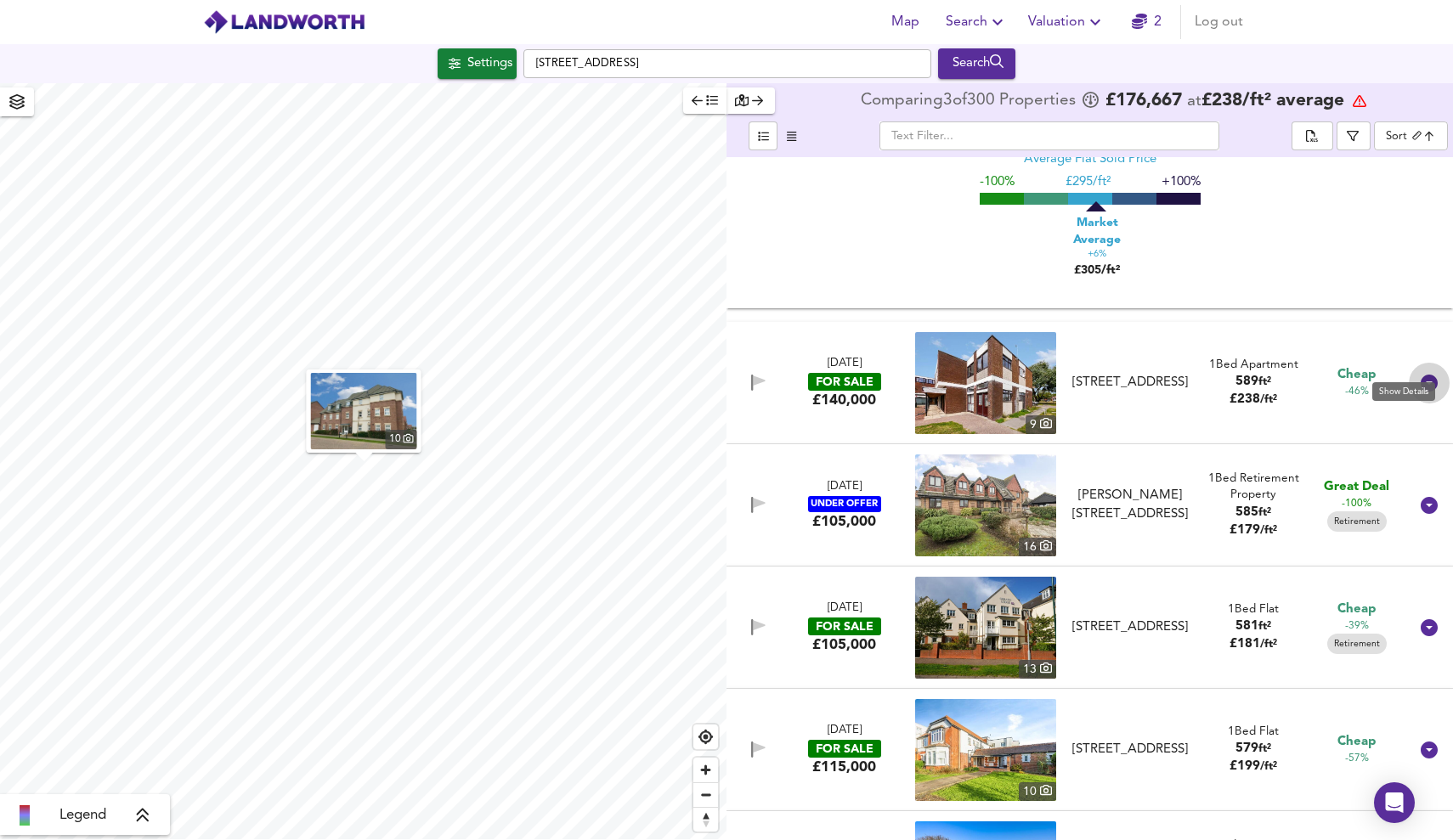 click 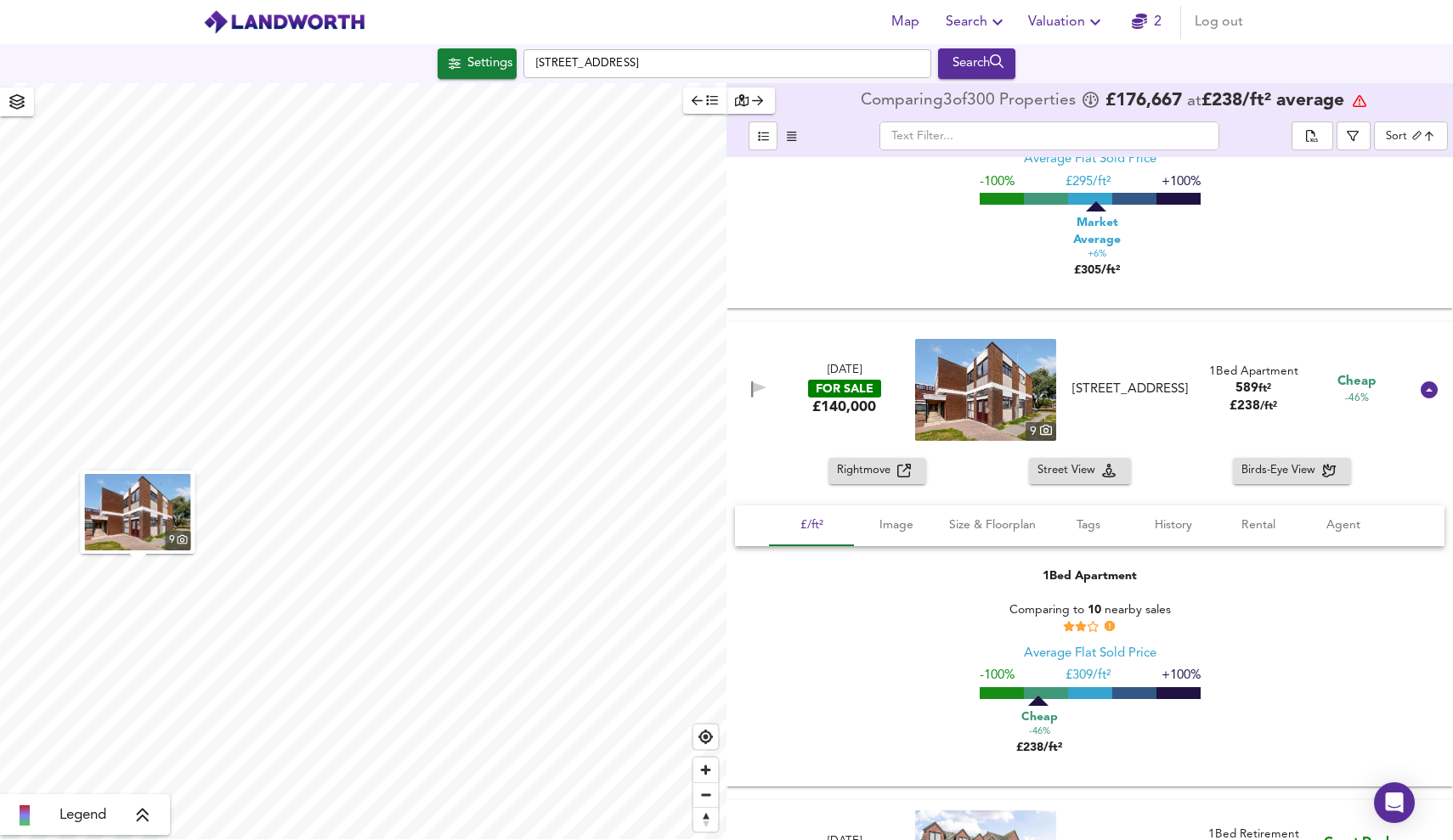scroll, scrollTop: 9431, scrollLeft: 0, axis: vertical 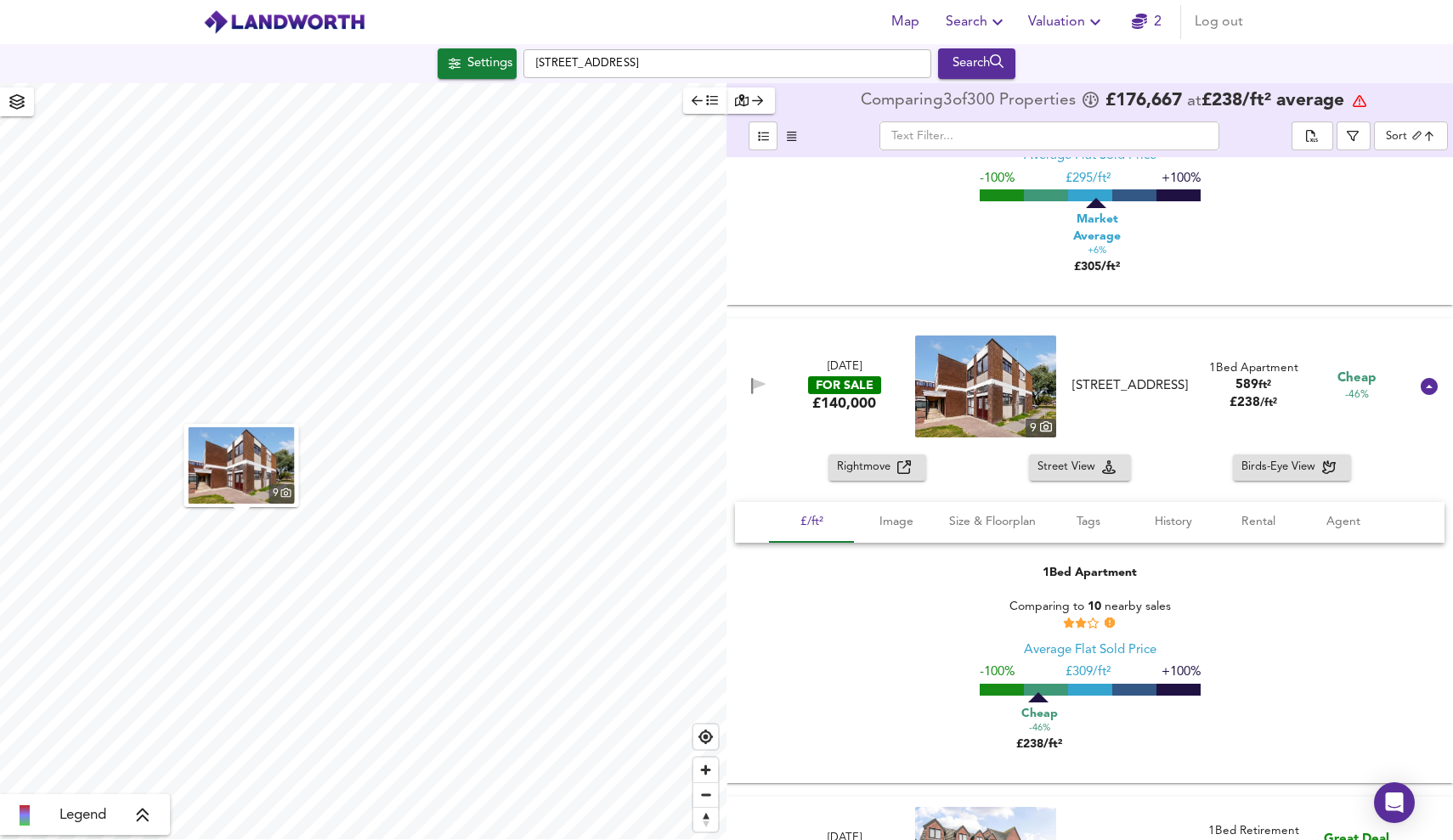 click 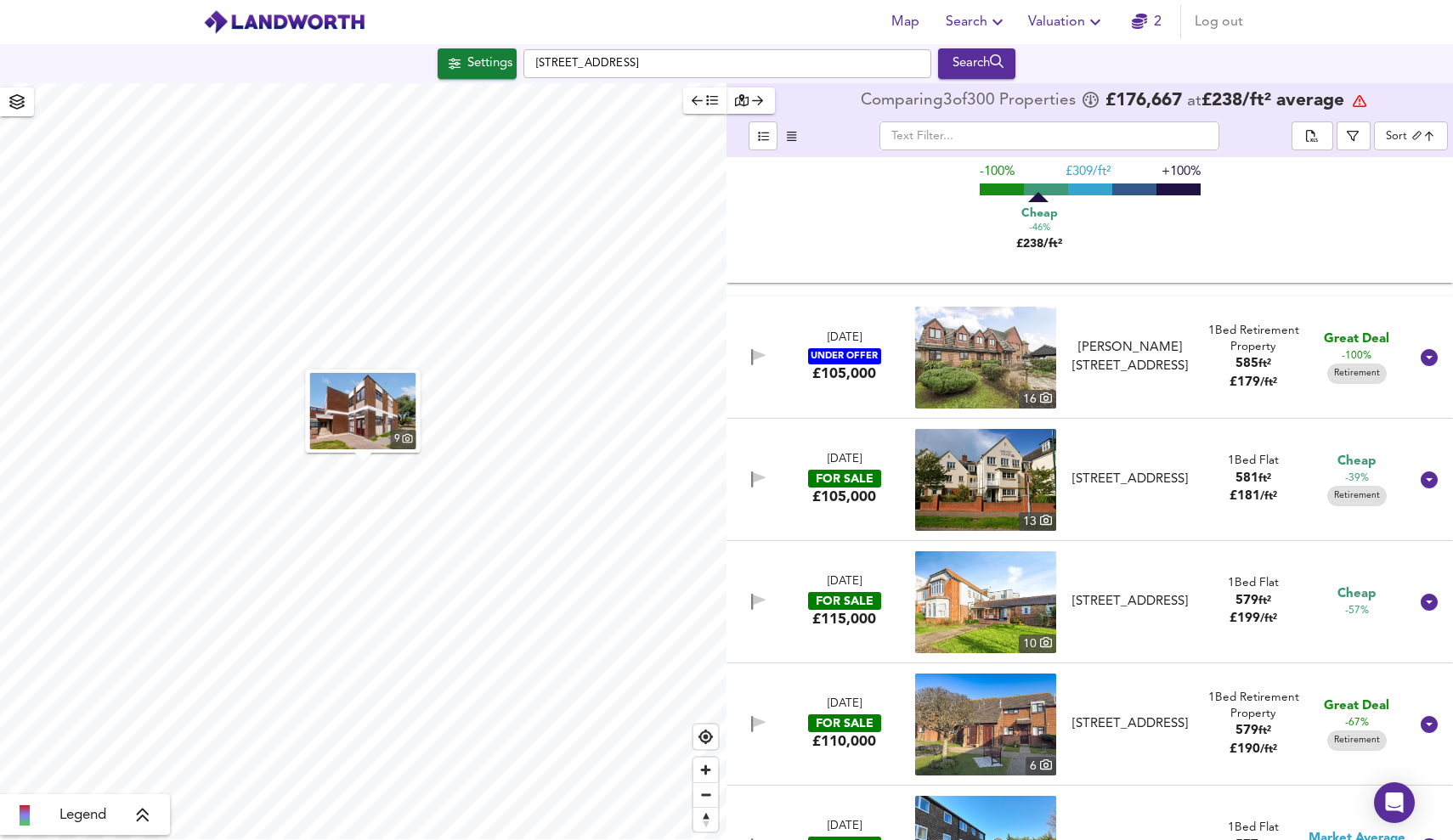 scroll, scrollTop: 9935, scrollLeft: 0, axis: vertical 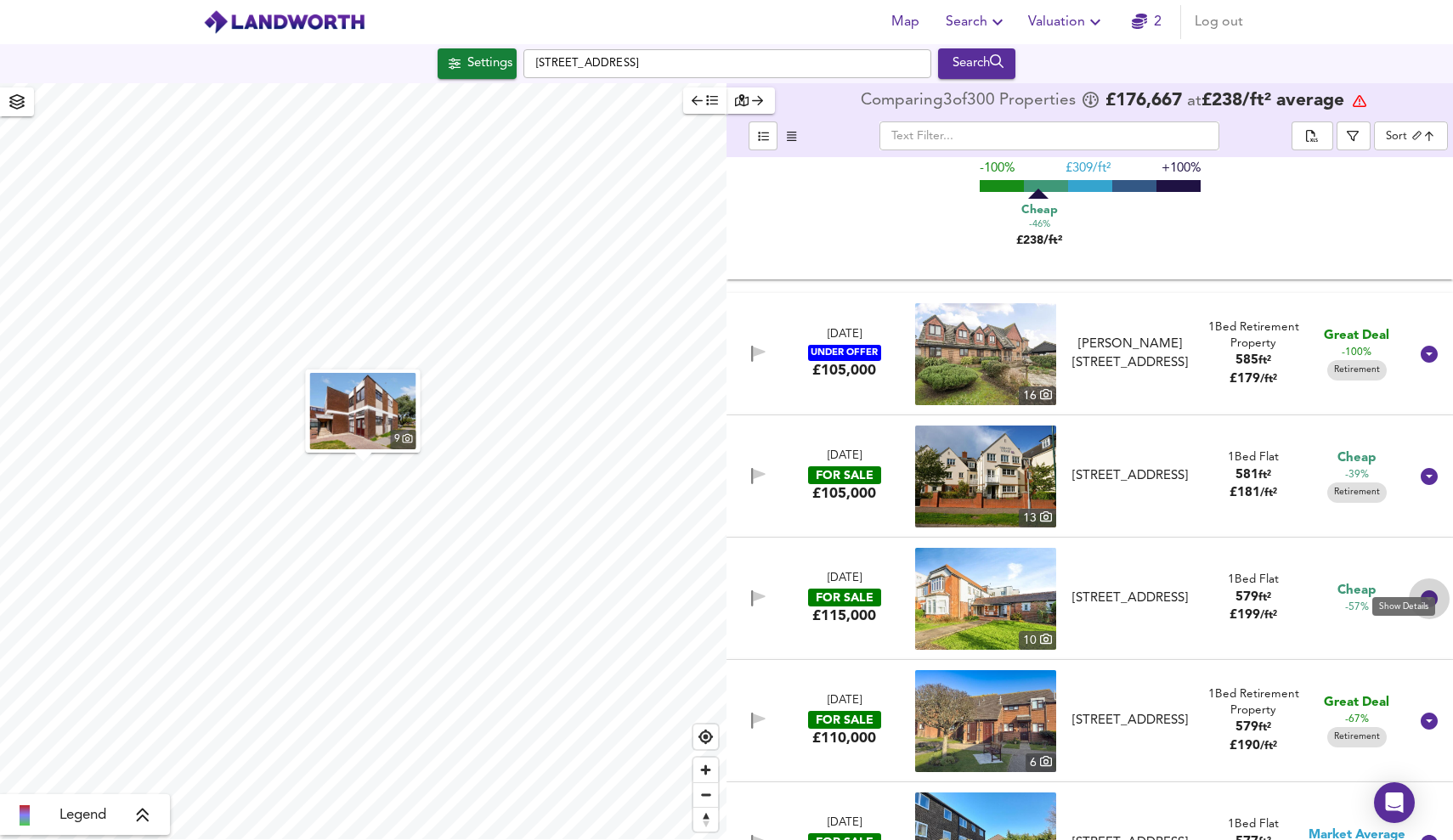 click 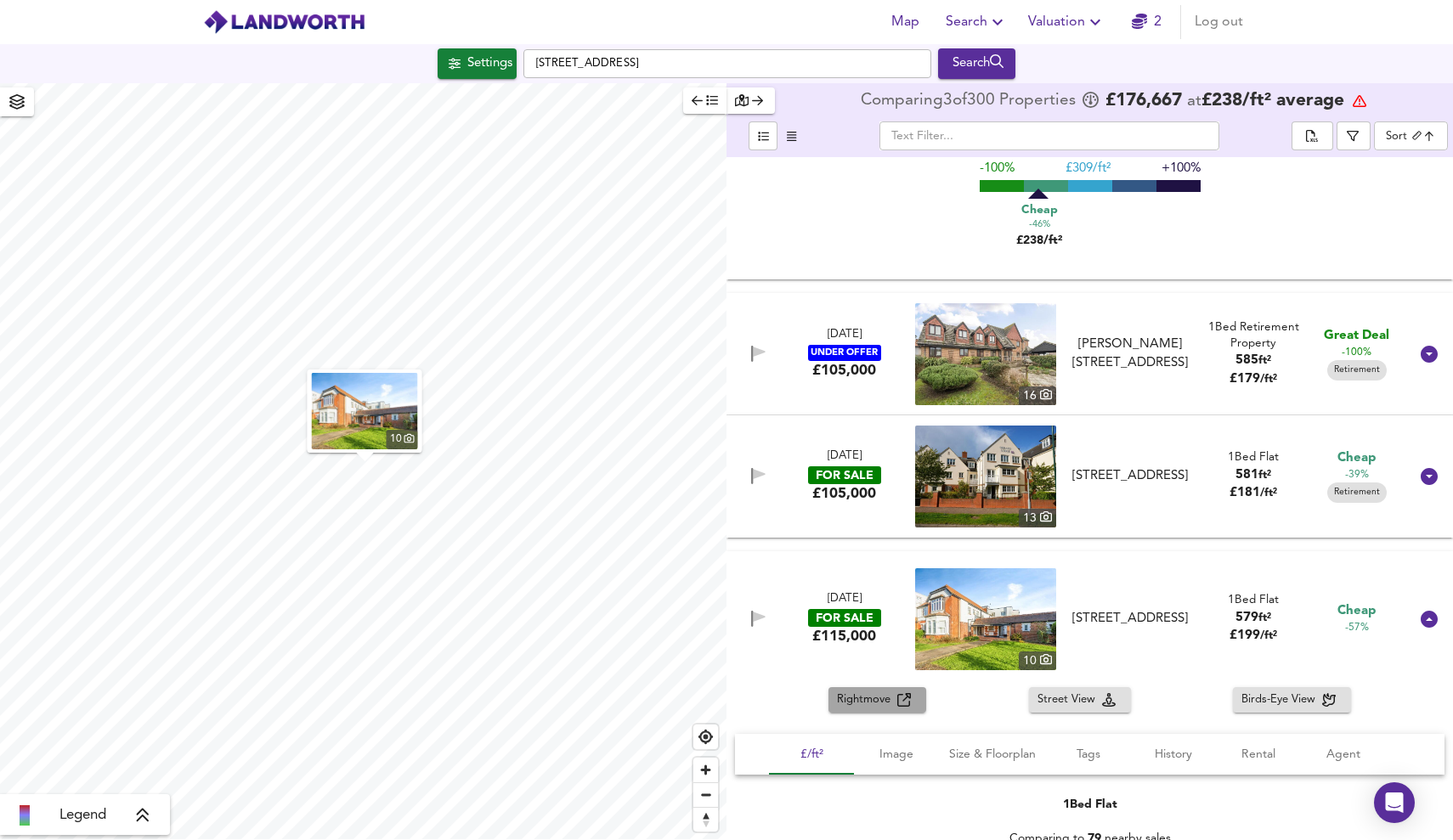 click 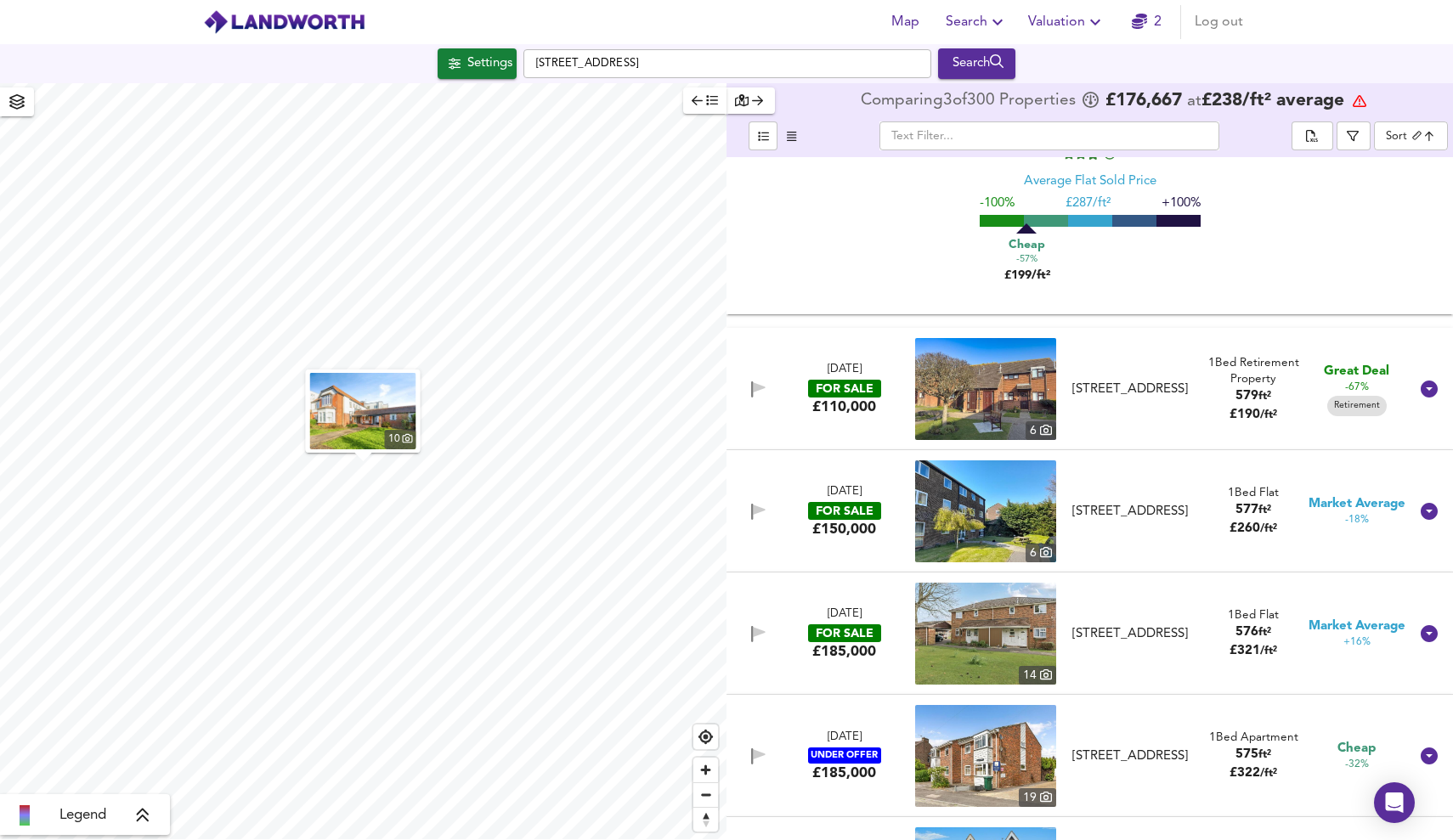 scroll, scrollTop: 10639, scrollLeft: 0, axis: vertical 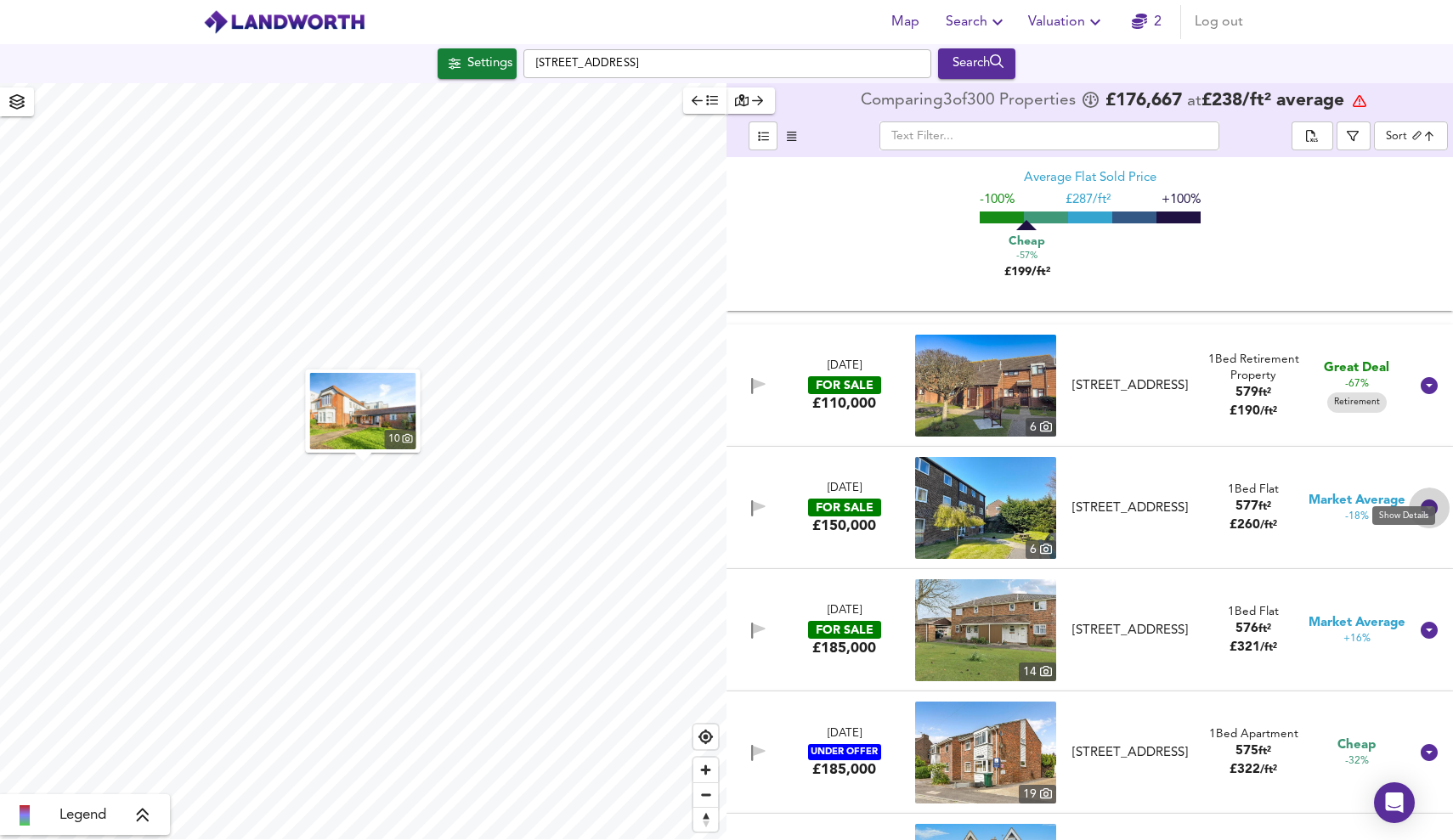 click 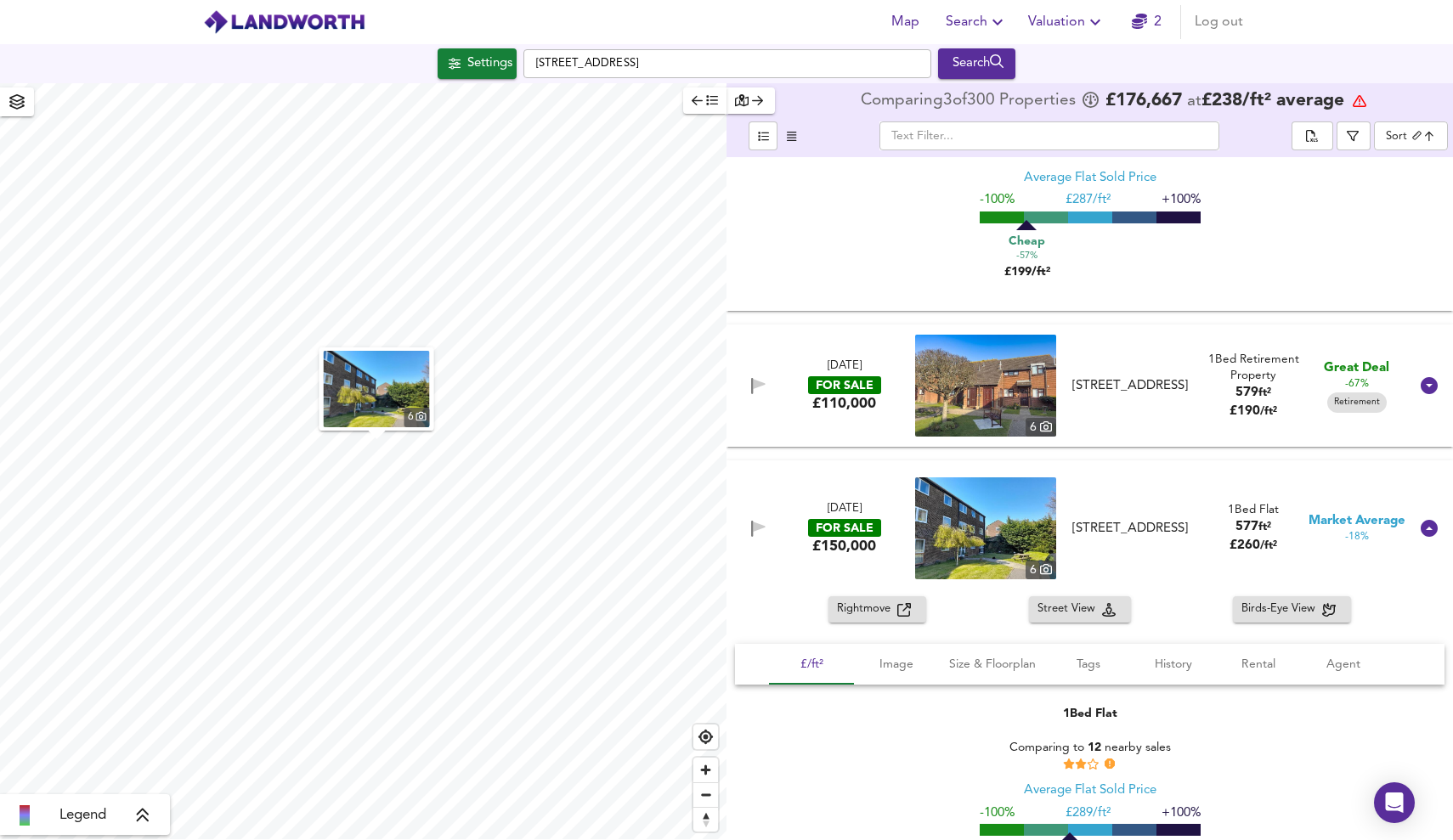 click on "Rightmove" at bounding box center (867, 609) 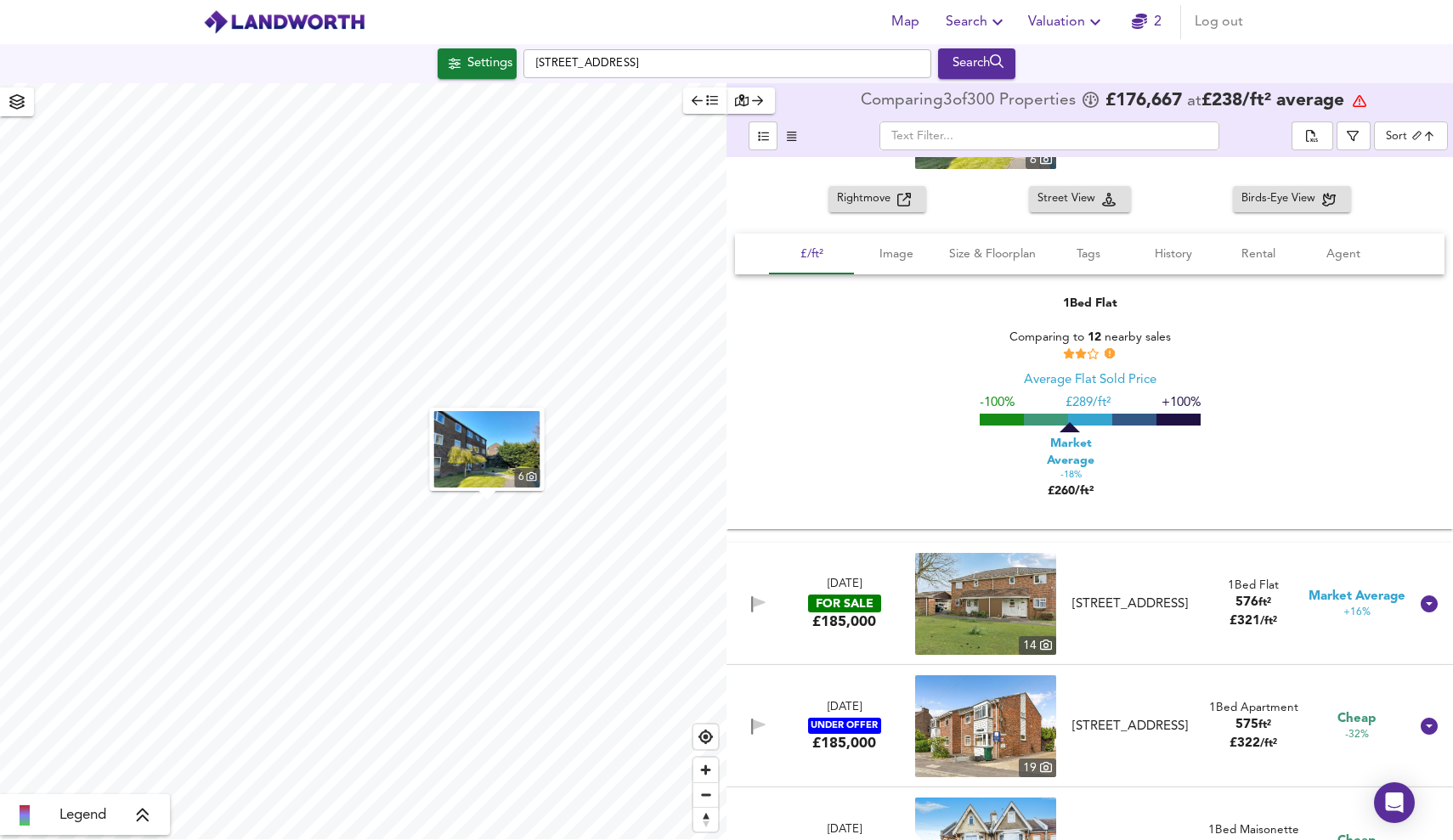 scroll, scrollTop: 11213, scrollLeft: 0, axis: vertical 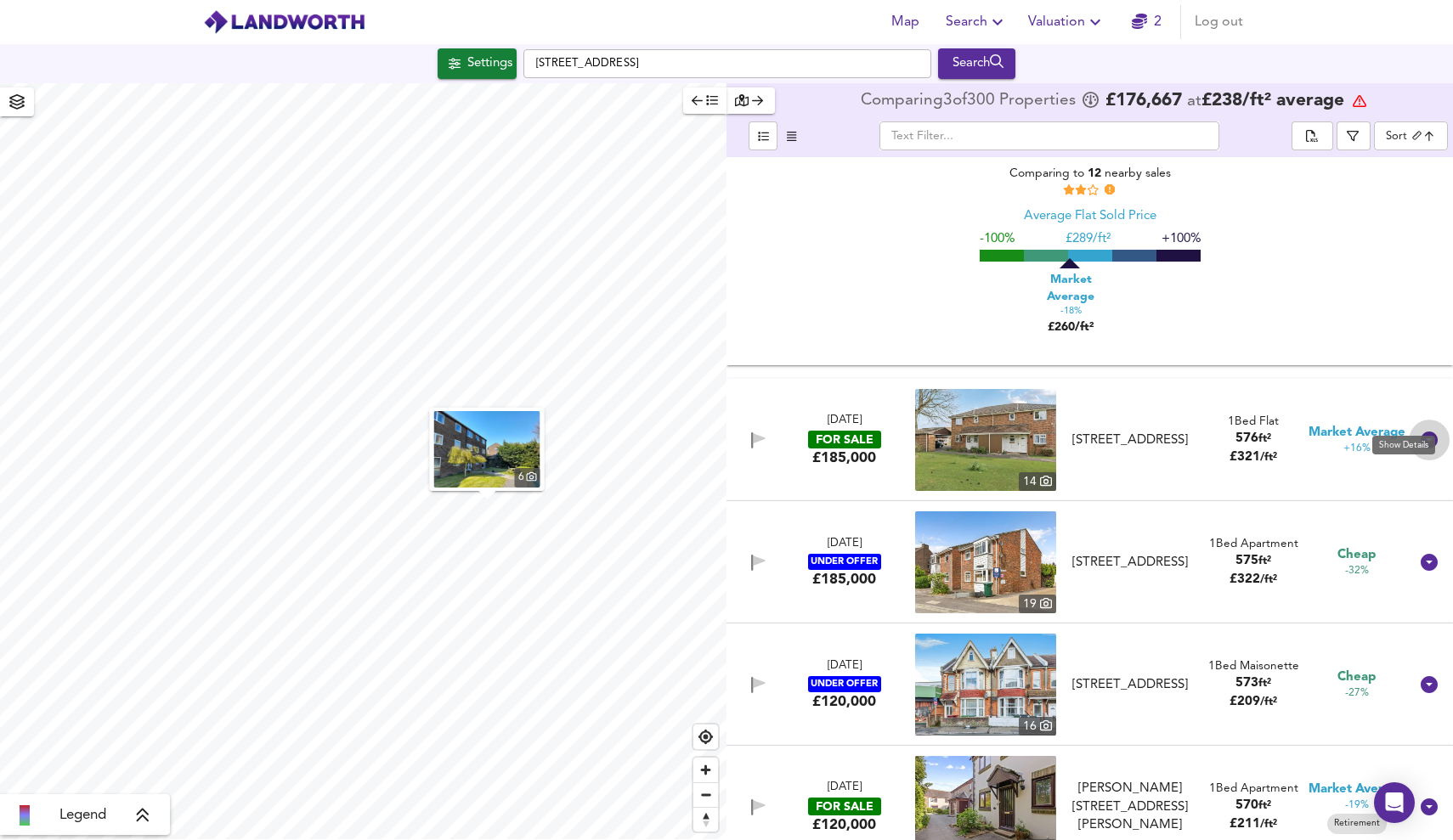 click 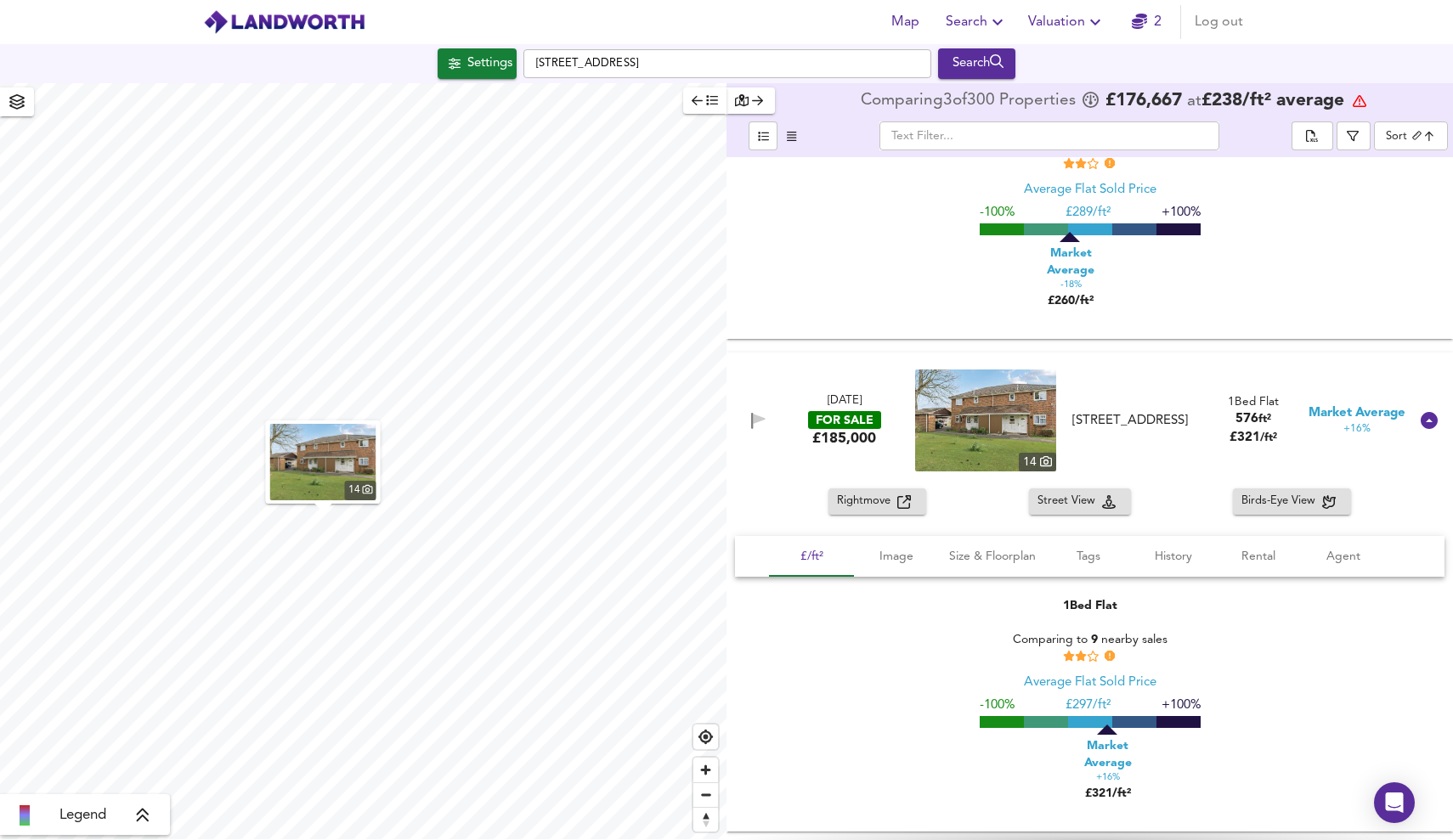 scroll, scrollTop: 11291, scrollLeft: 0, axis: vertical 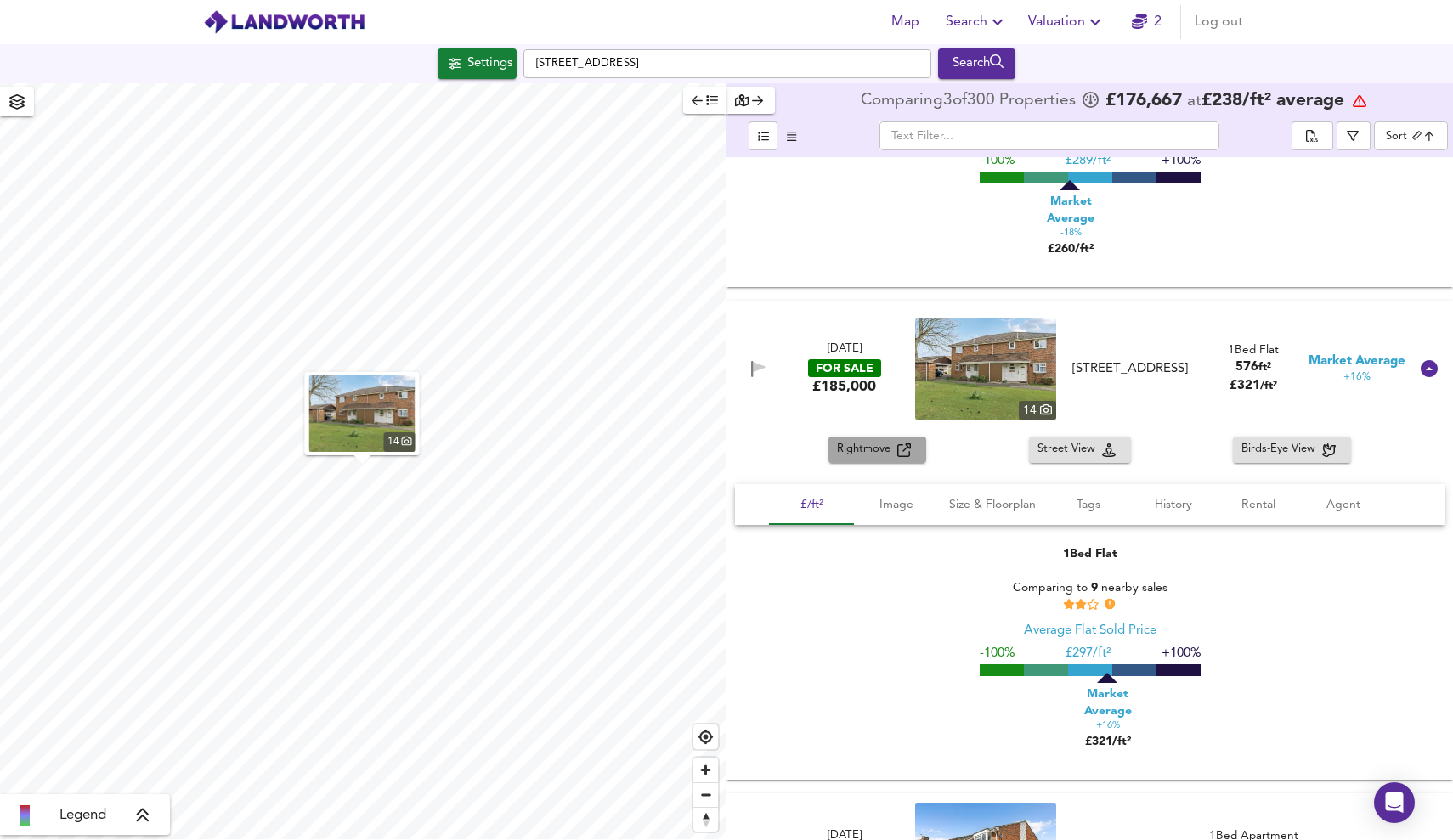 click 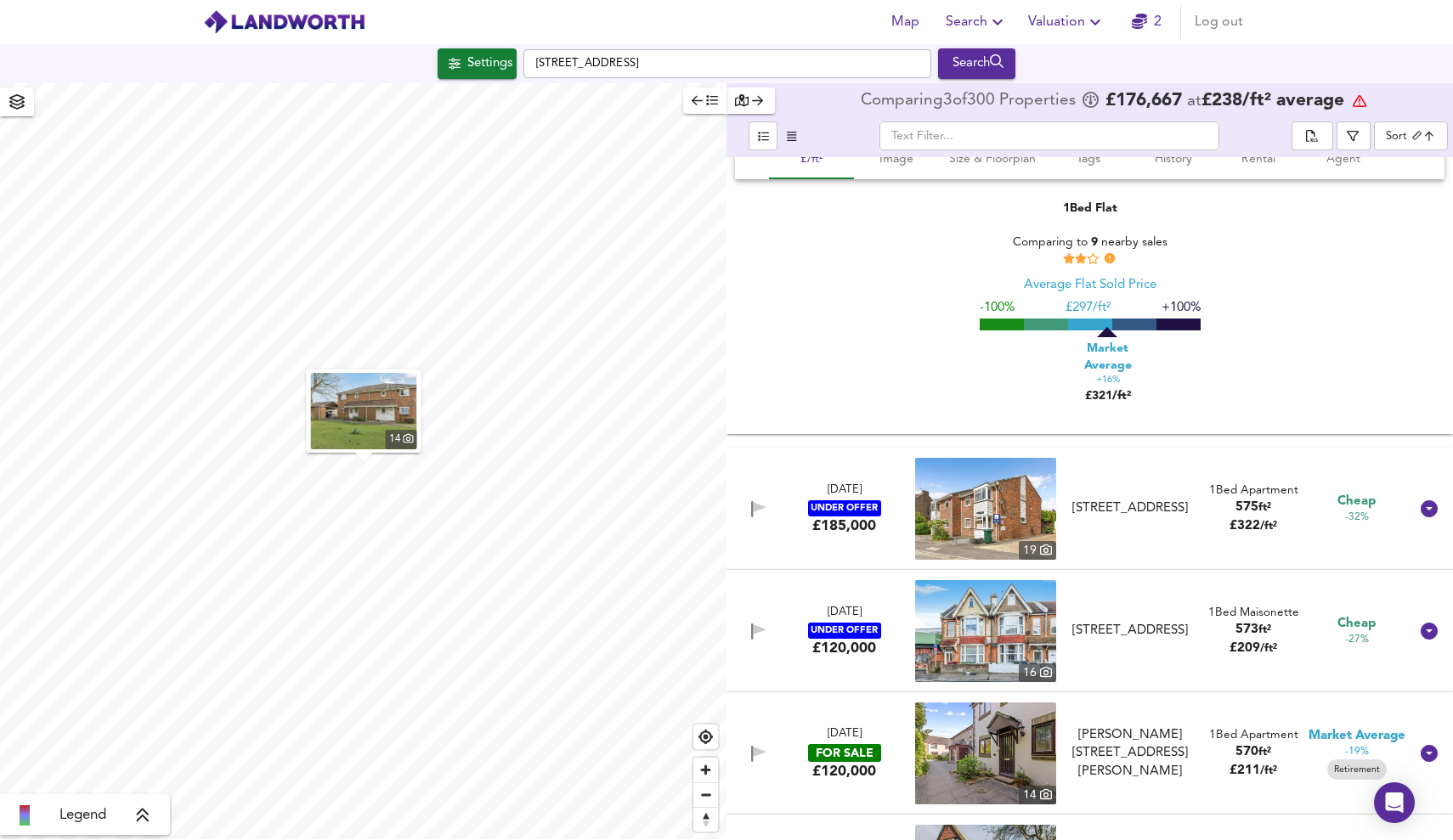 scroll, scrollTop: 11779, scrollLeft: 0, axis: vertical 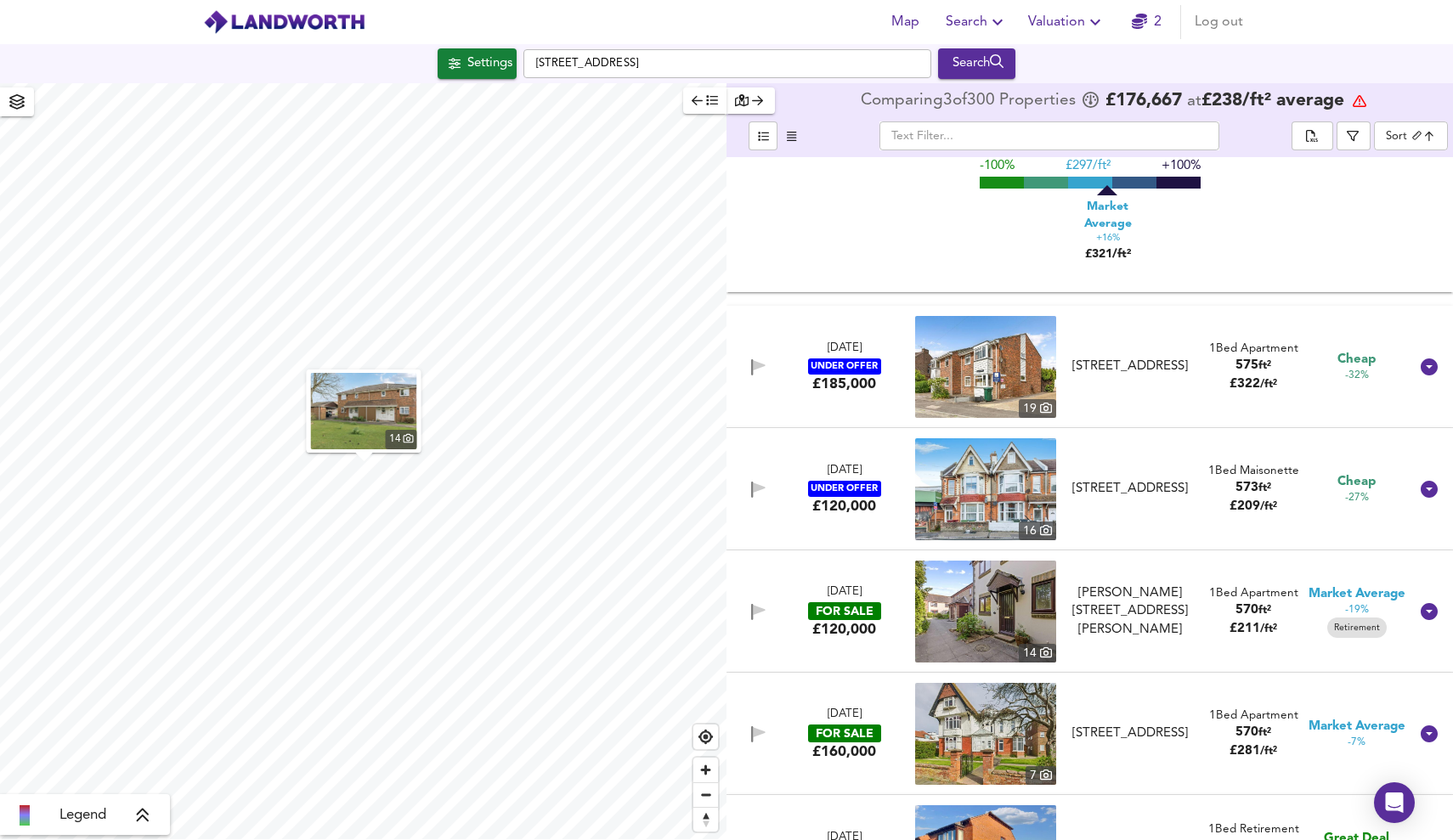 click 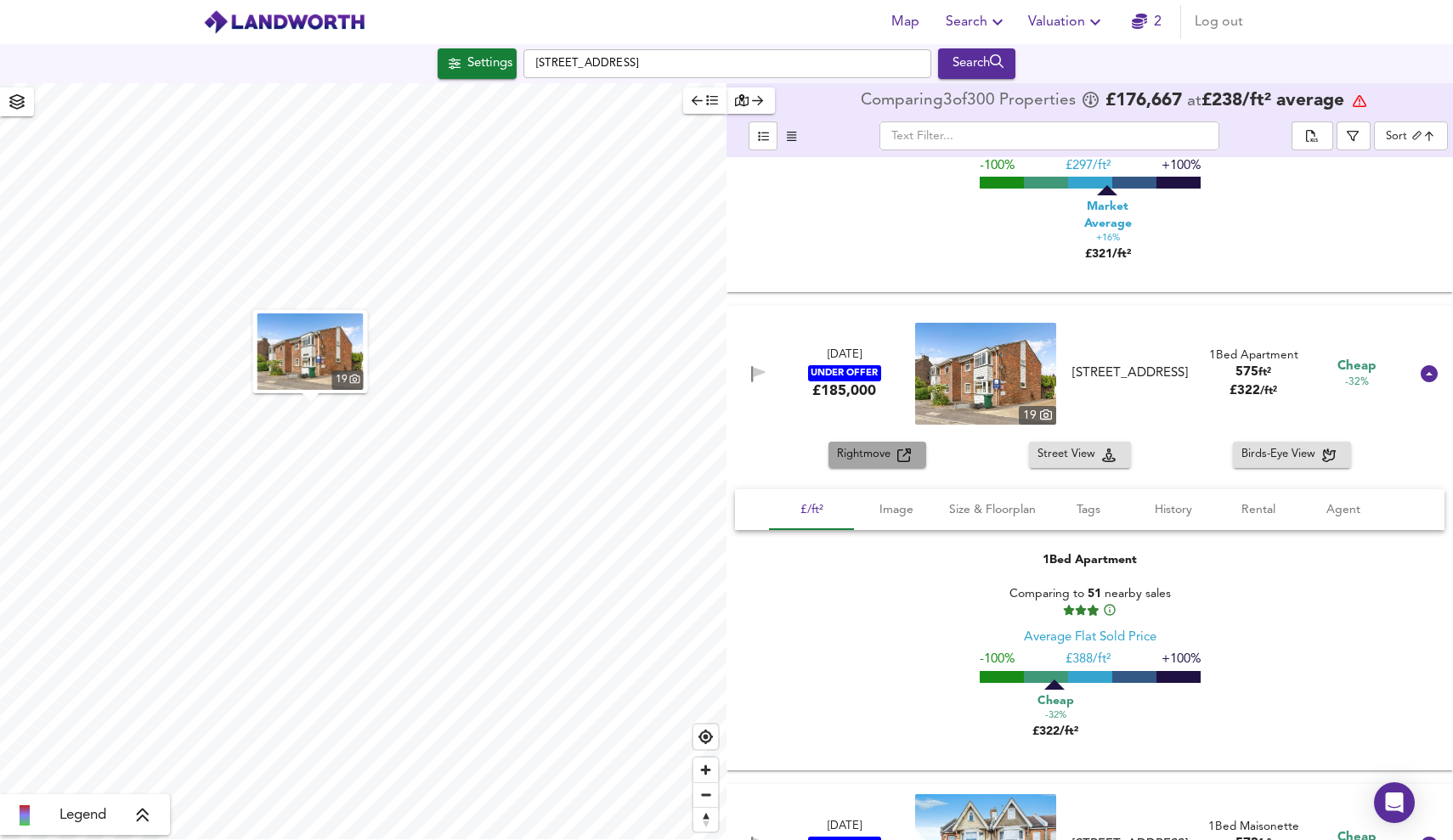 click 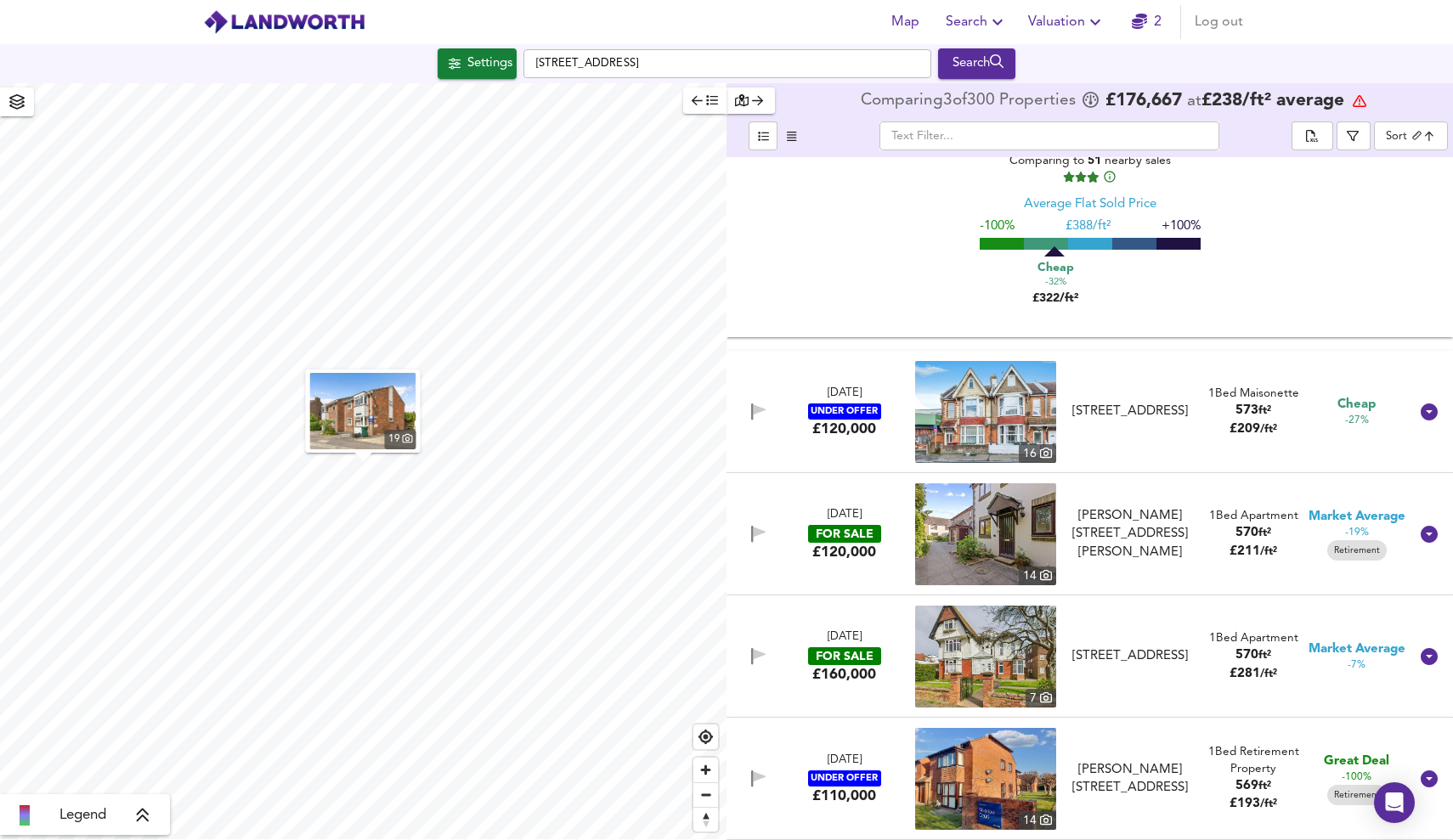 scroll, scrollTop: 12238, scrollLeft: 0, axis: vertical 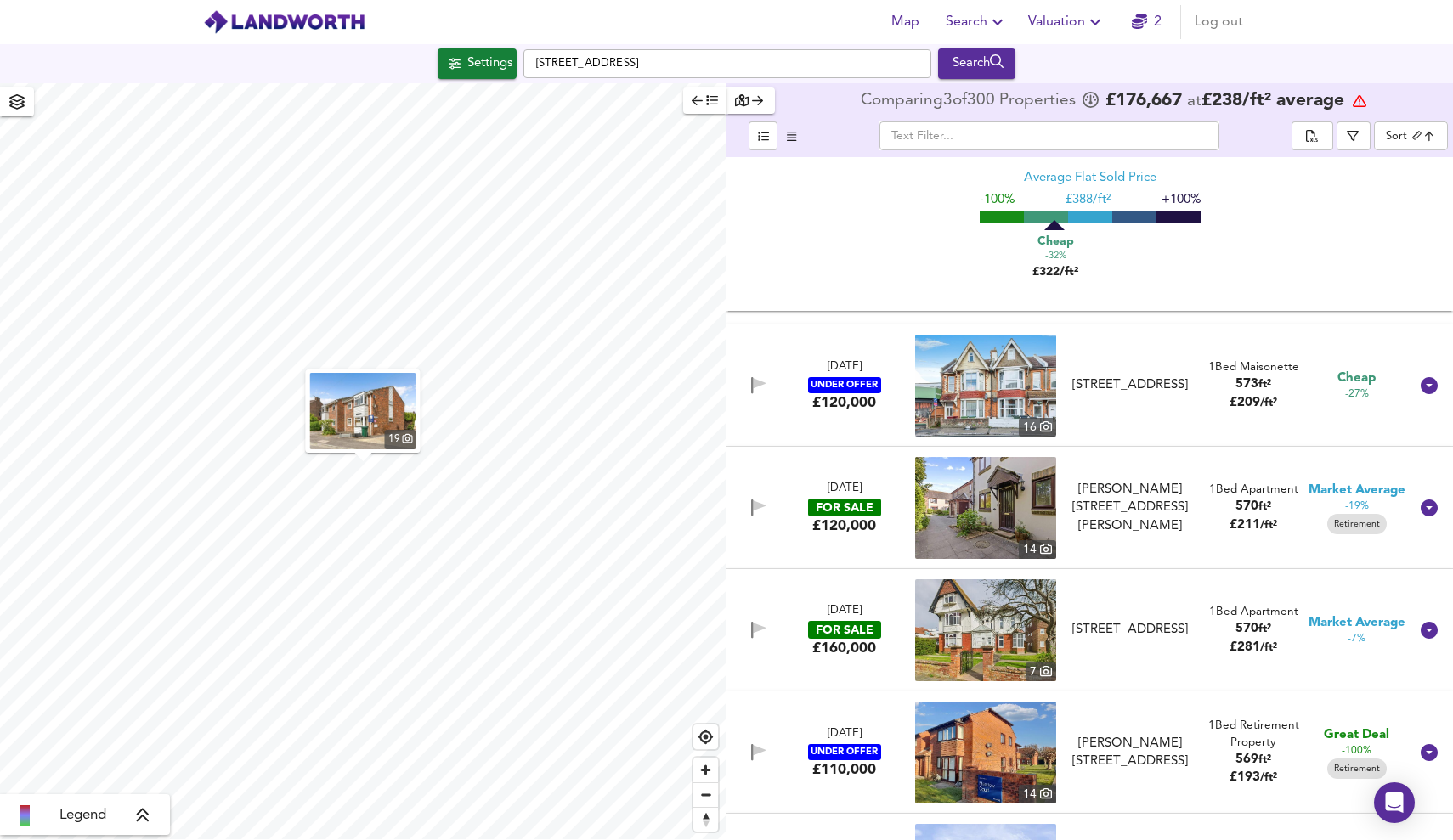 click 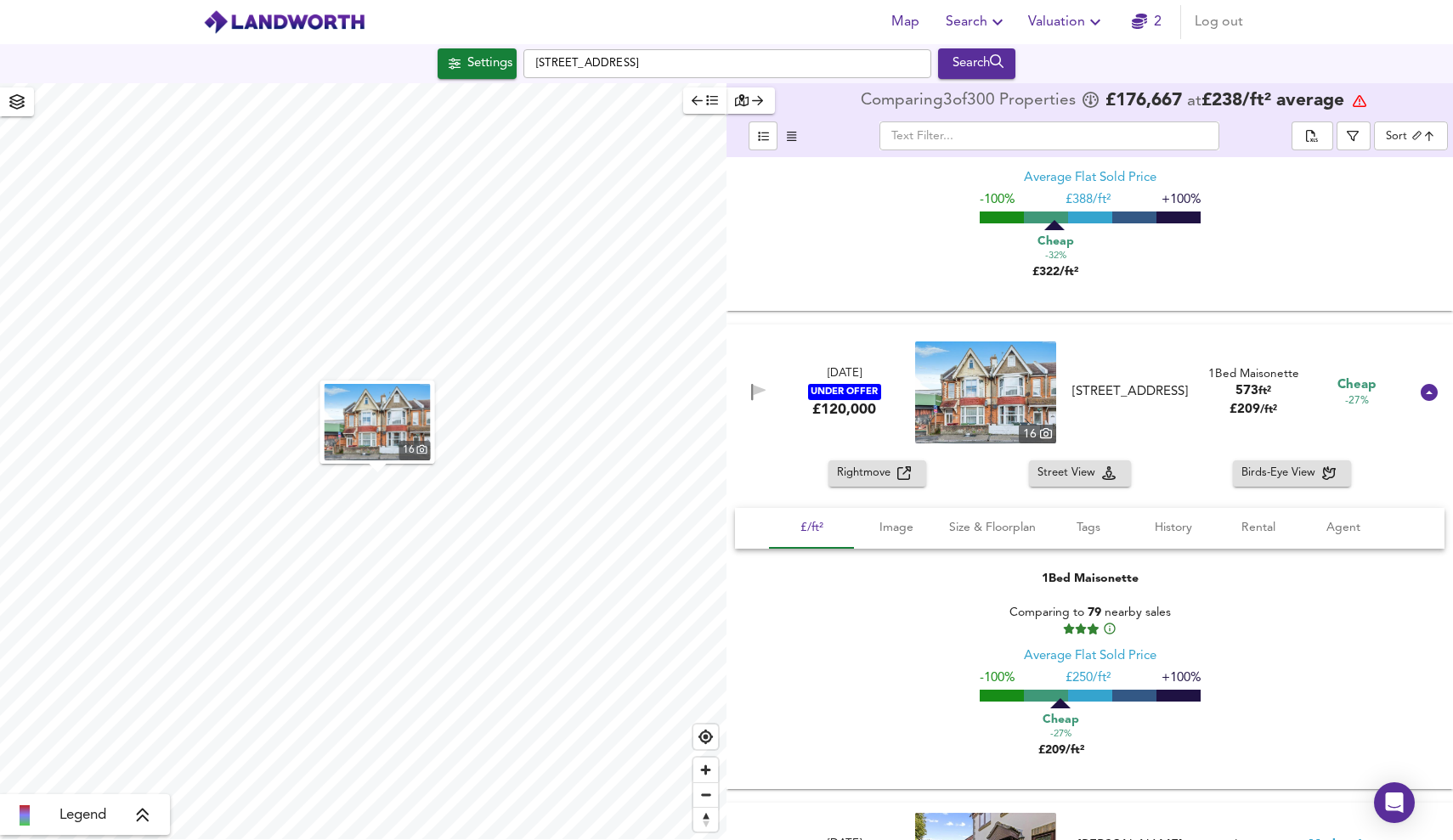 click on "Rightmove" at bounding box center [867, 473] 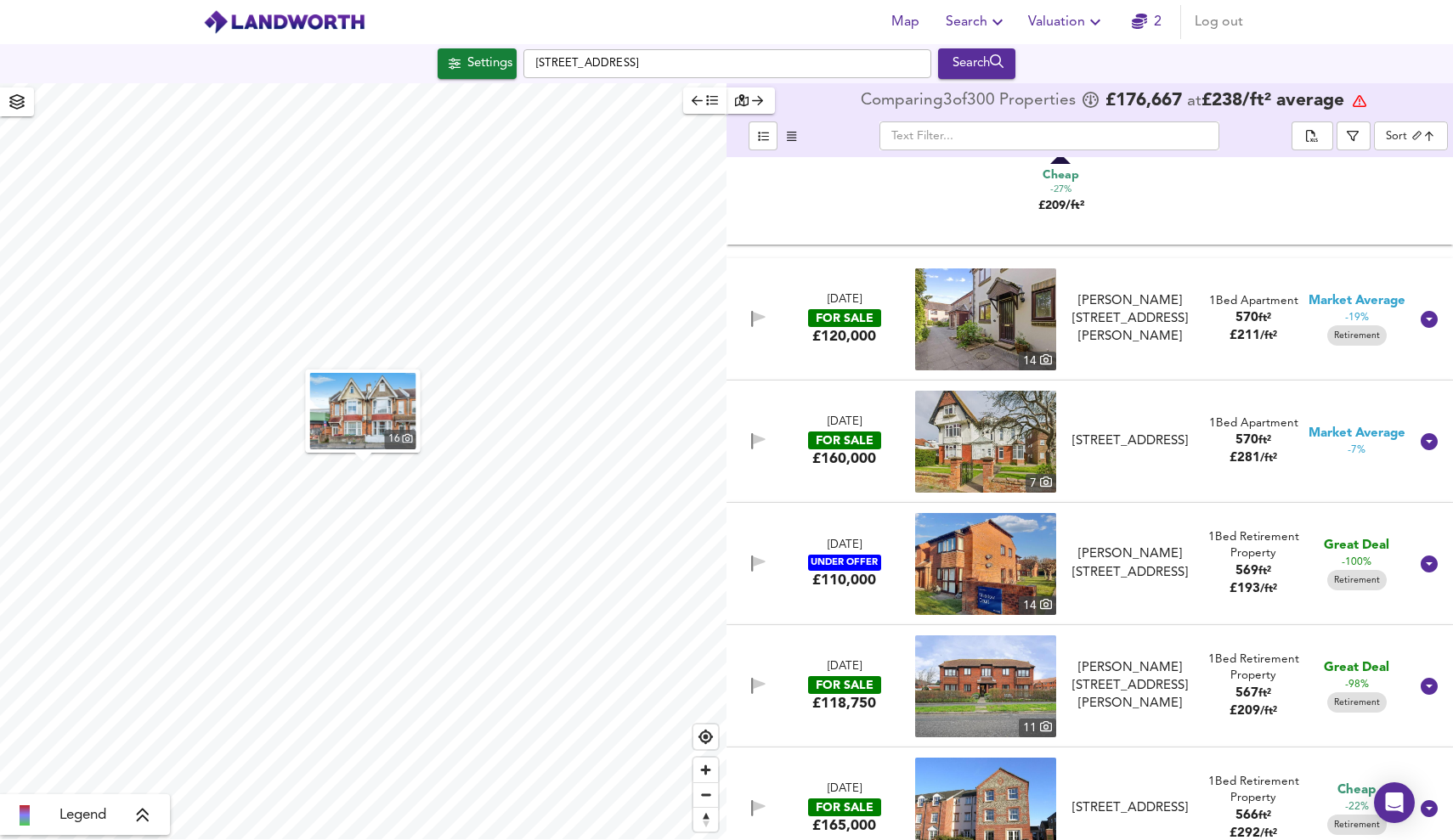 scroll, scrollTop: 12805, scrollLeft: 0, axis: vertical 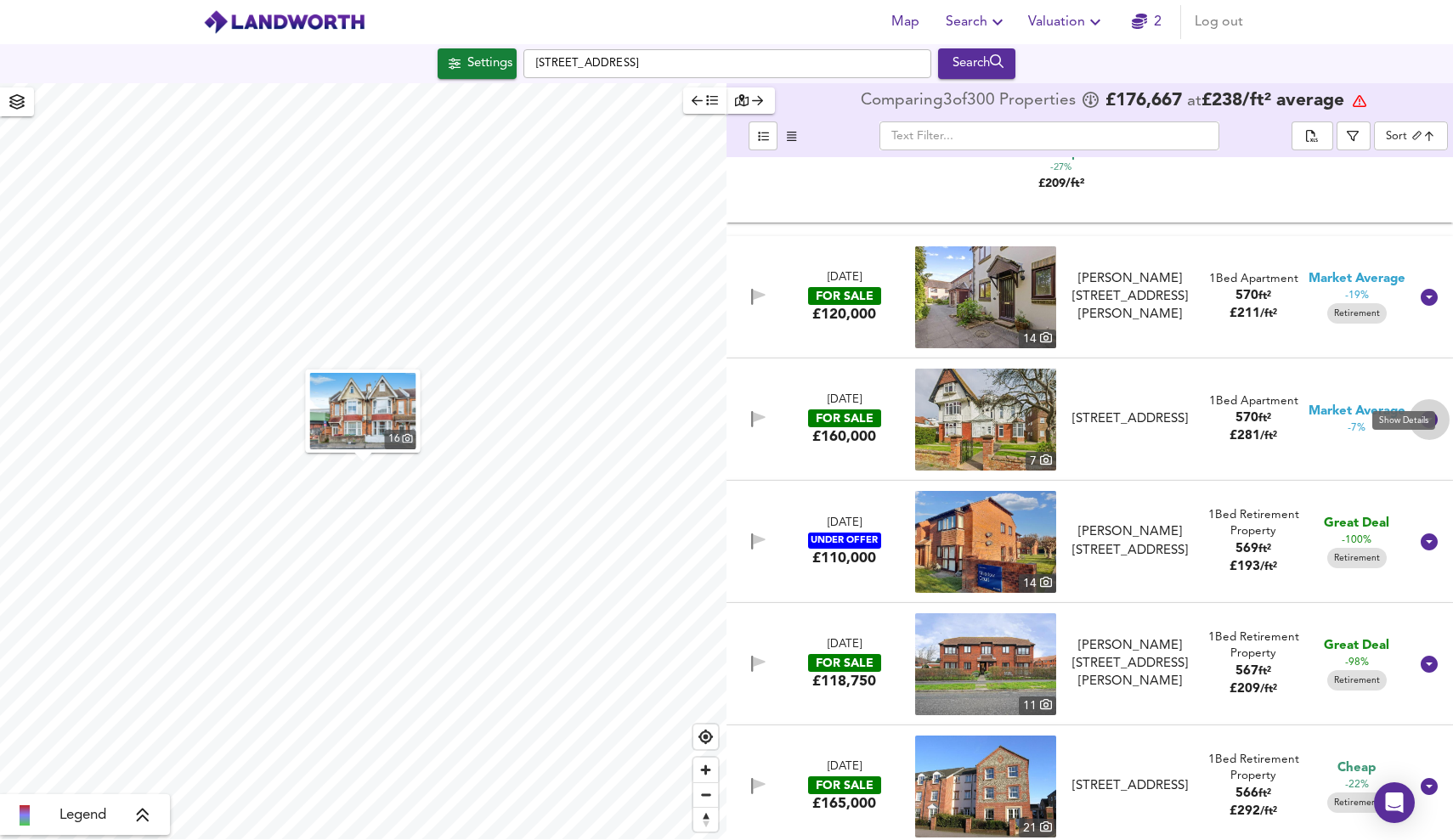 click 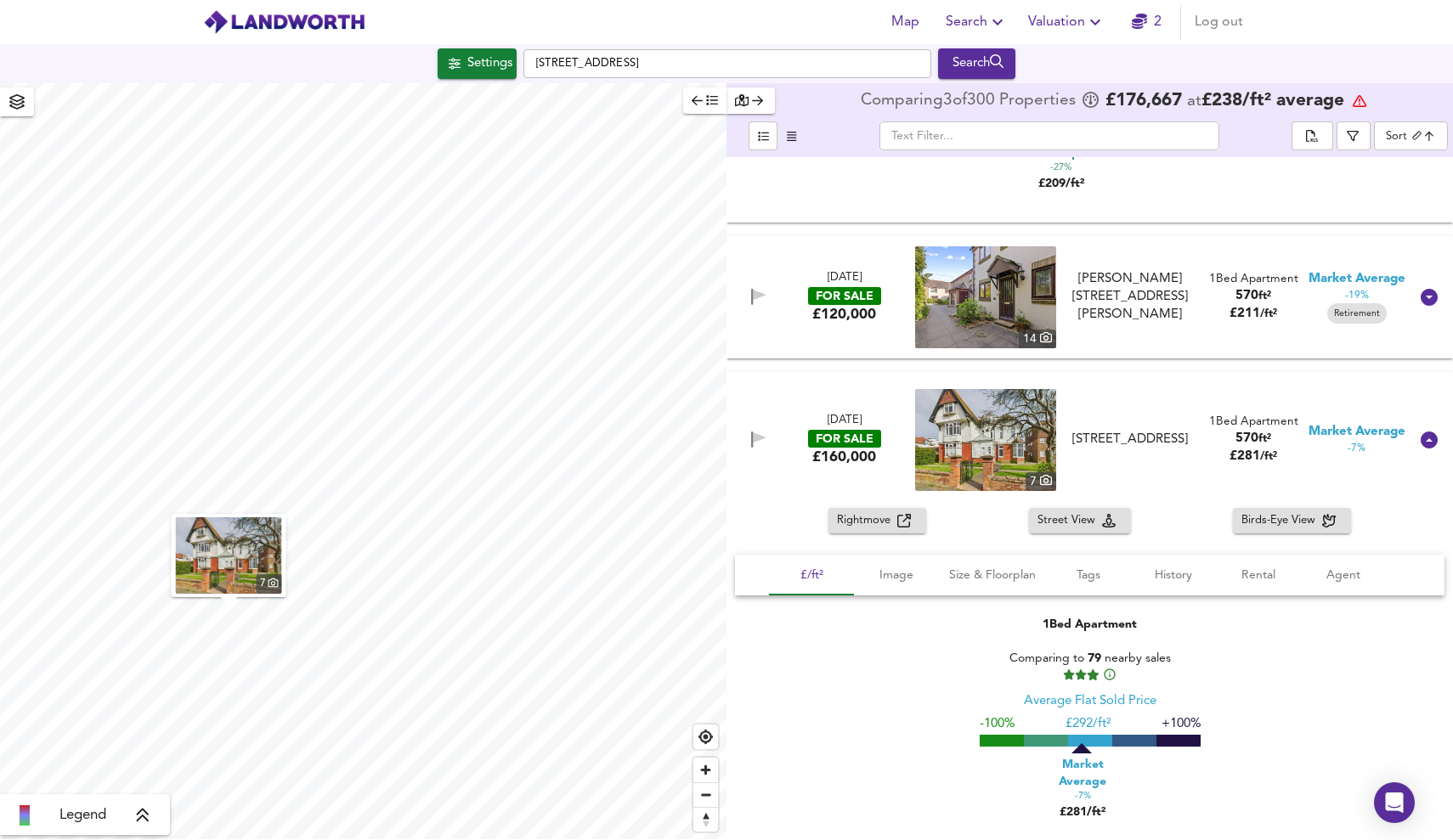 click on "Rightmove" at bounding box center [867, 521] 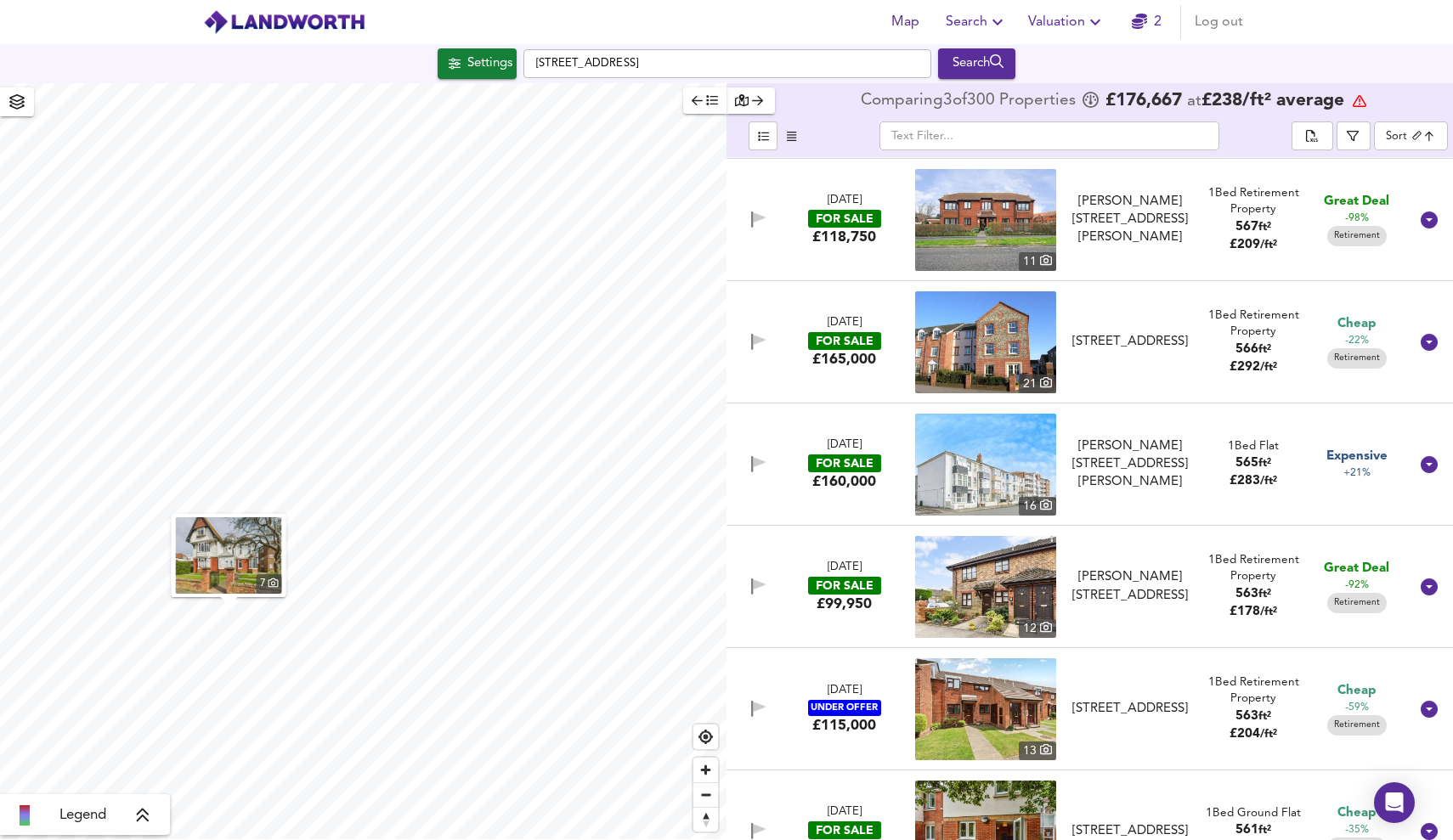 scroll, scrollTop: 13680, scrollLeft: 0, axis: vertical 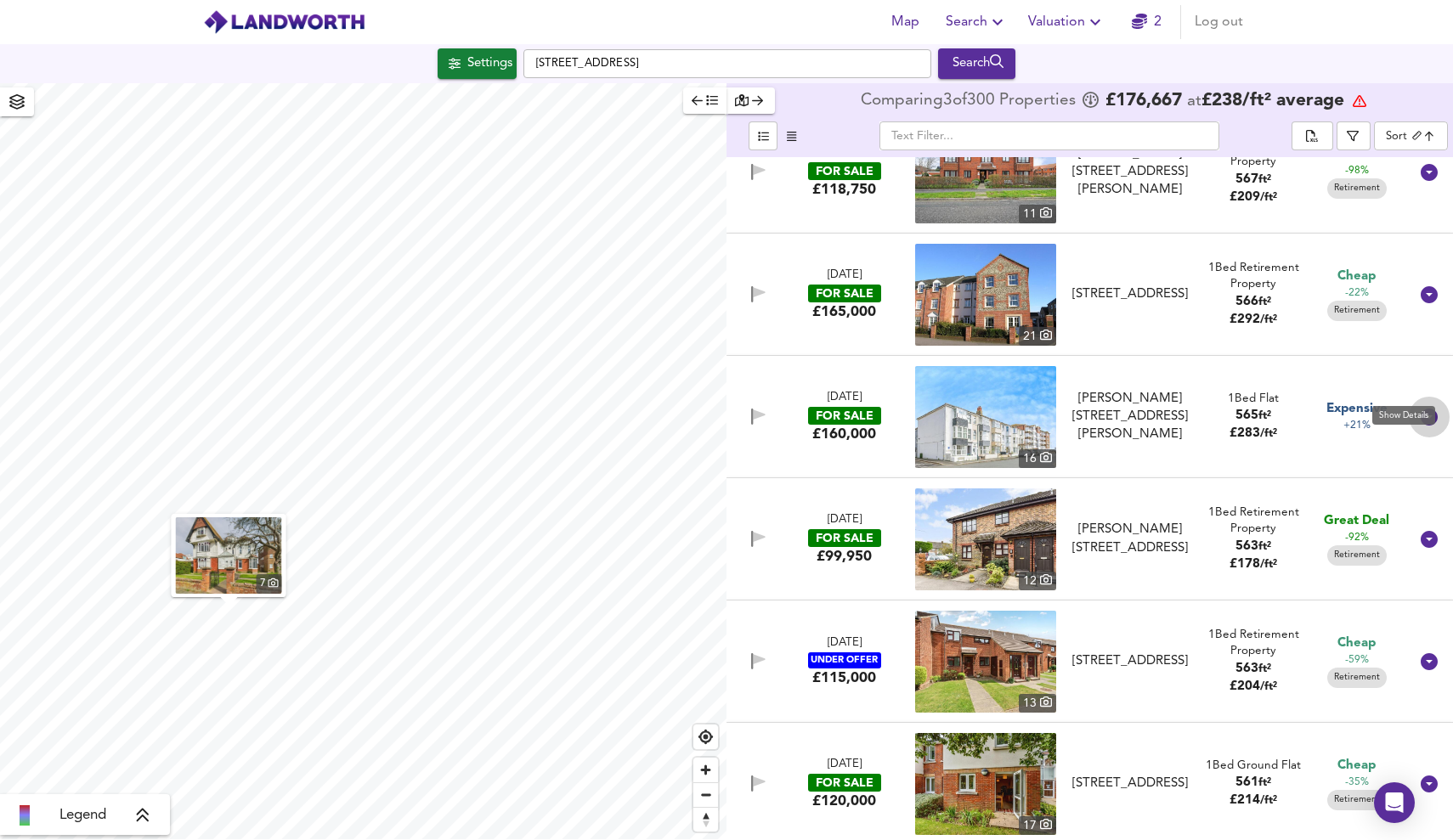 click 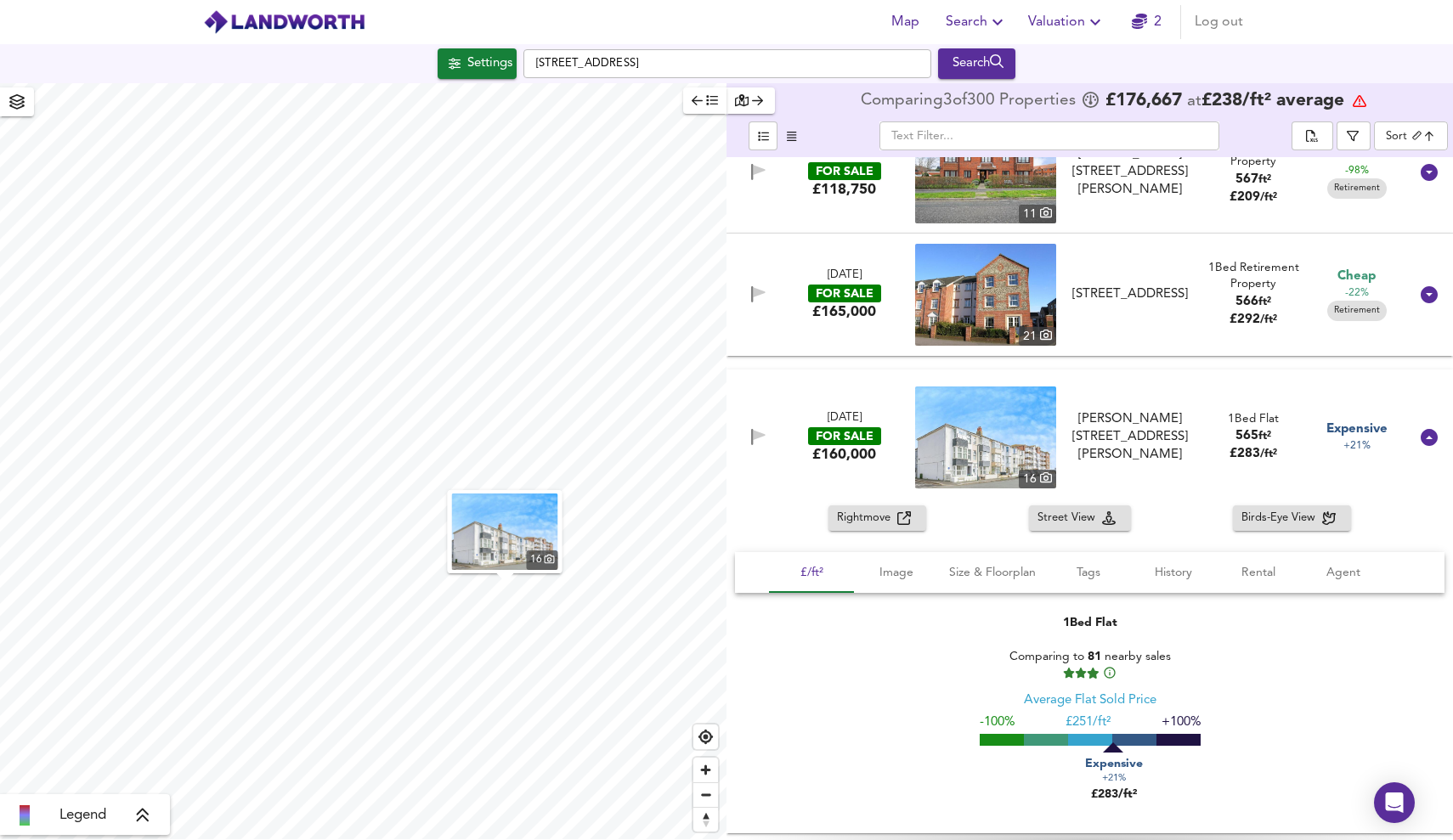 click on "Rightmove" at bounding box center (867, 518) 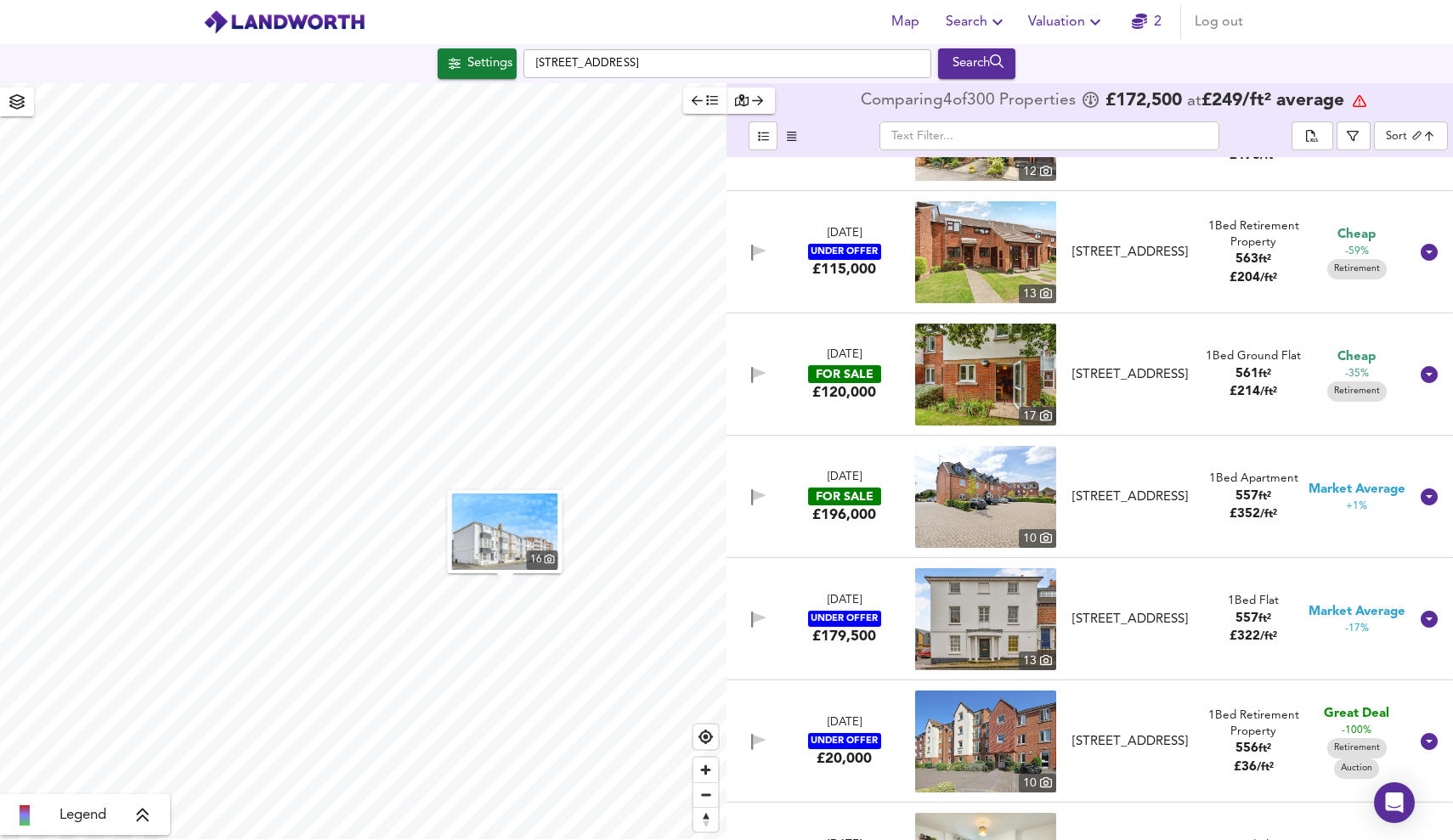 scroll, scrollTop: 14588, scrollLeft: 0, axis: vertical 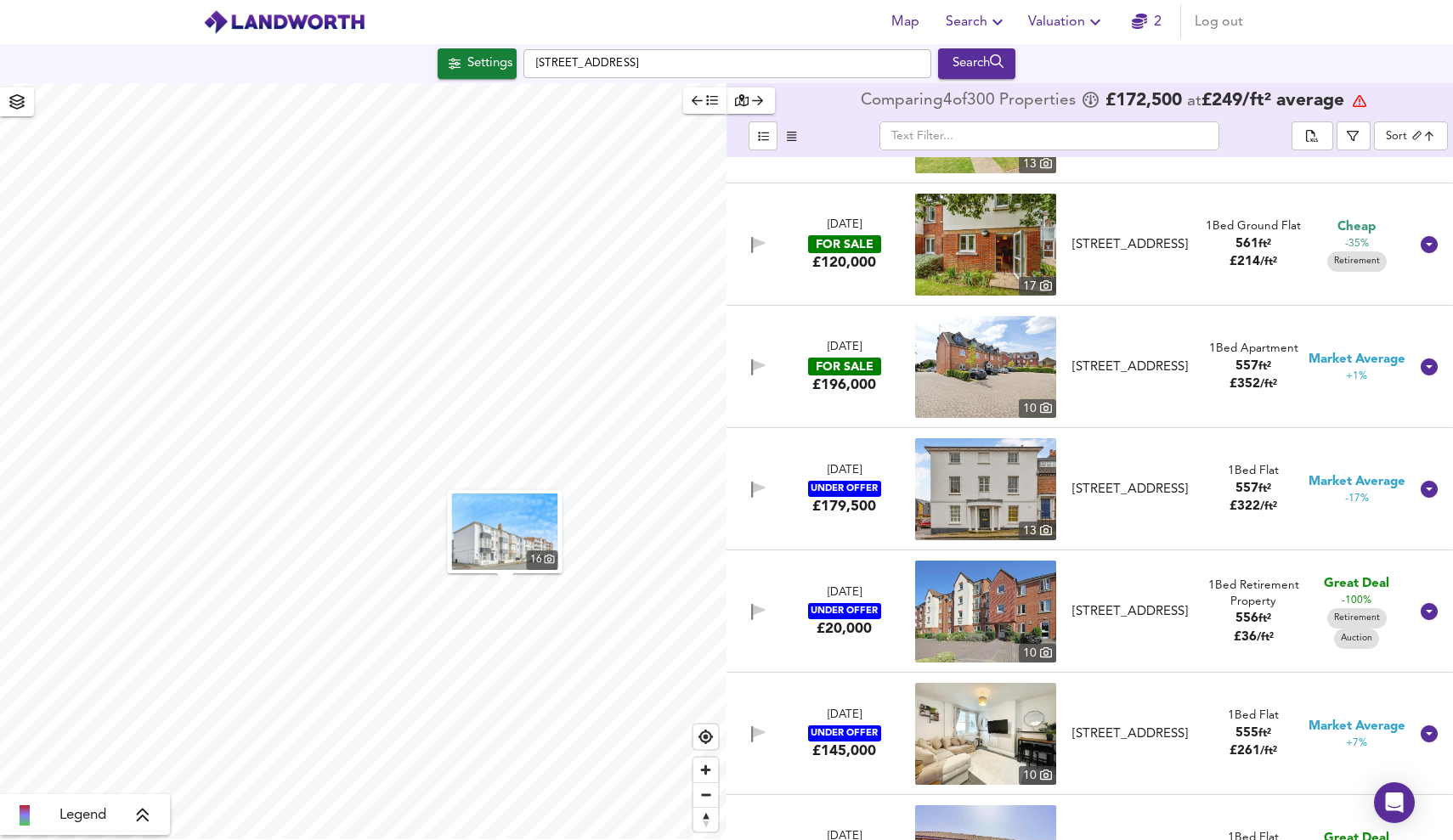 click 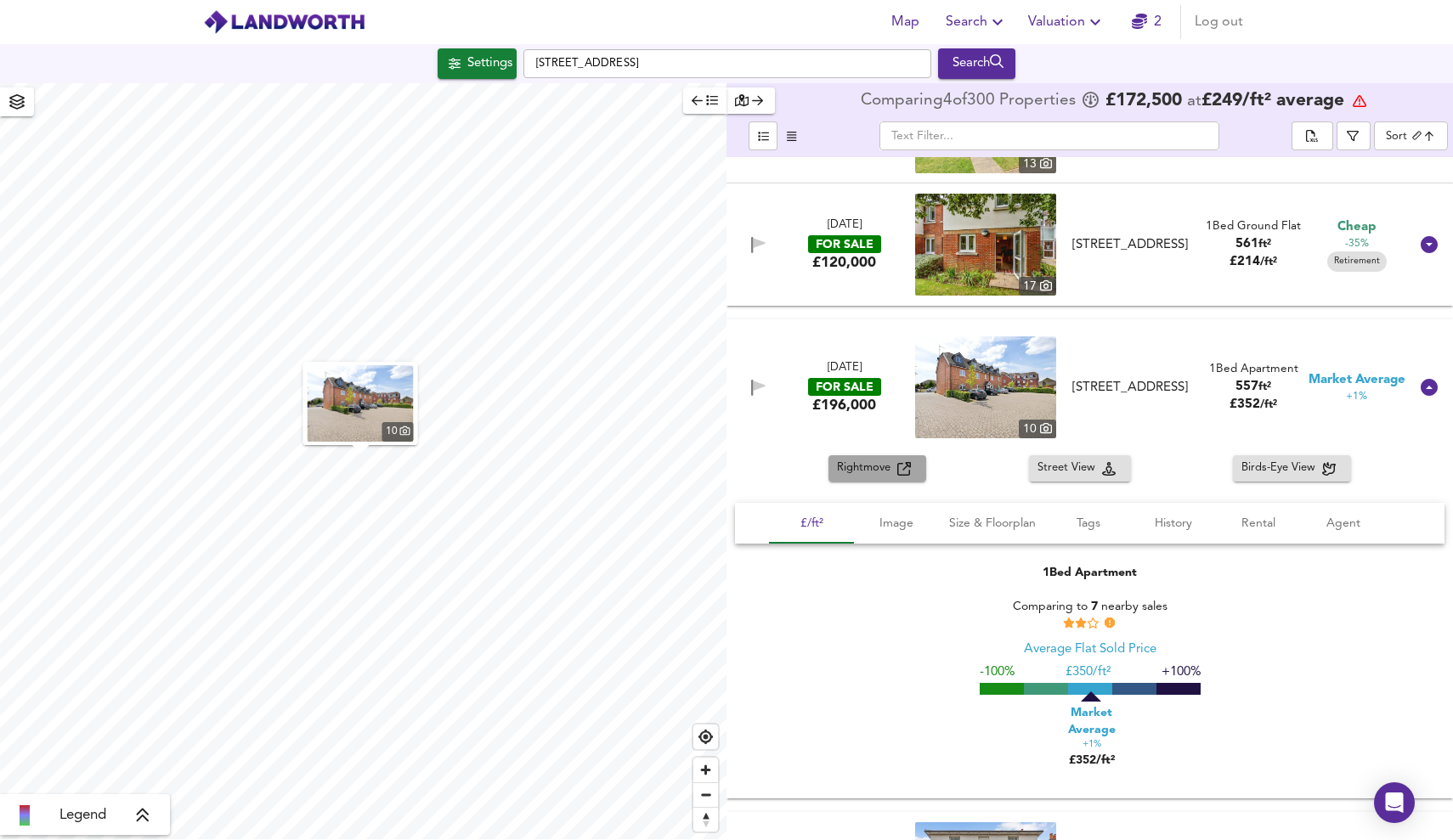 click 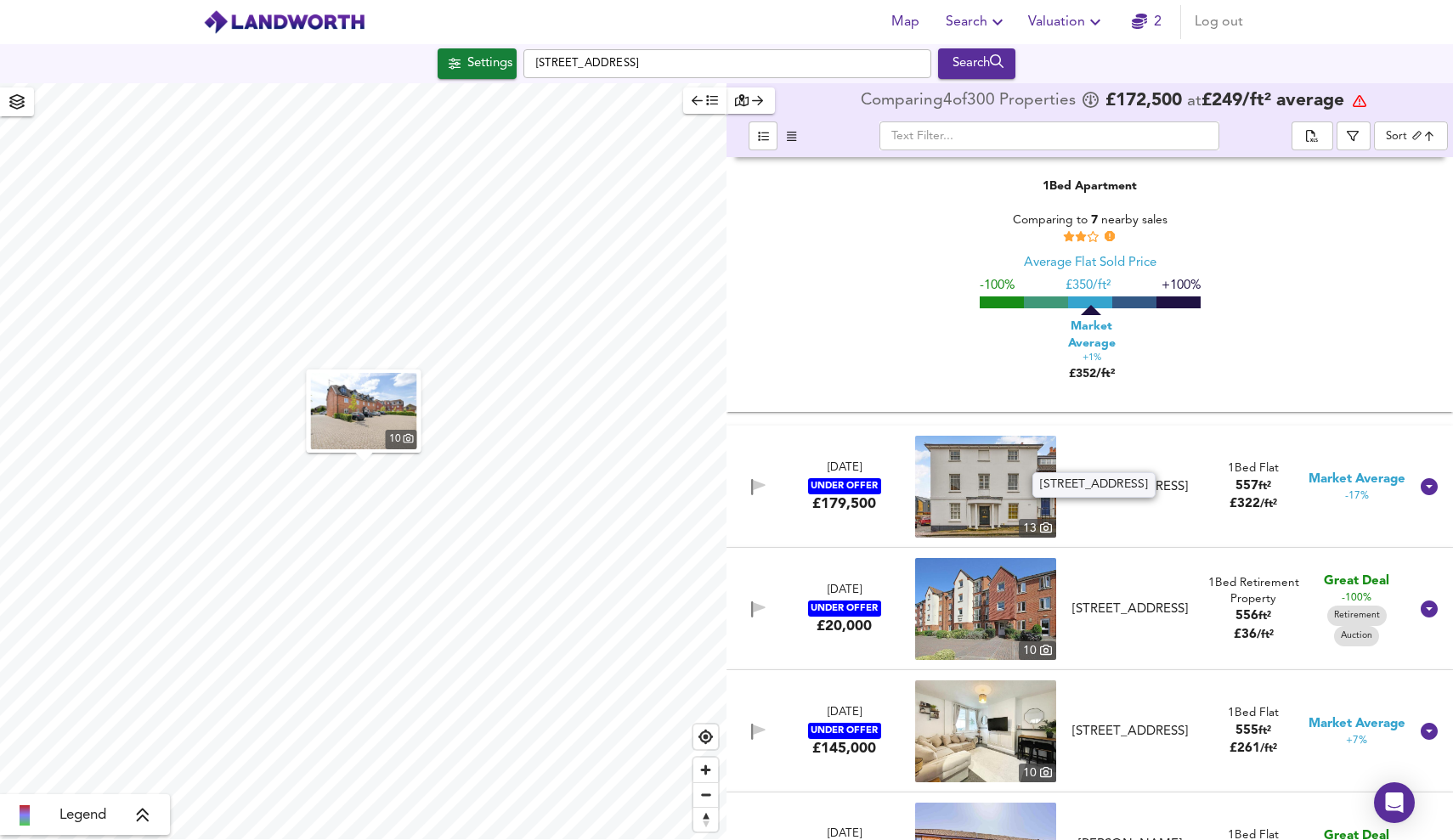 scroll, scrollTop: 15004, scrollLeft: 0, axis: vertical 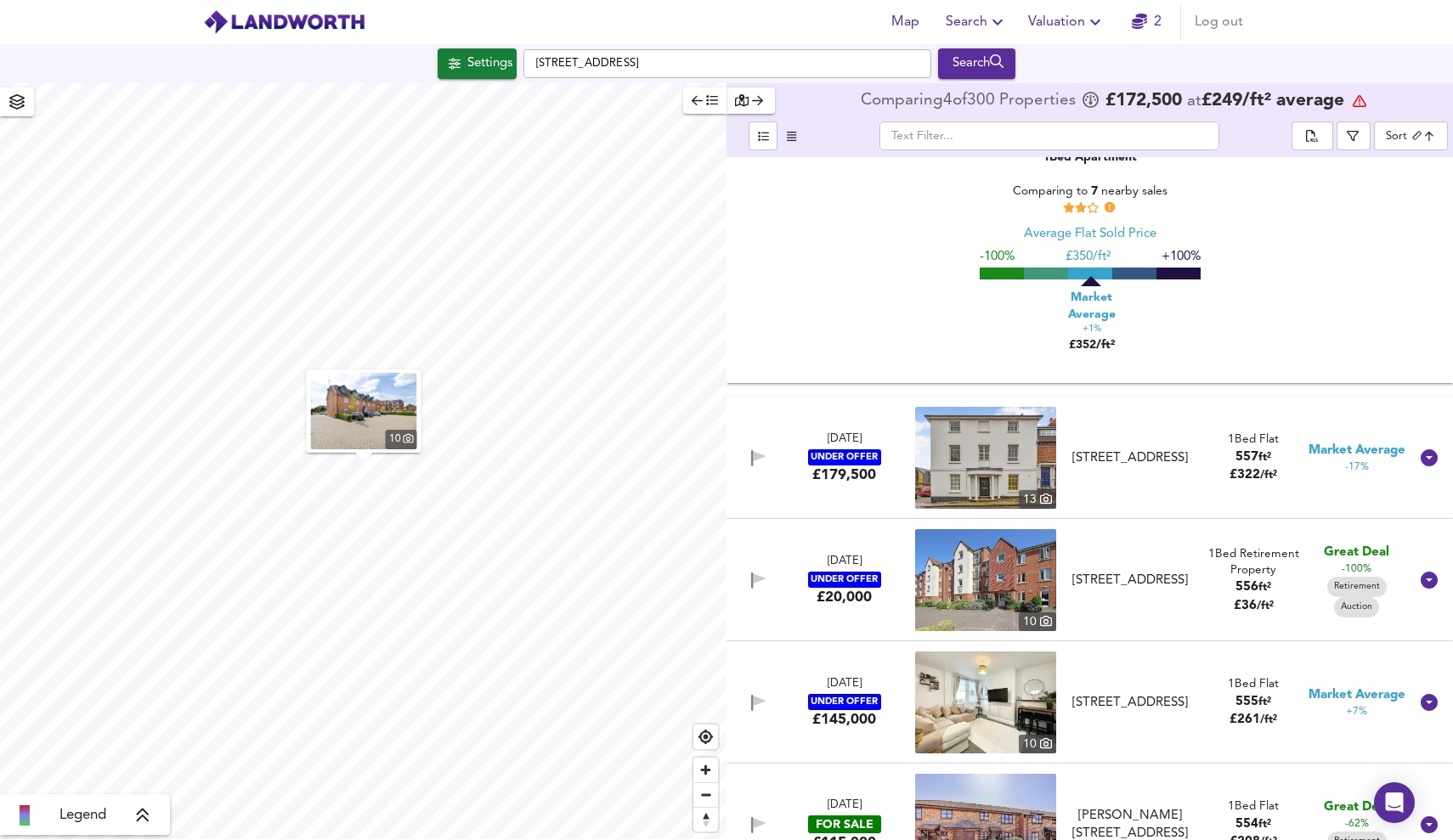 click 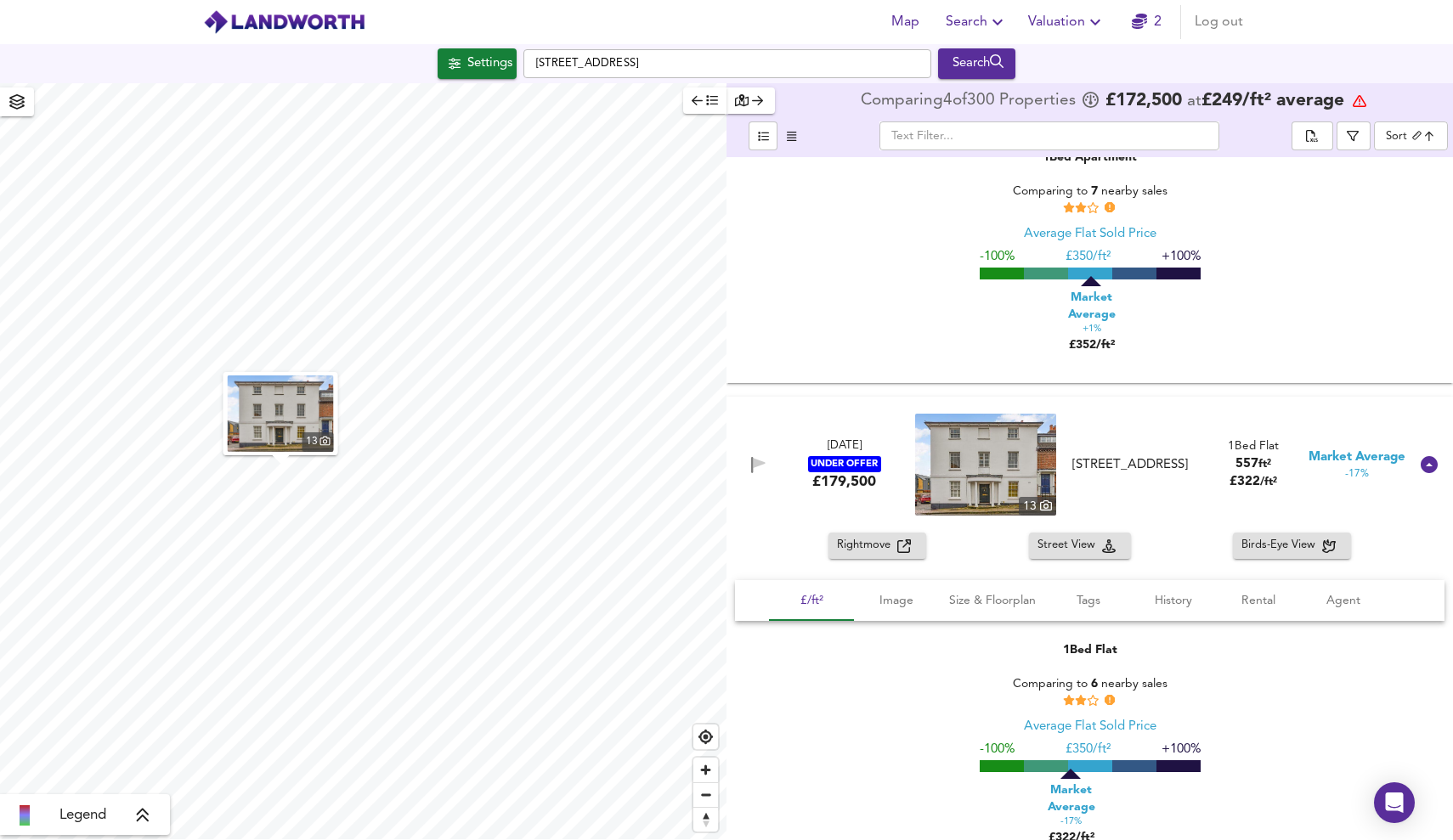 click on "Rightmove" at bounding box center (867, 545) 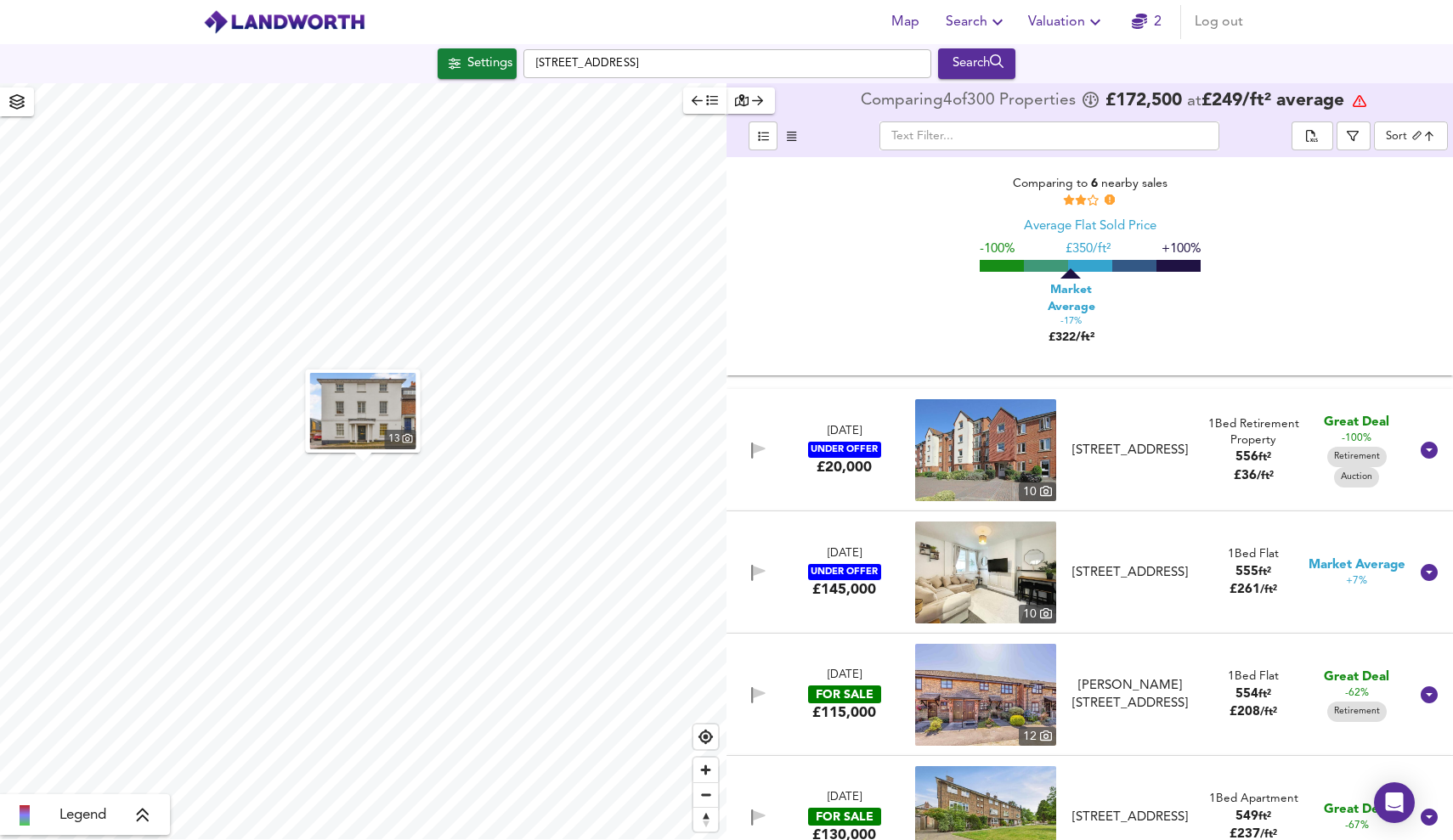 scroll, scrollTop: 15660, scrollLeft: 0, axis: vertical 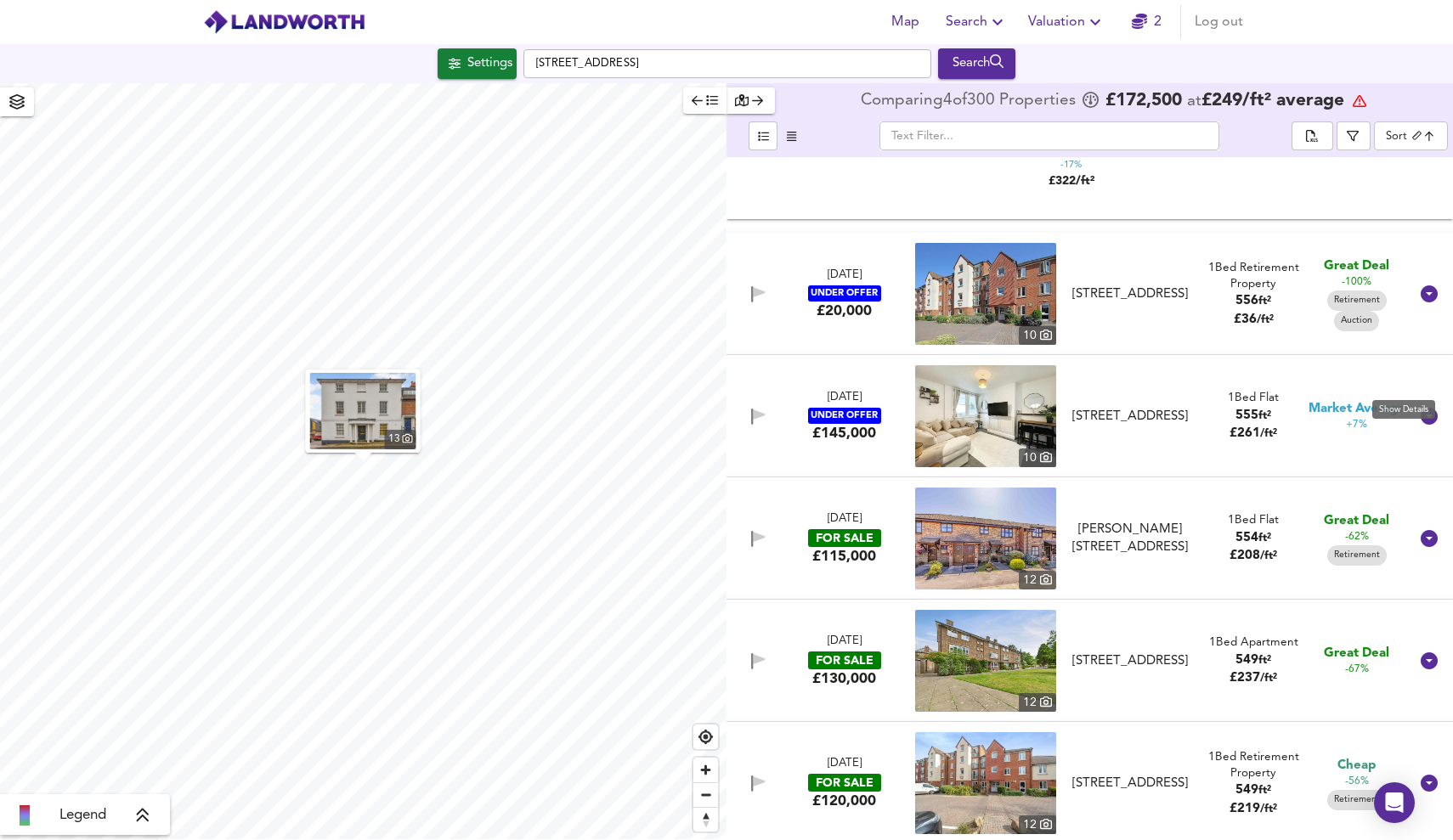 click 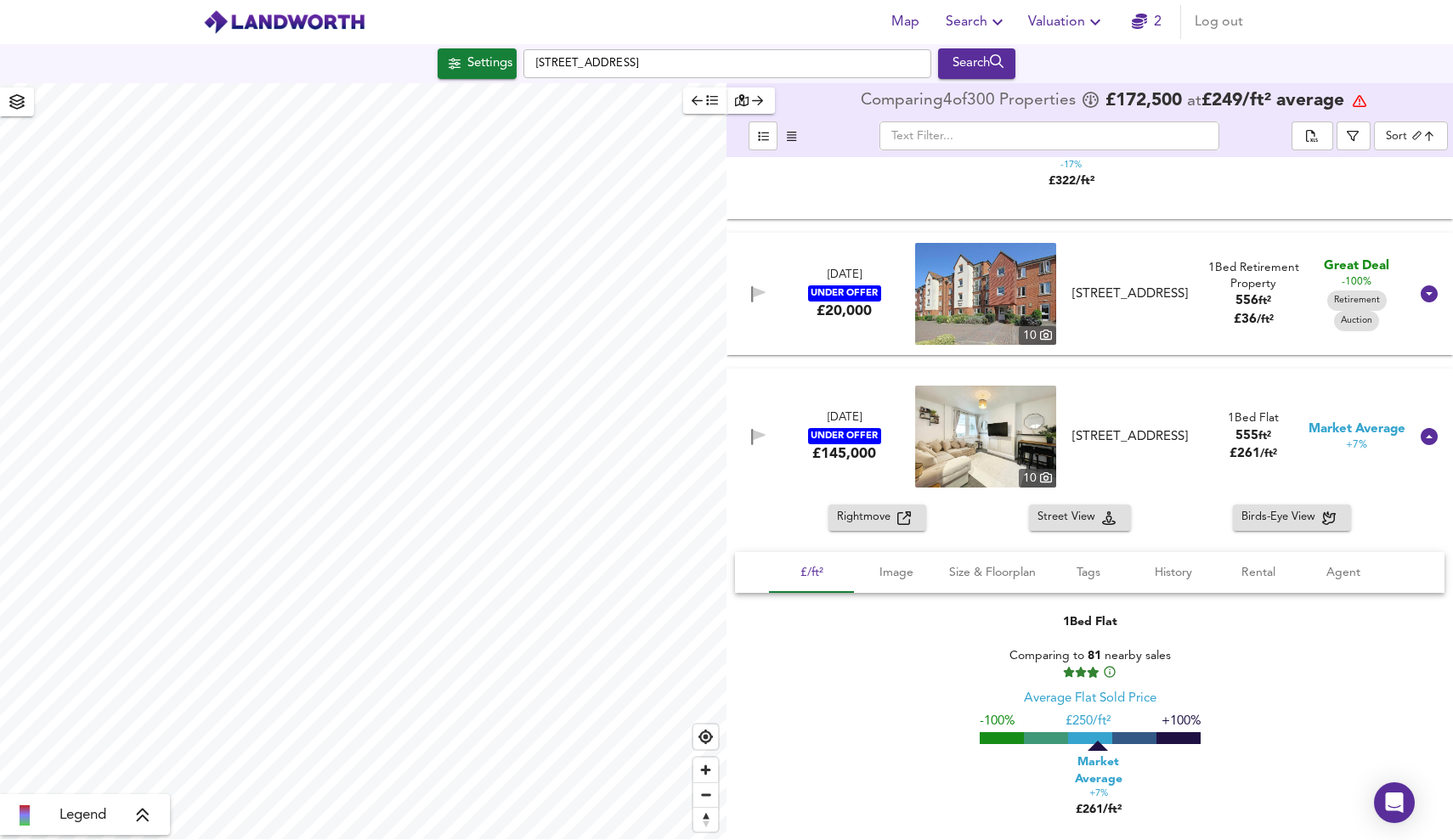 scroll, scrollTop: 15700, scrollLeft: 0, axis: vertical 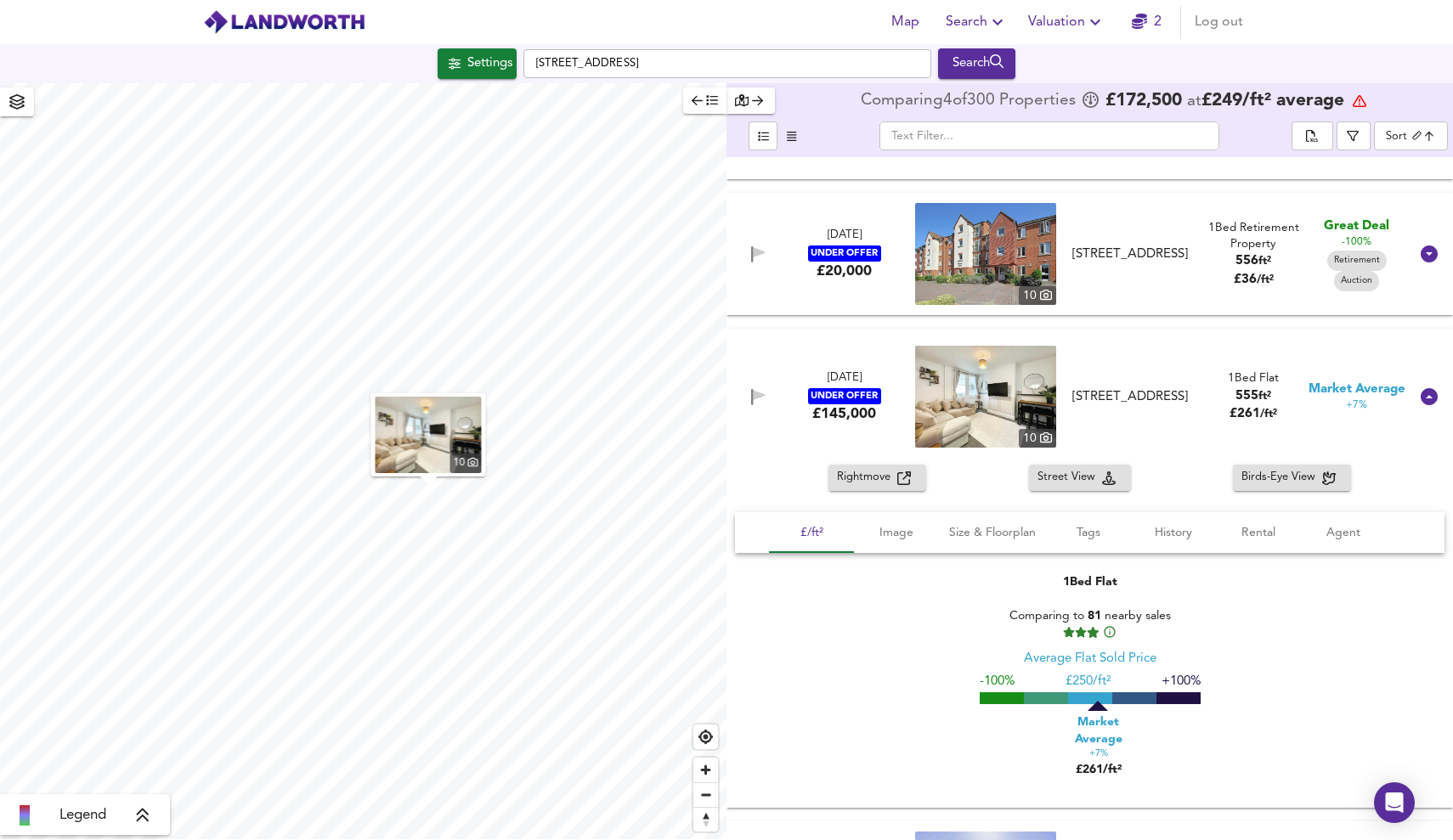 click on "Rightmove" at bounding box center (877, 477) 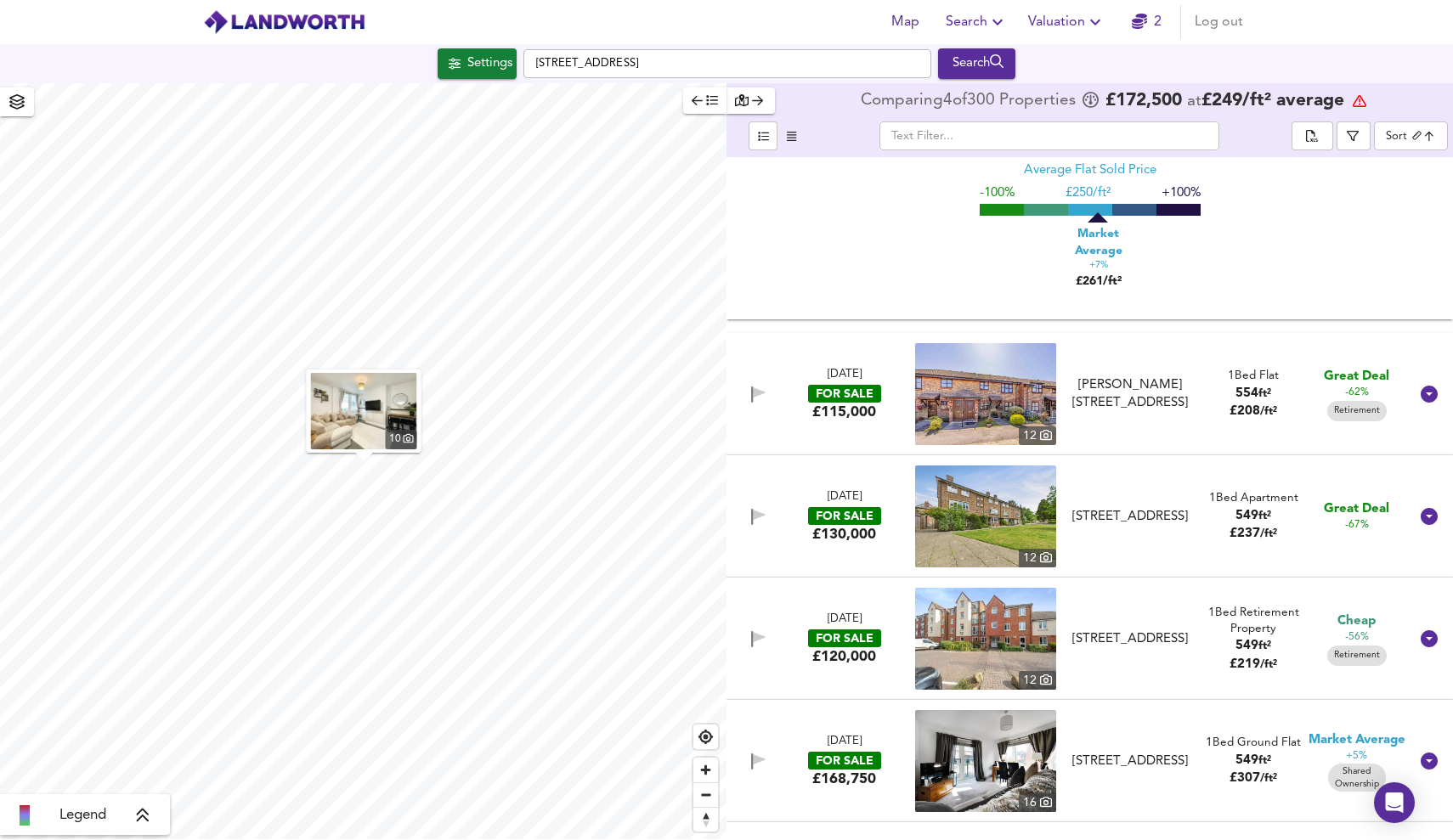 scroll, scrollTop: 16231, scrollLeft: 0, axis: vertical 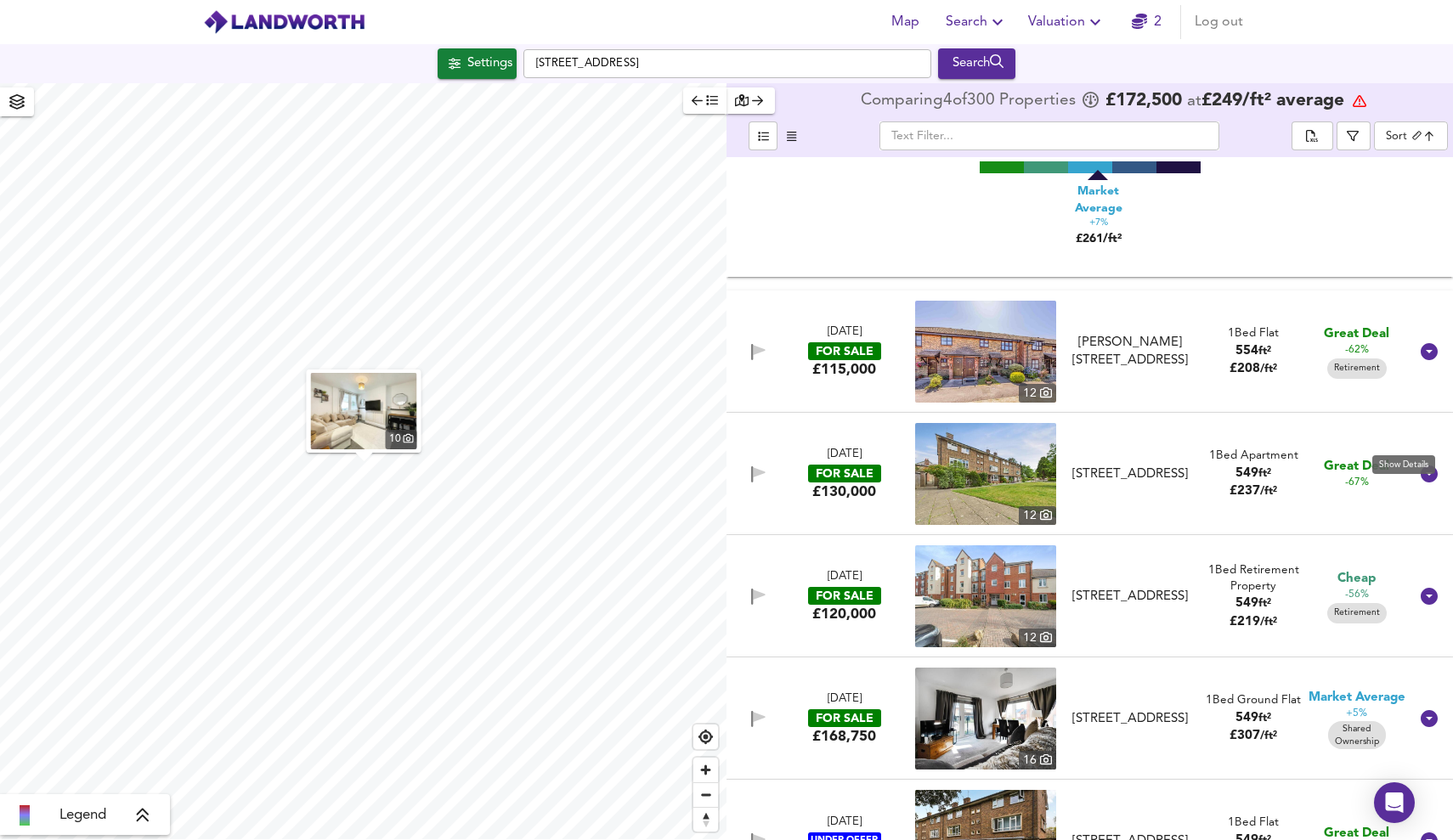 click 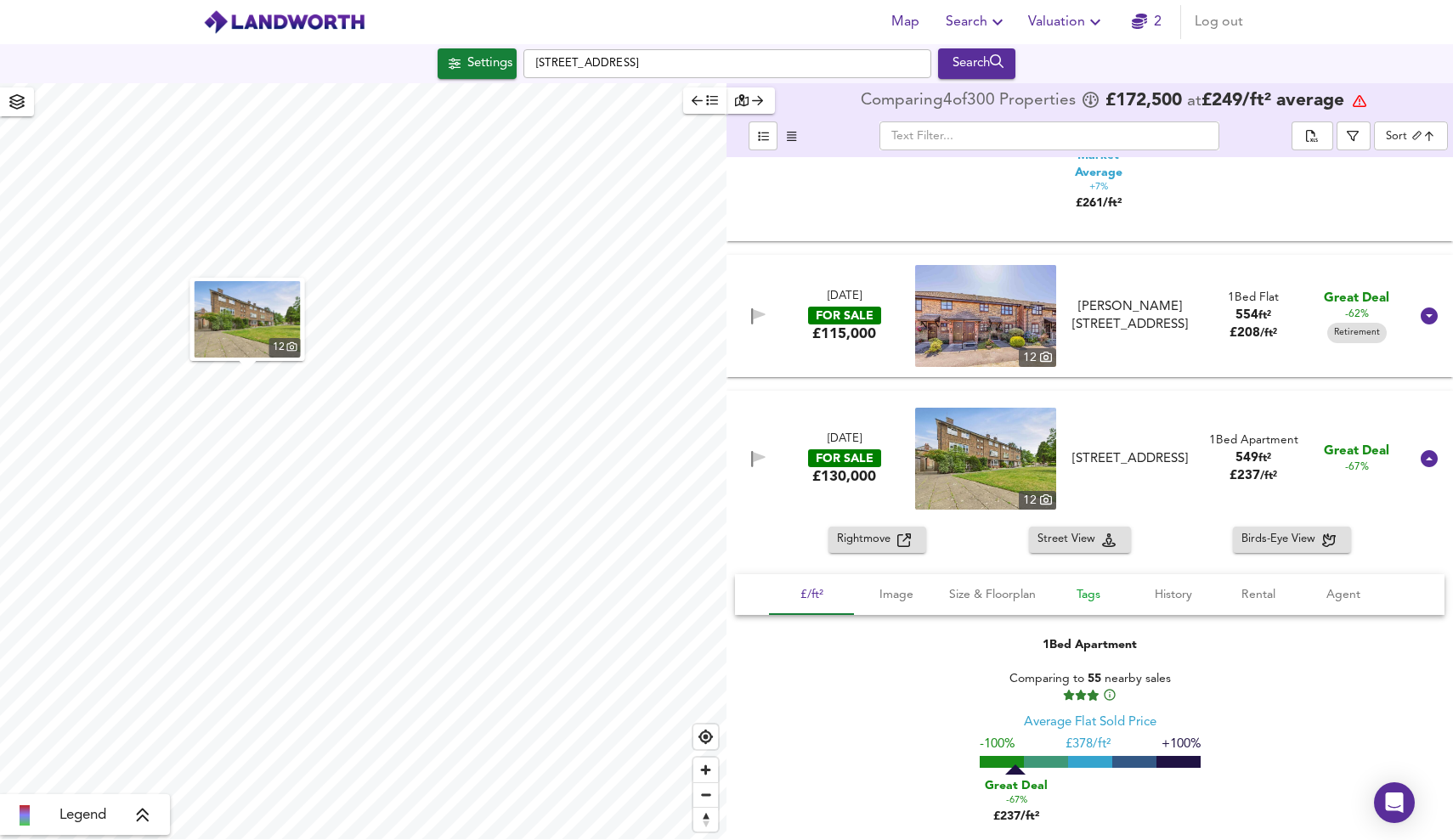 scroll, scrollTop: 16399, scrollLeft: 0, axis: vertical 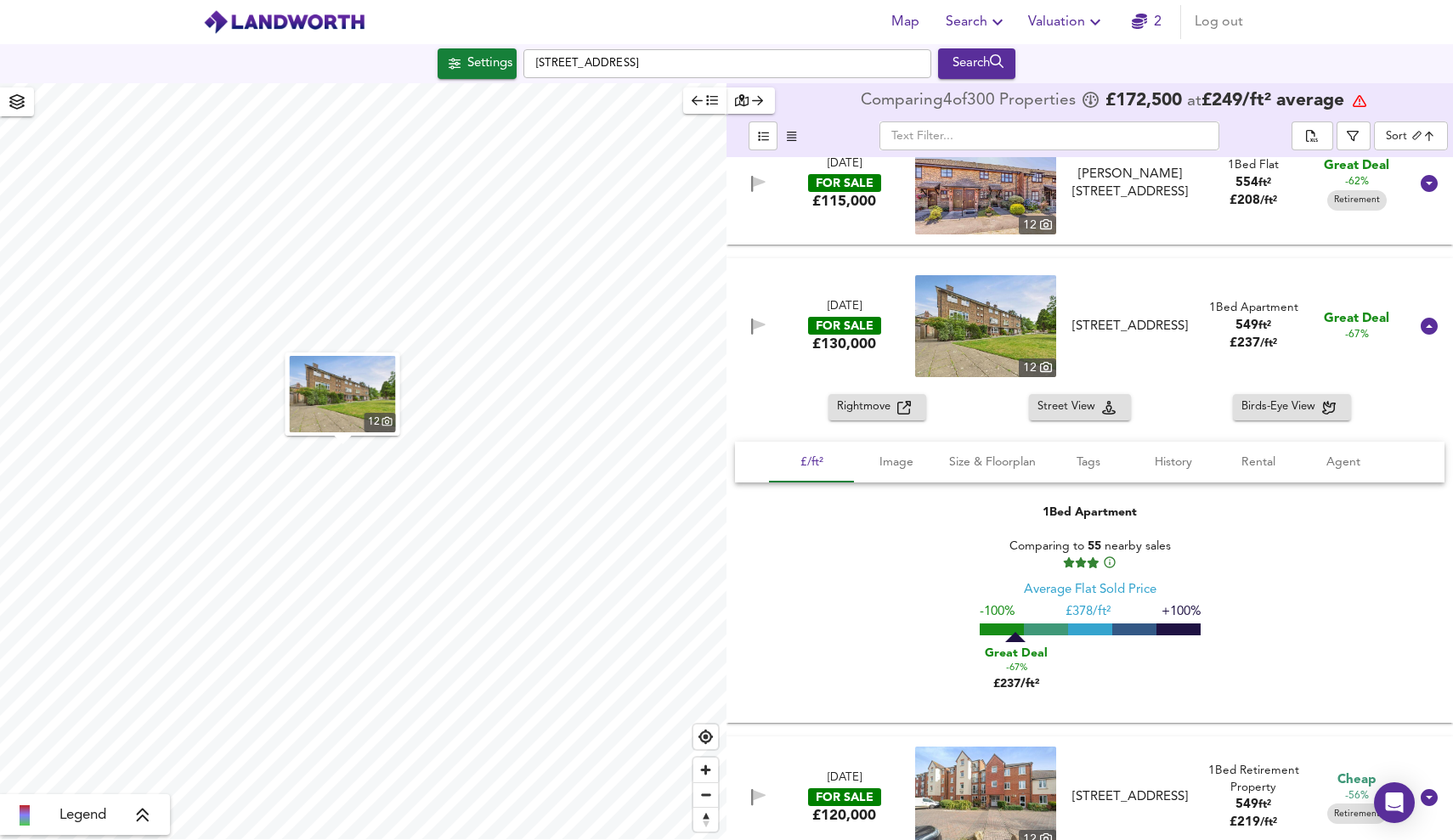 click 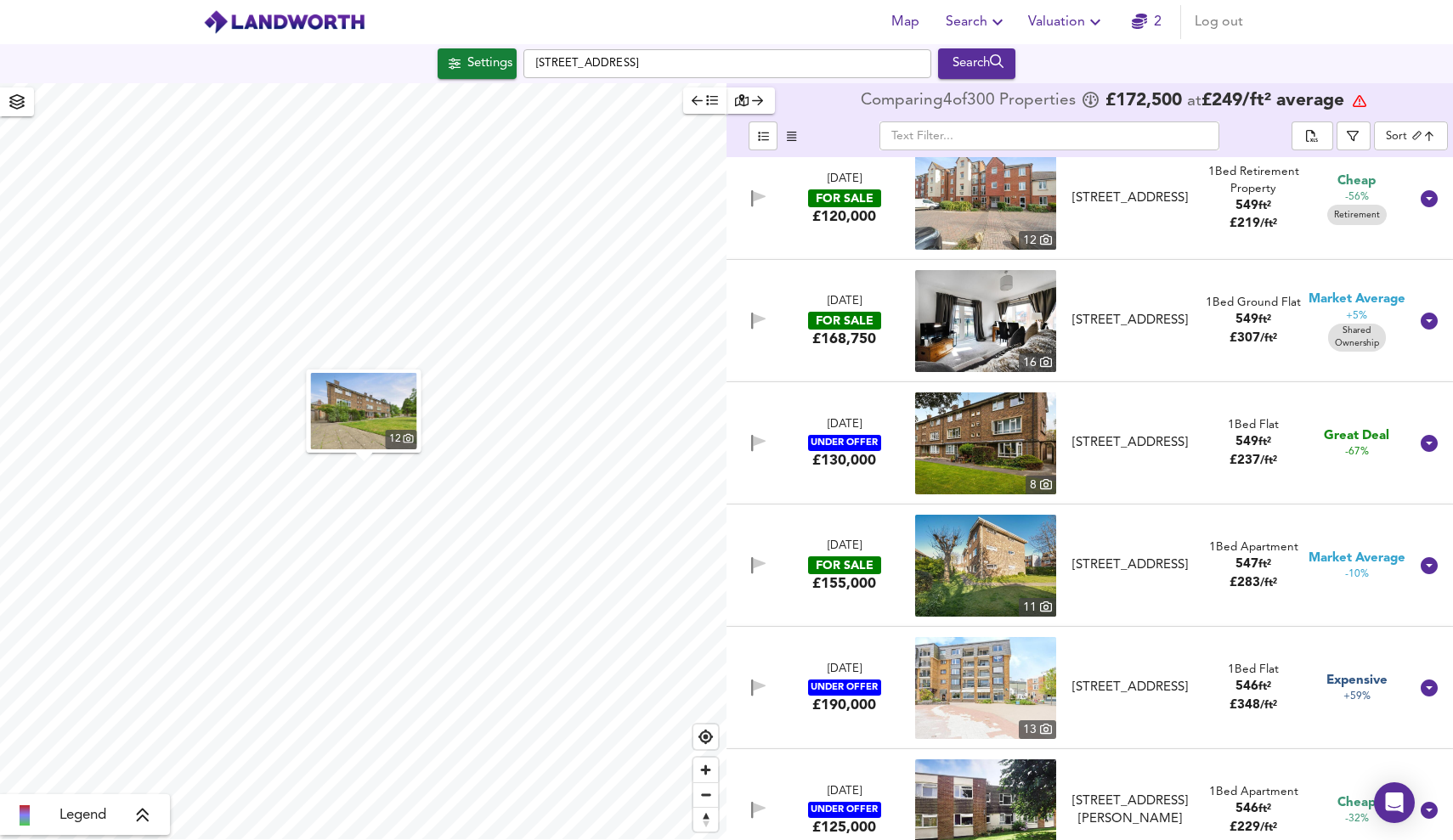 scroll, scrollTop: 17028, scrollLeft: 0, axis: vertical 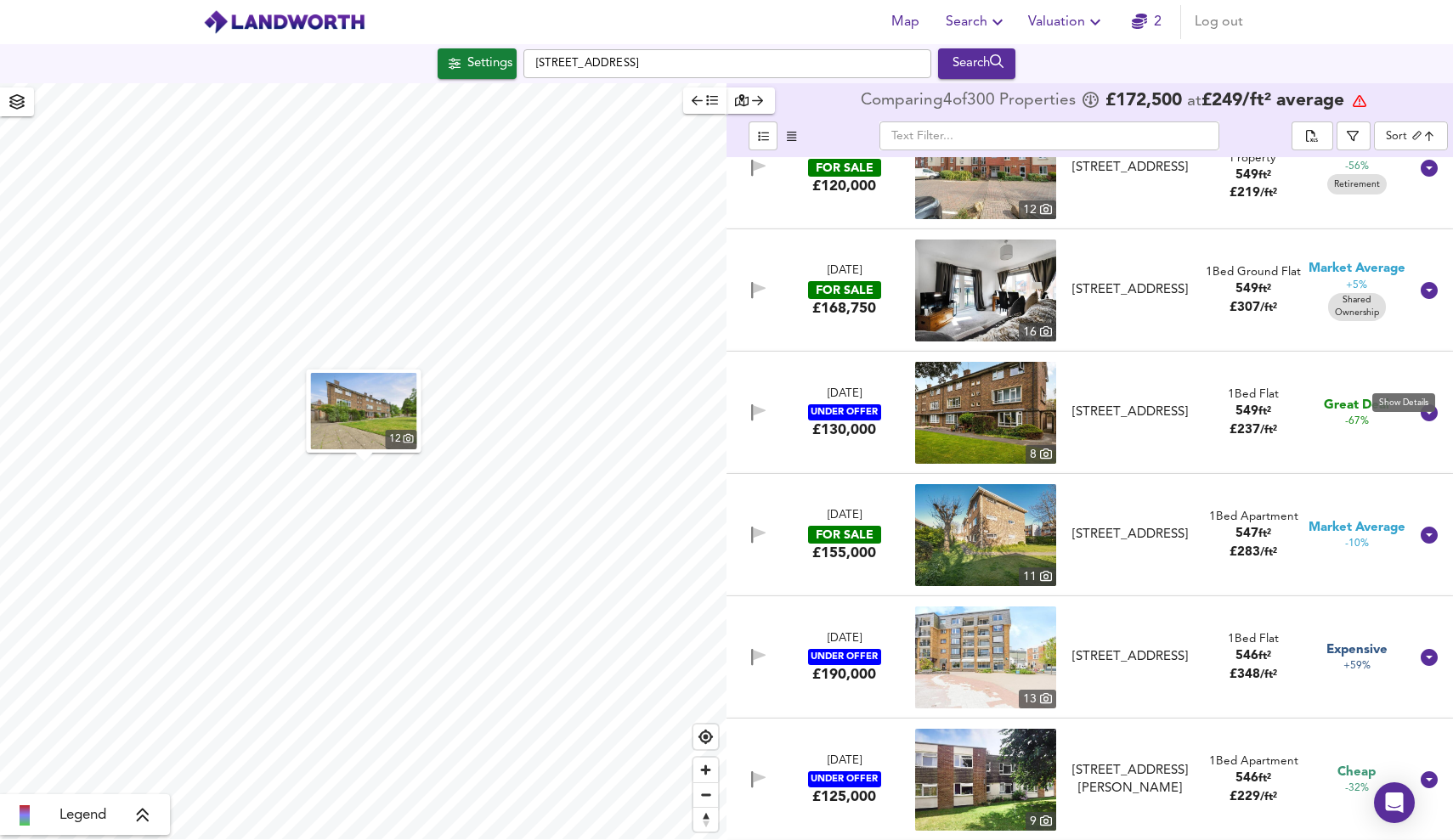 click 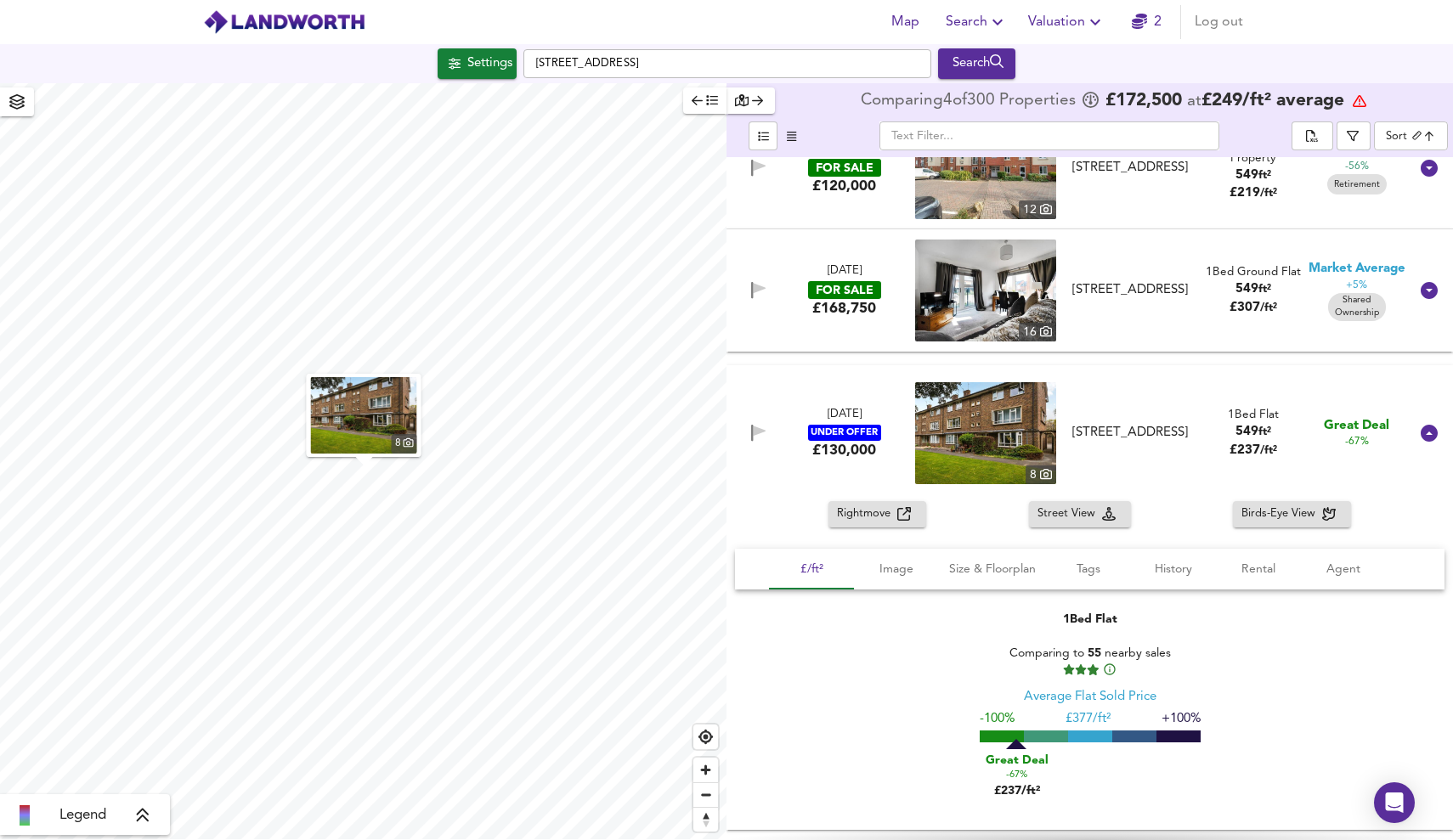 click on "Rightmove" at bounding box center (867, 514) 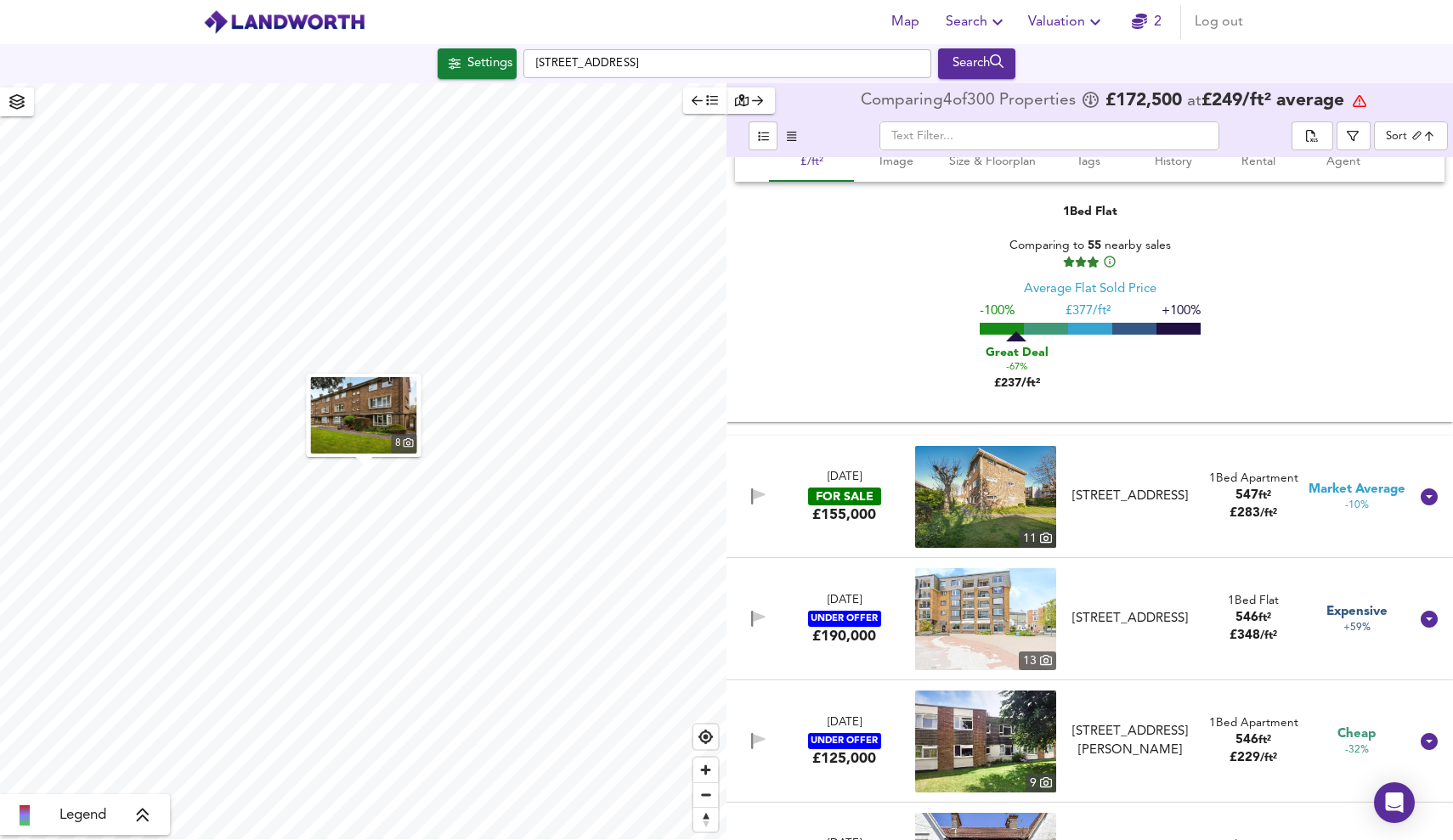 scroll, scrollTop: 17481, scrollLeft: 0, axis: vertical 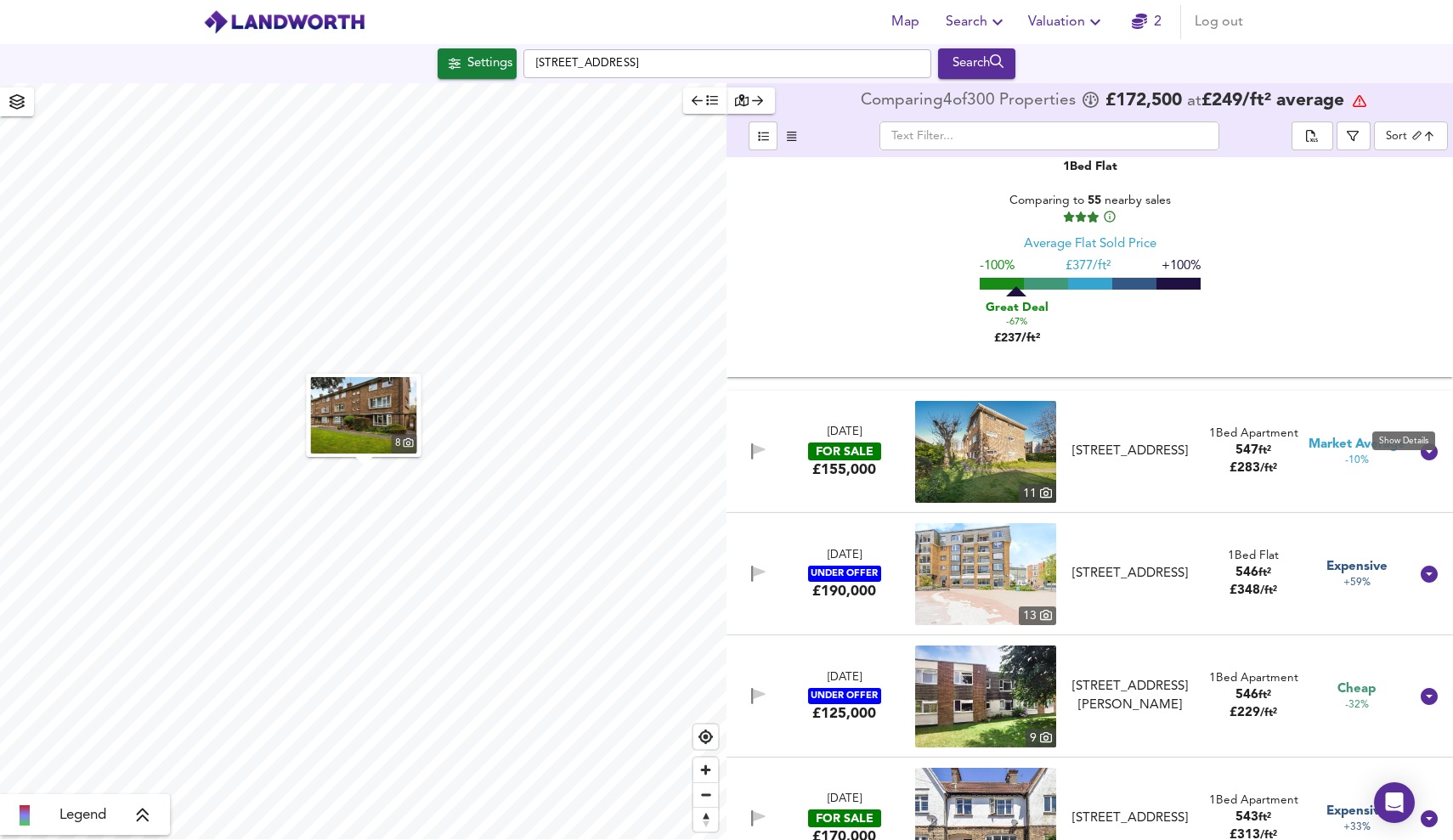 click 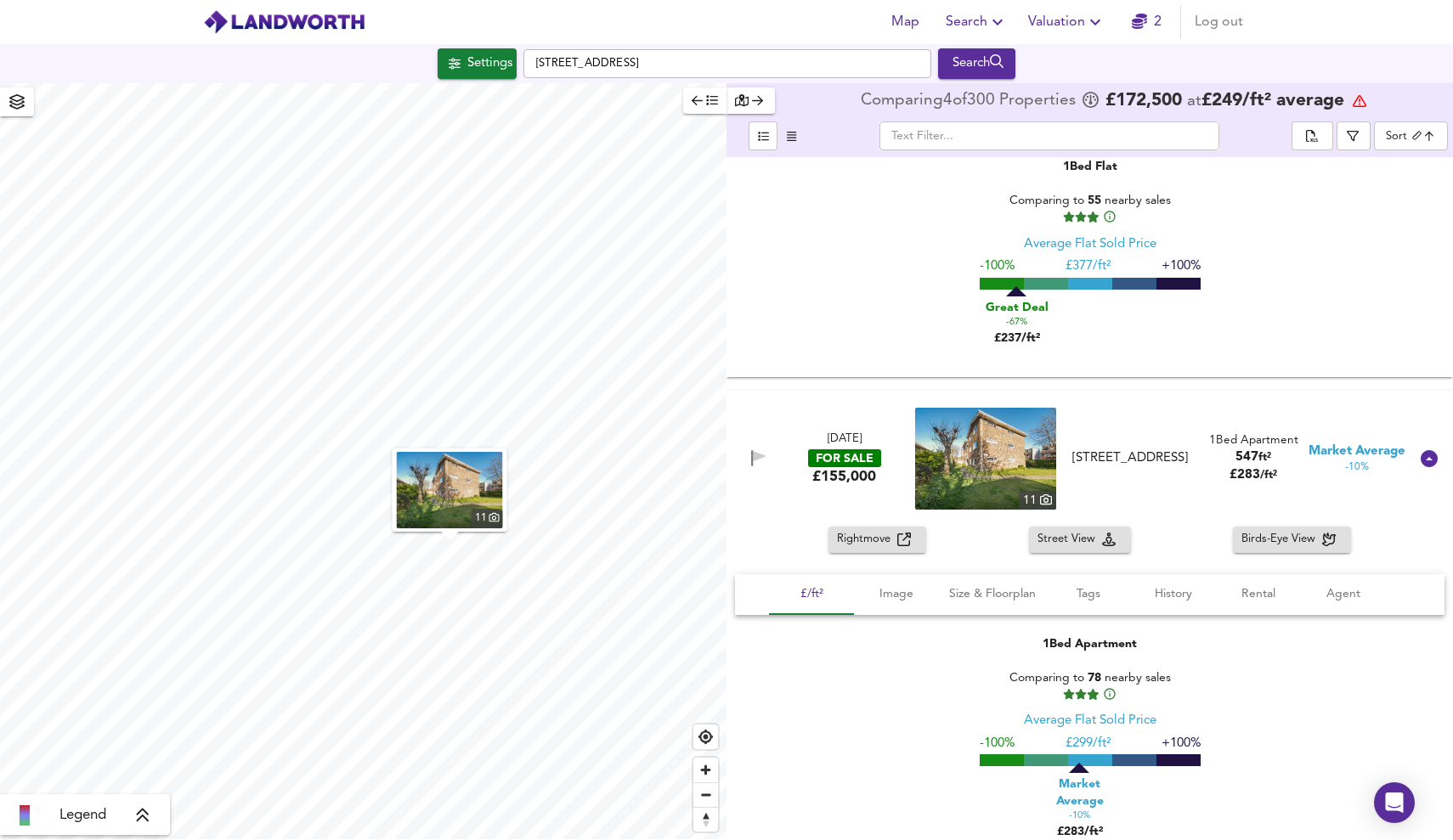 click on "Rightmove" at bounding box center (867, 539) 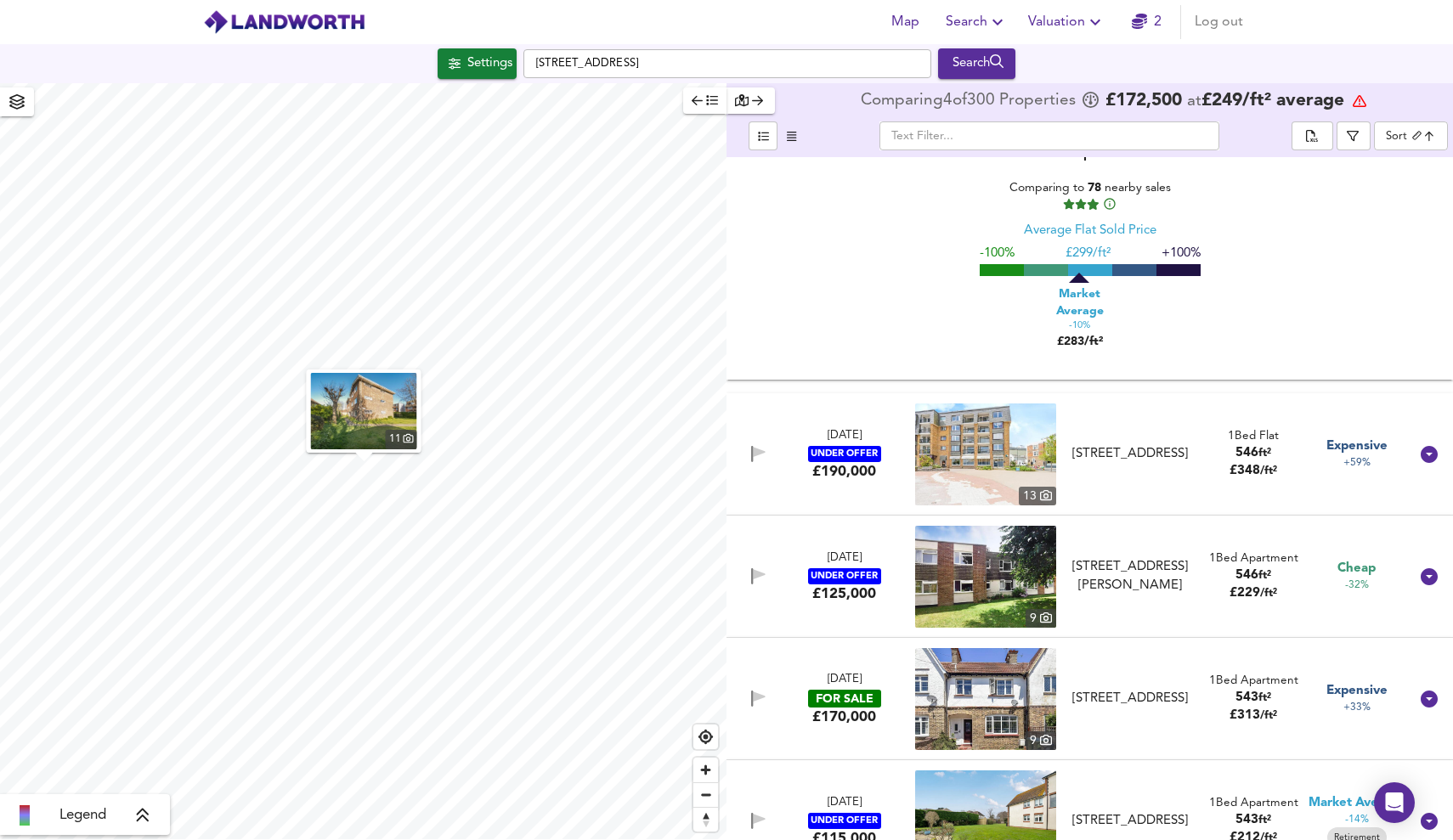 scroll, scrollTop: 18020, scrollLeft: 0, axis: vertical 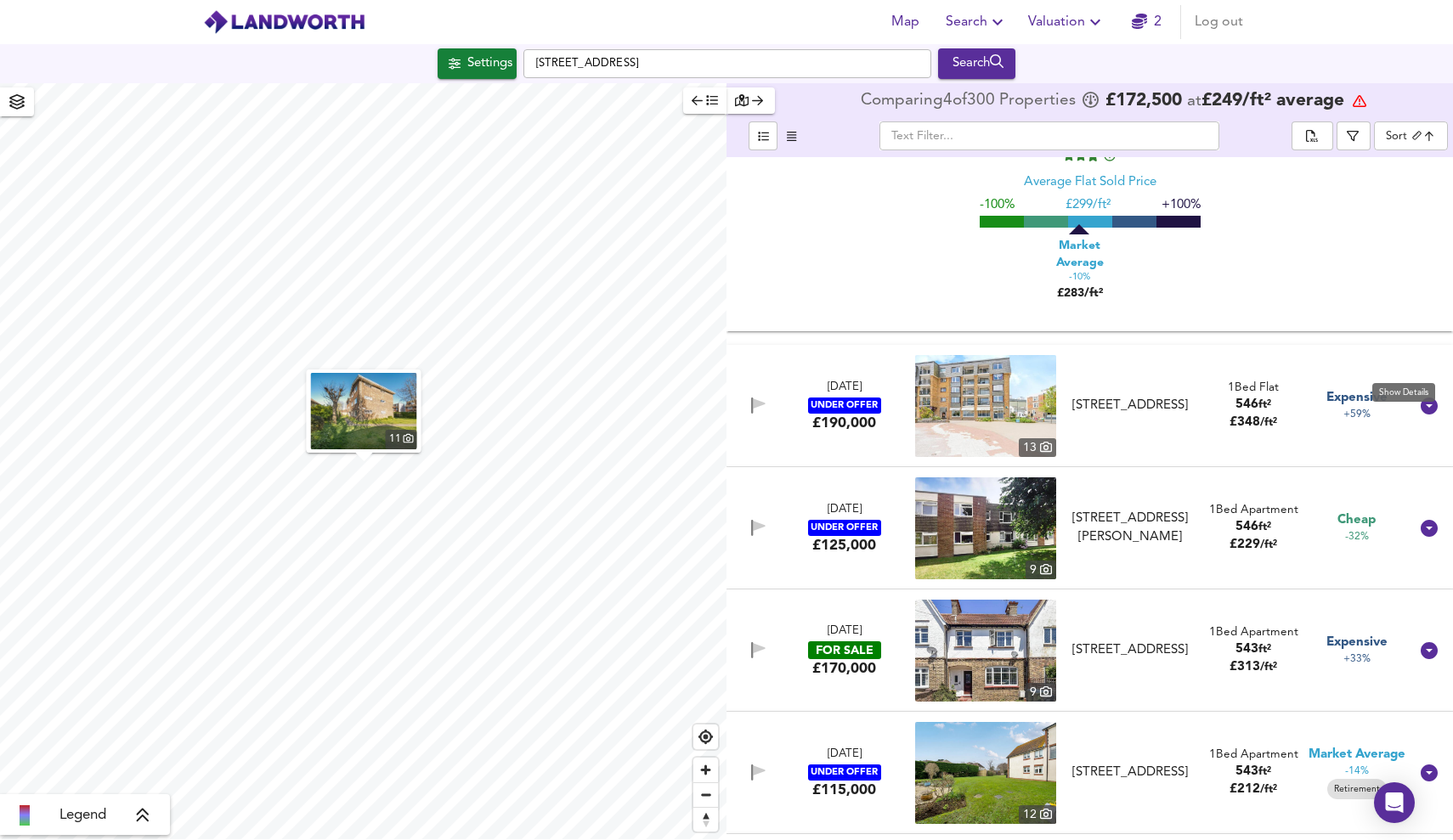 click 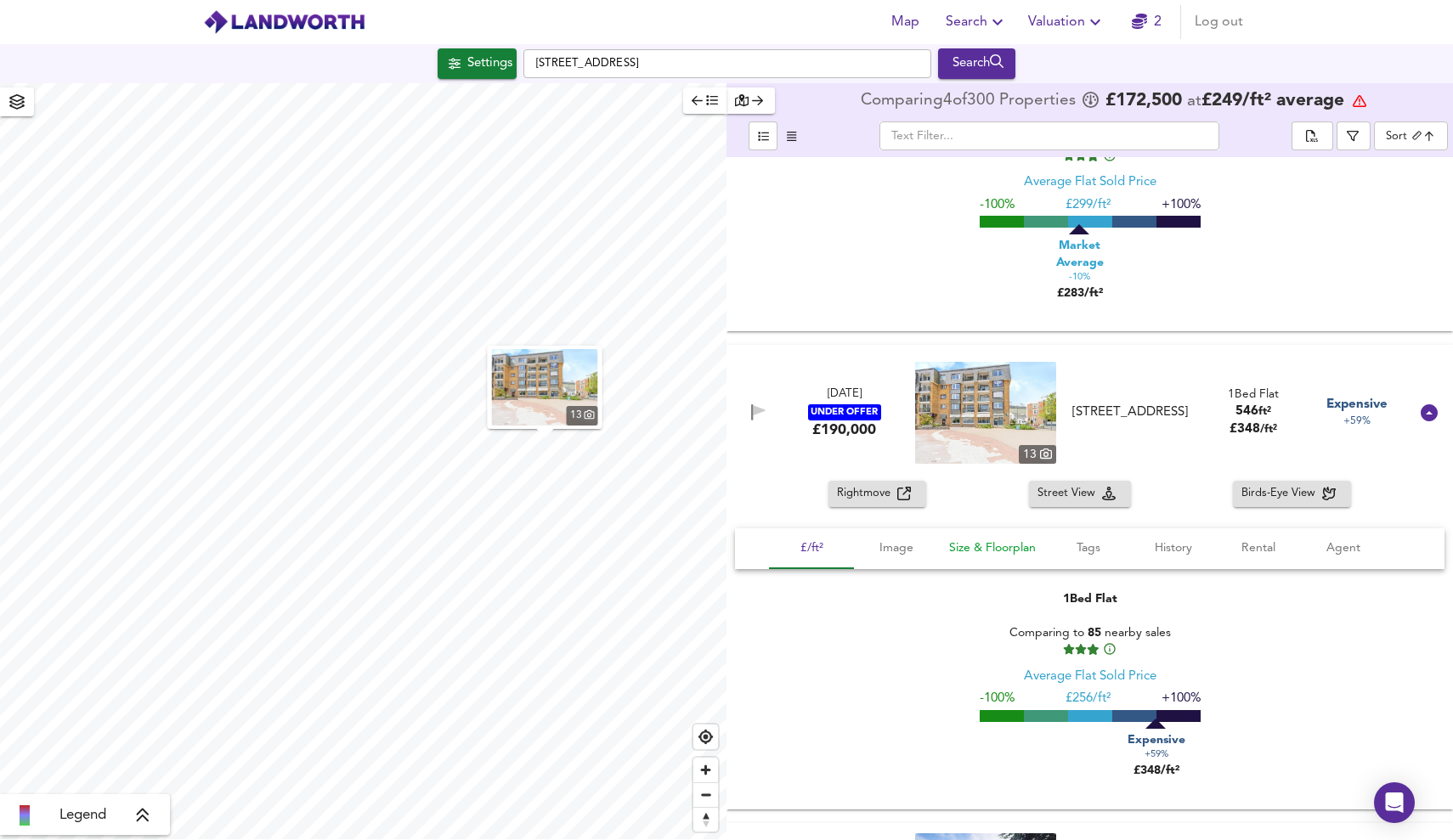 scroll, scrollTop: 18045, scrollLeft: 0, axis: vertical 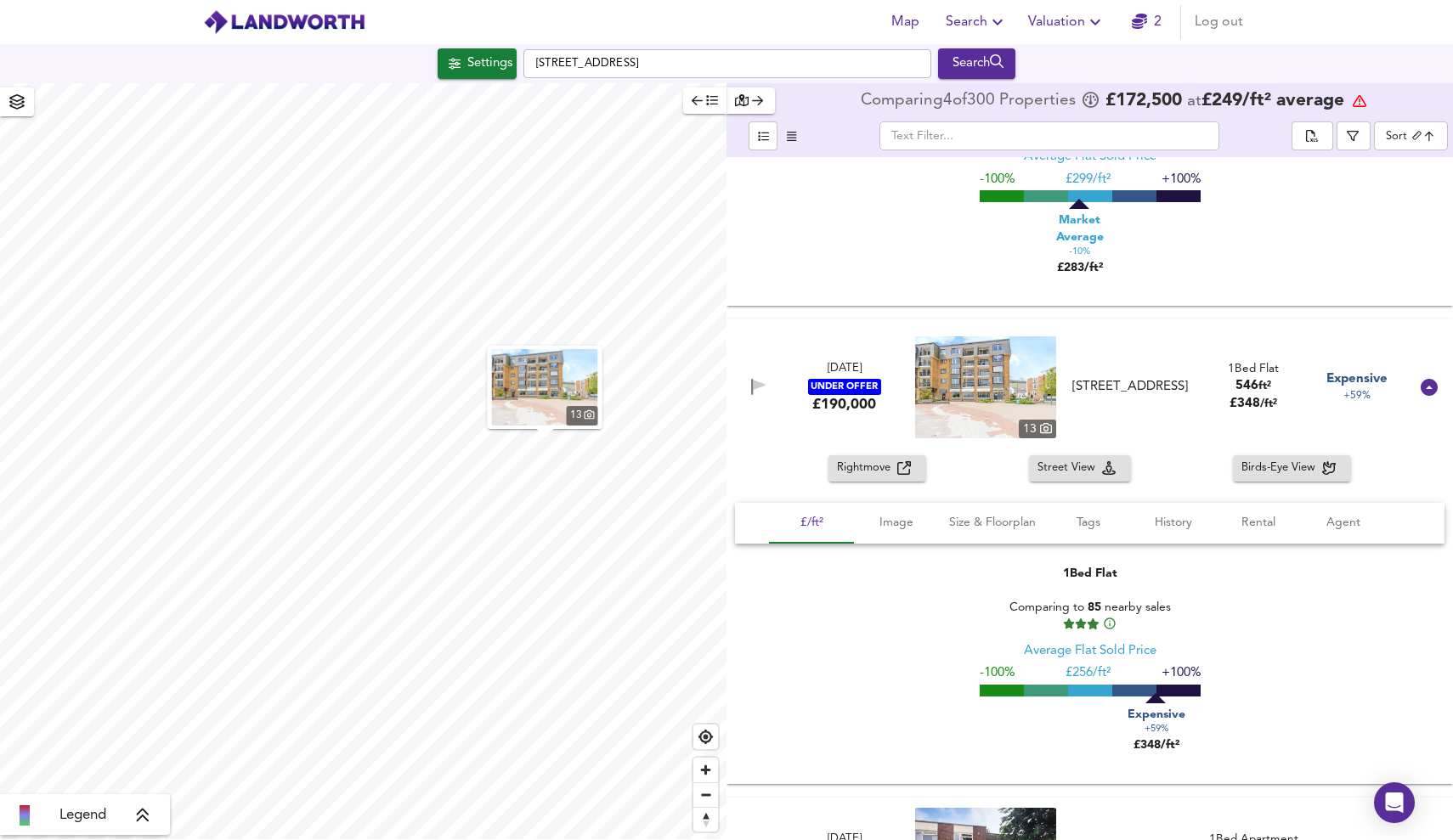 click on "Rightmove" at bounding box center (867, 468) 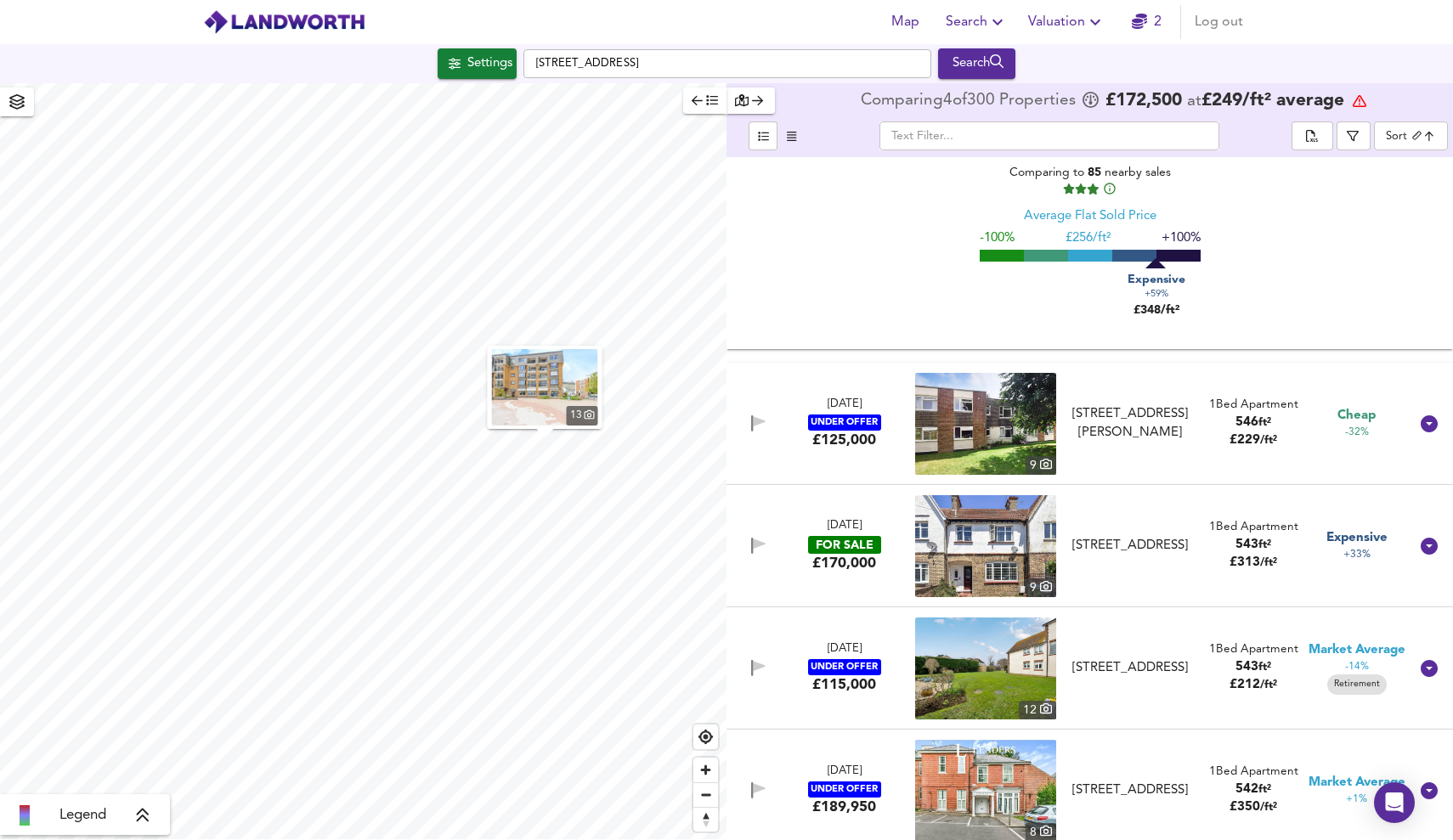 scroll, scrollTop: 18522, scrollLeft: 0, axis: vertical 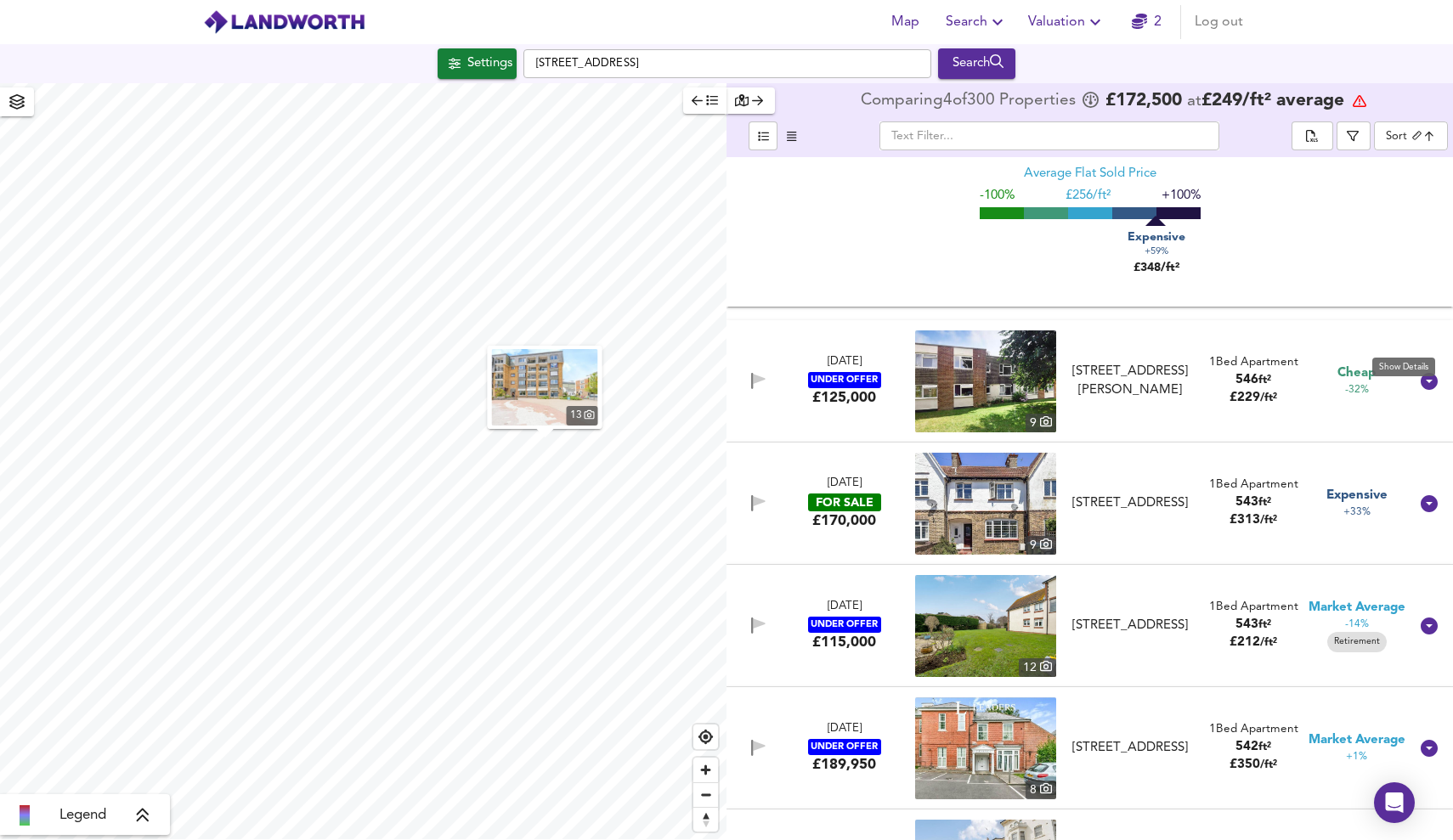 click 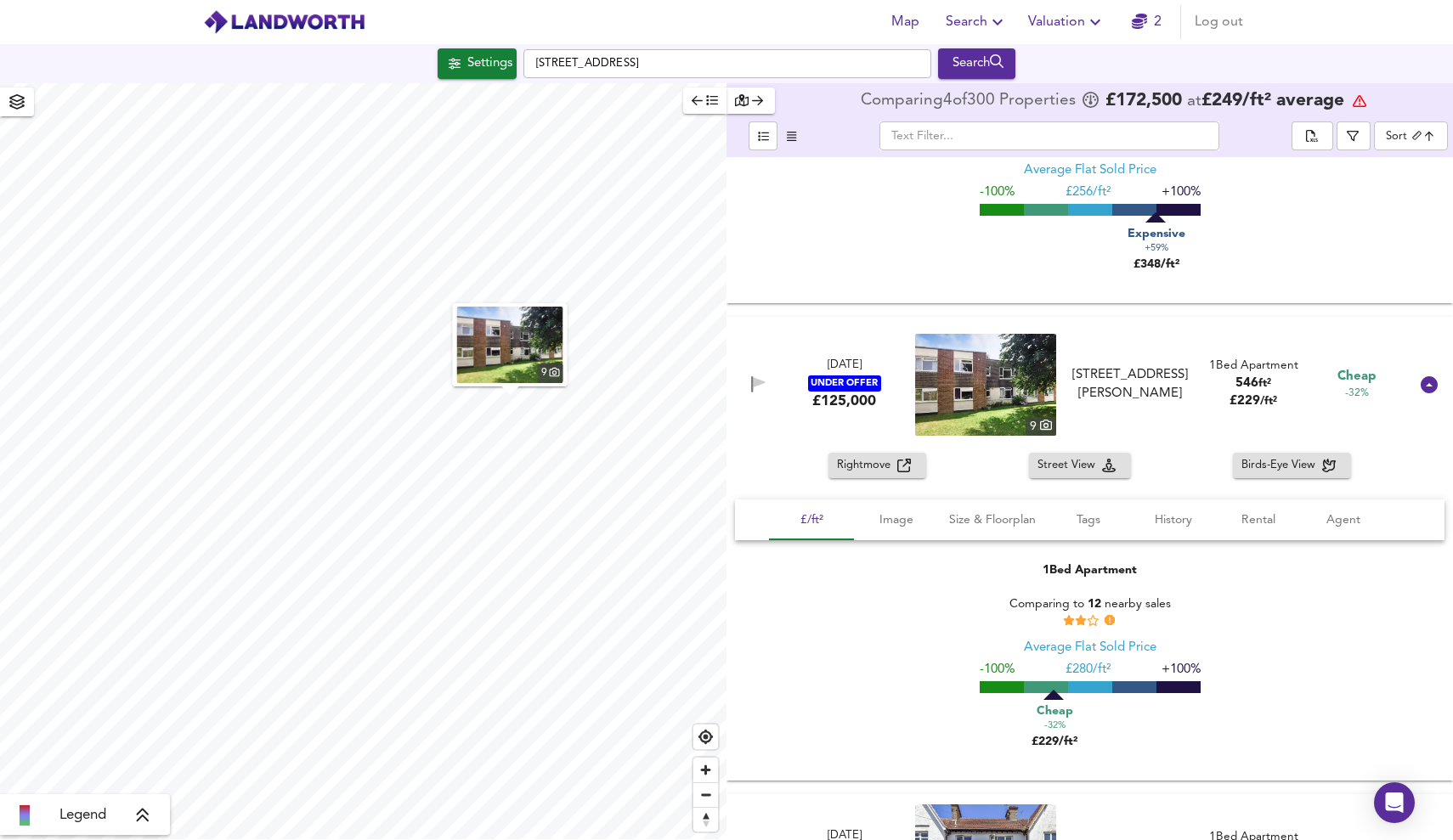 scroll, scrollTop: 18529, scrollLeft: 0, axis: vertical 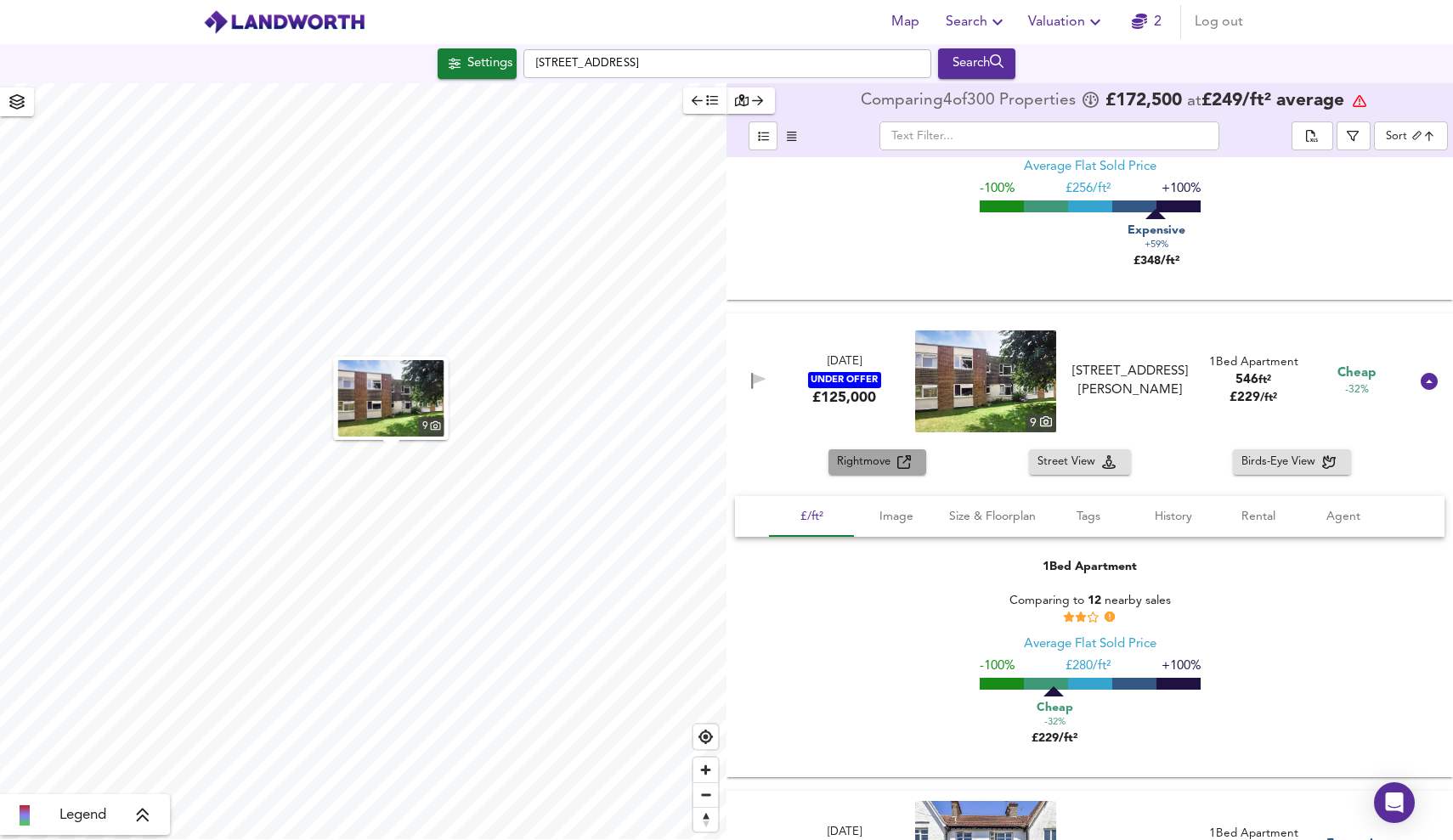 click on "Rightmove" at bounding box center [867, 462] 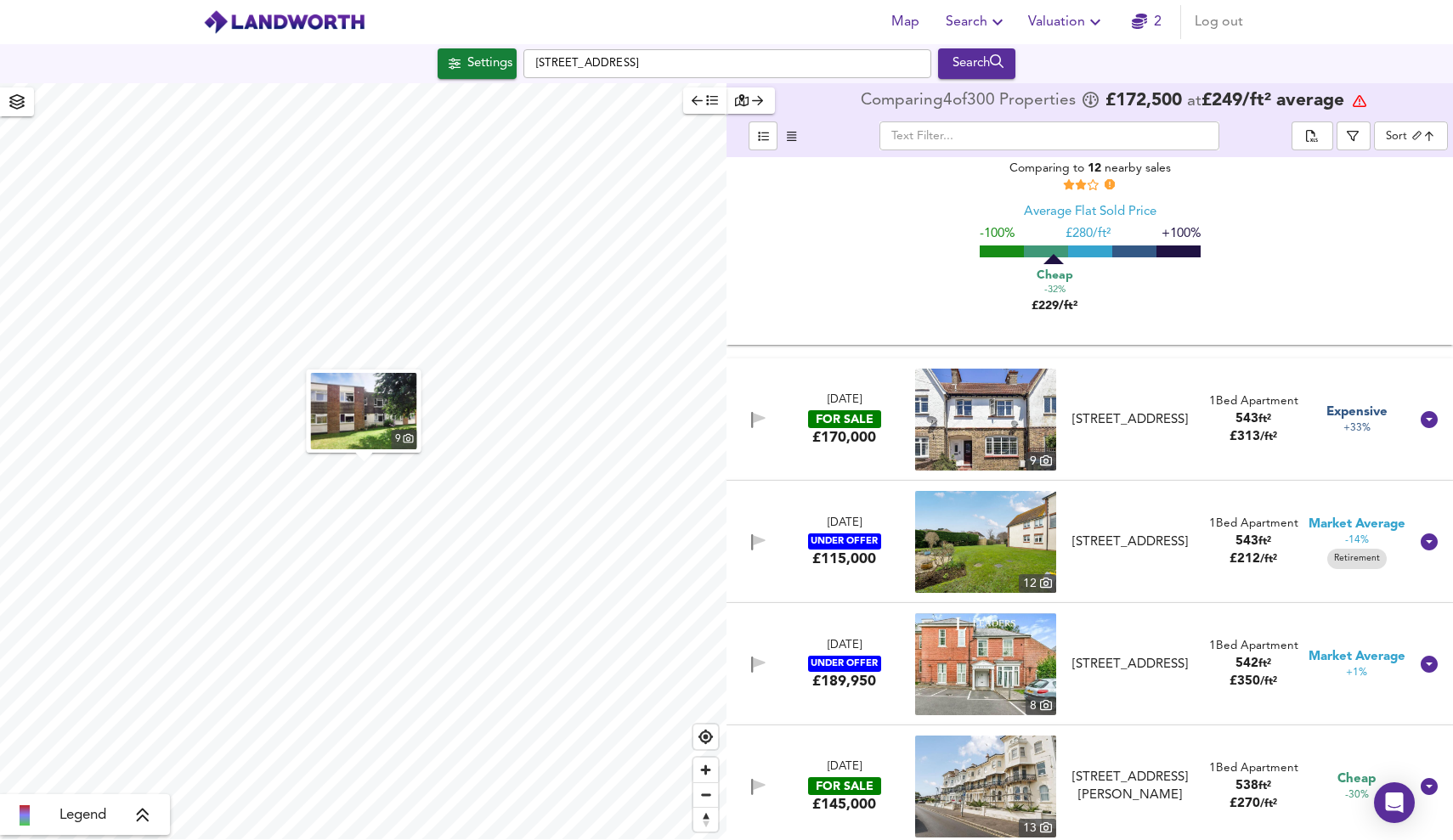 scroll, scrollTop: 18965, scrollLeft: 0, axis: vertical 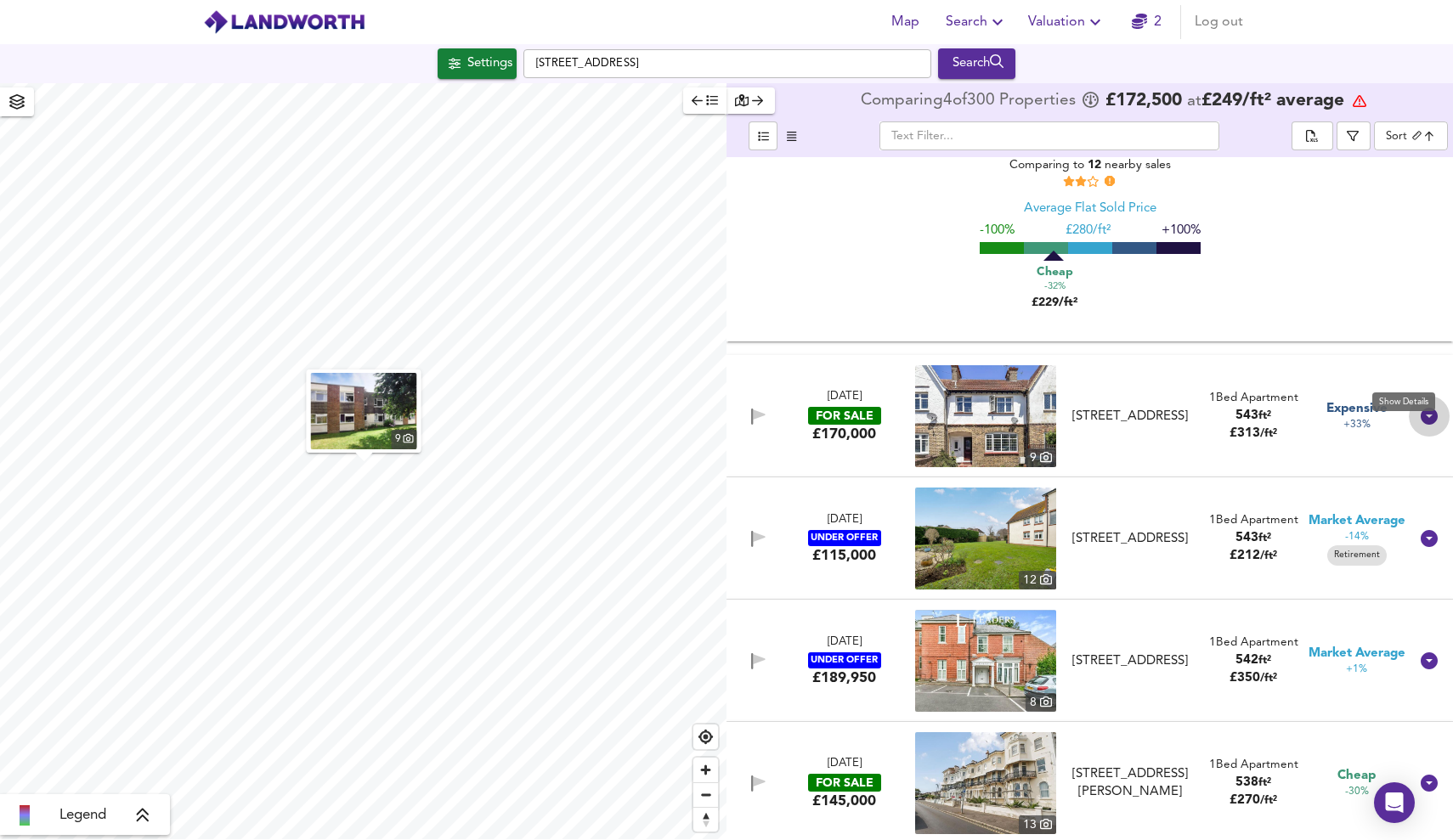 click 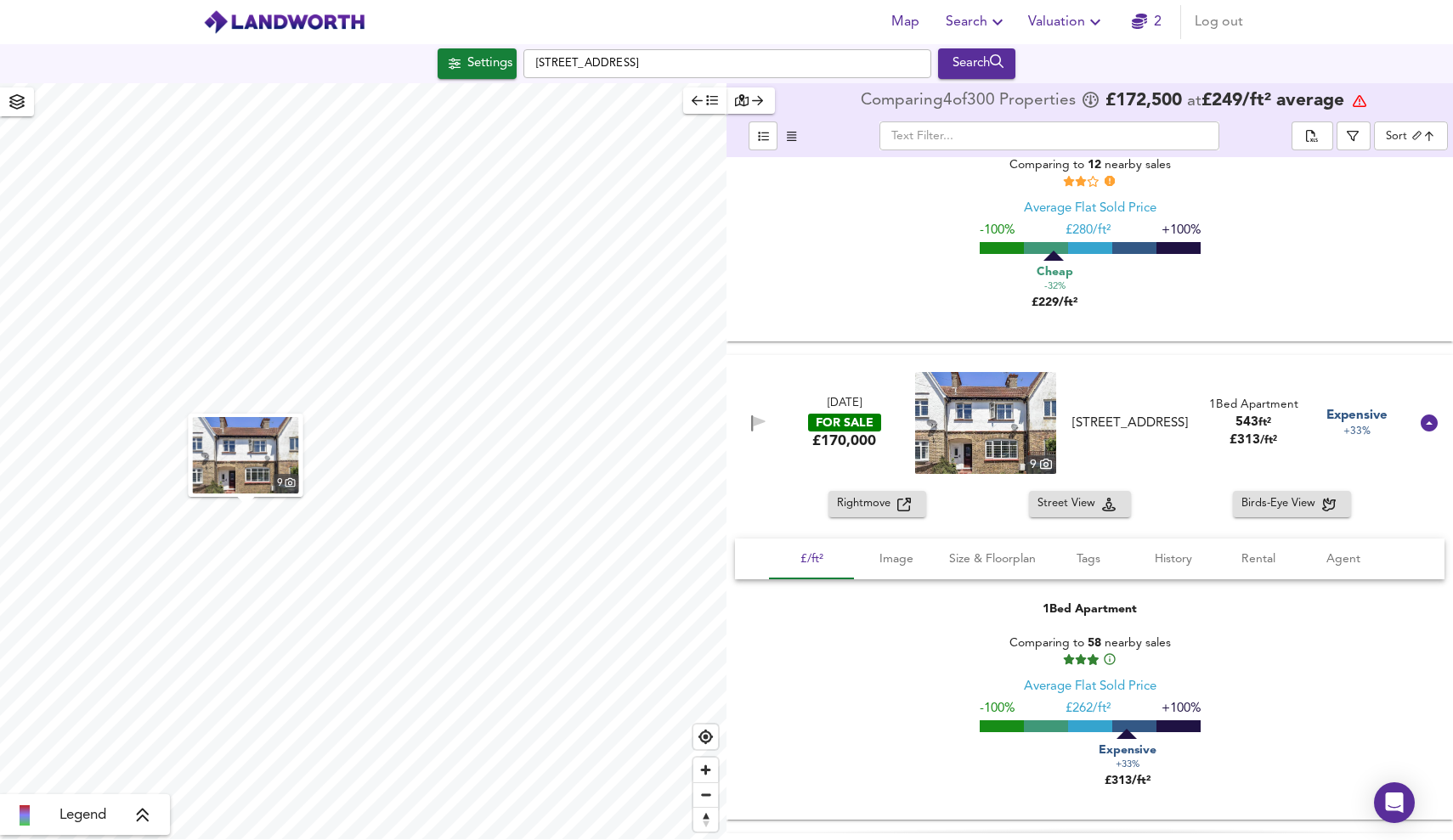 click on "Rightmove" at bounding box center (867, 504) 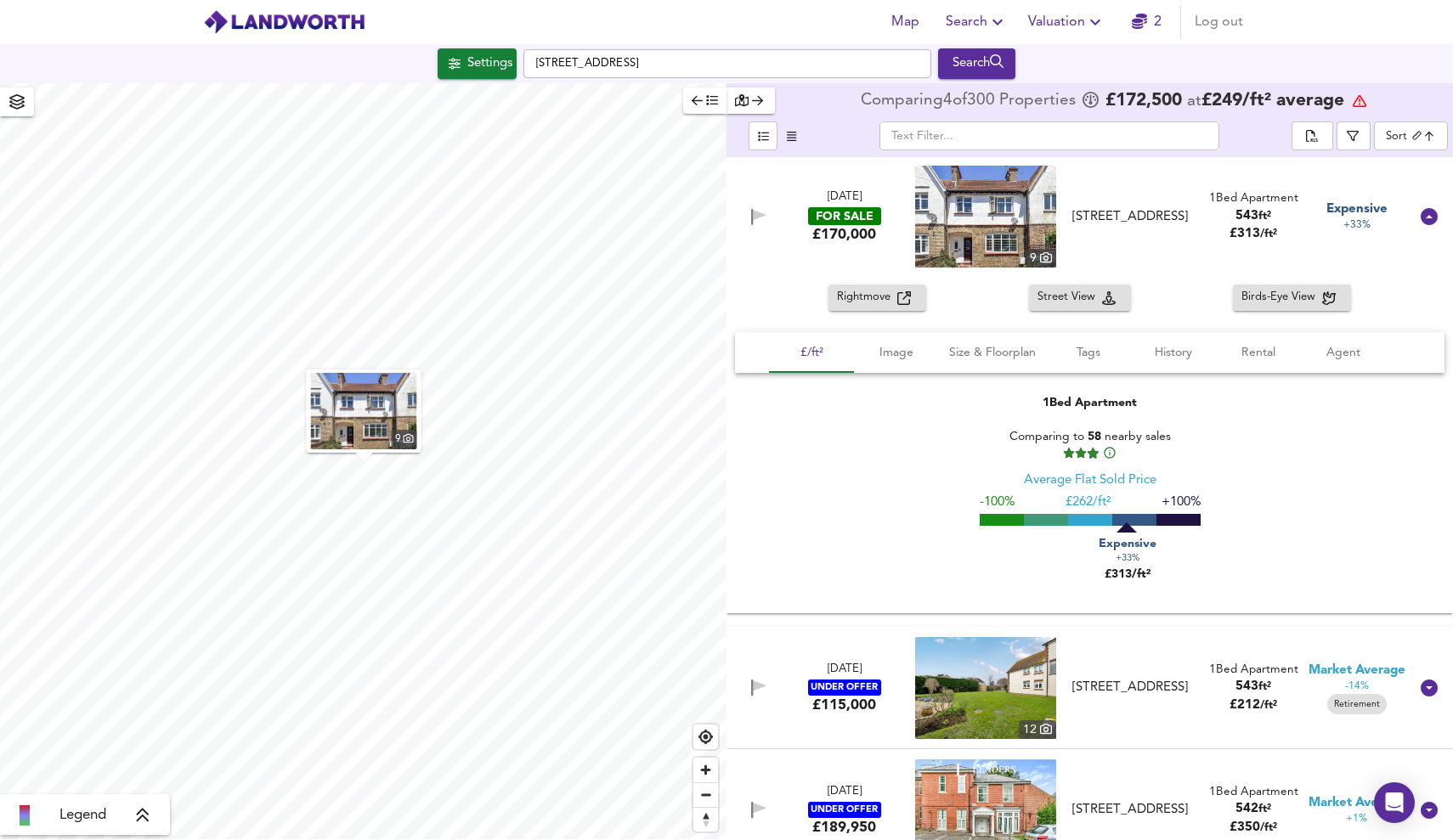 scroll, scrollTop: 19587, scrollLeft: 0, axis: vertical 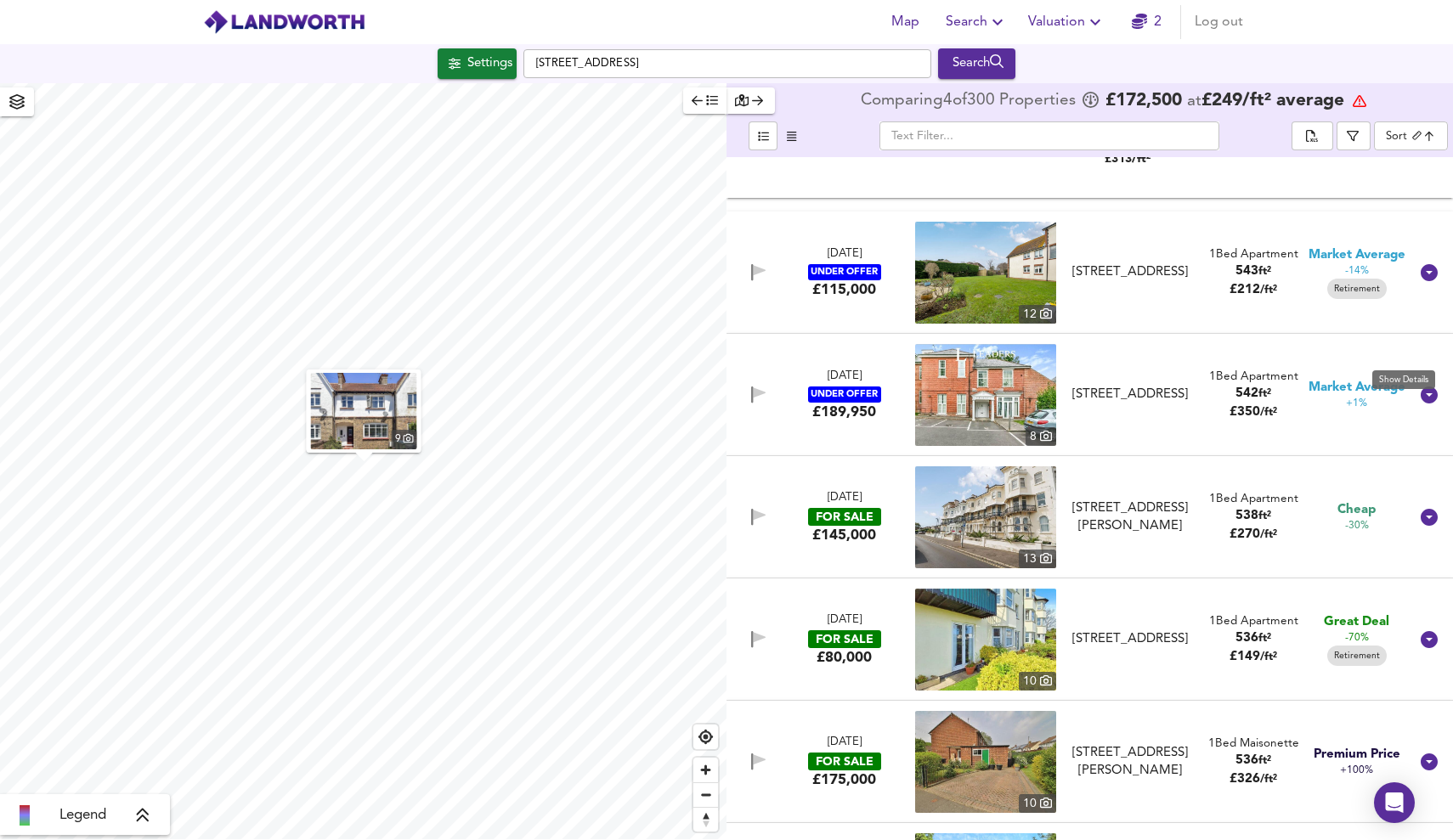 click 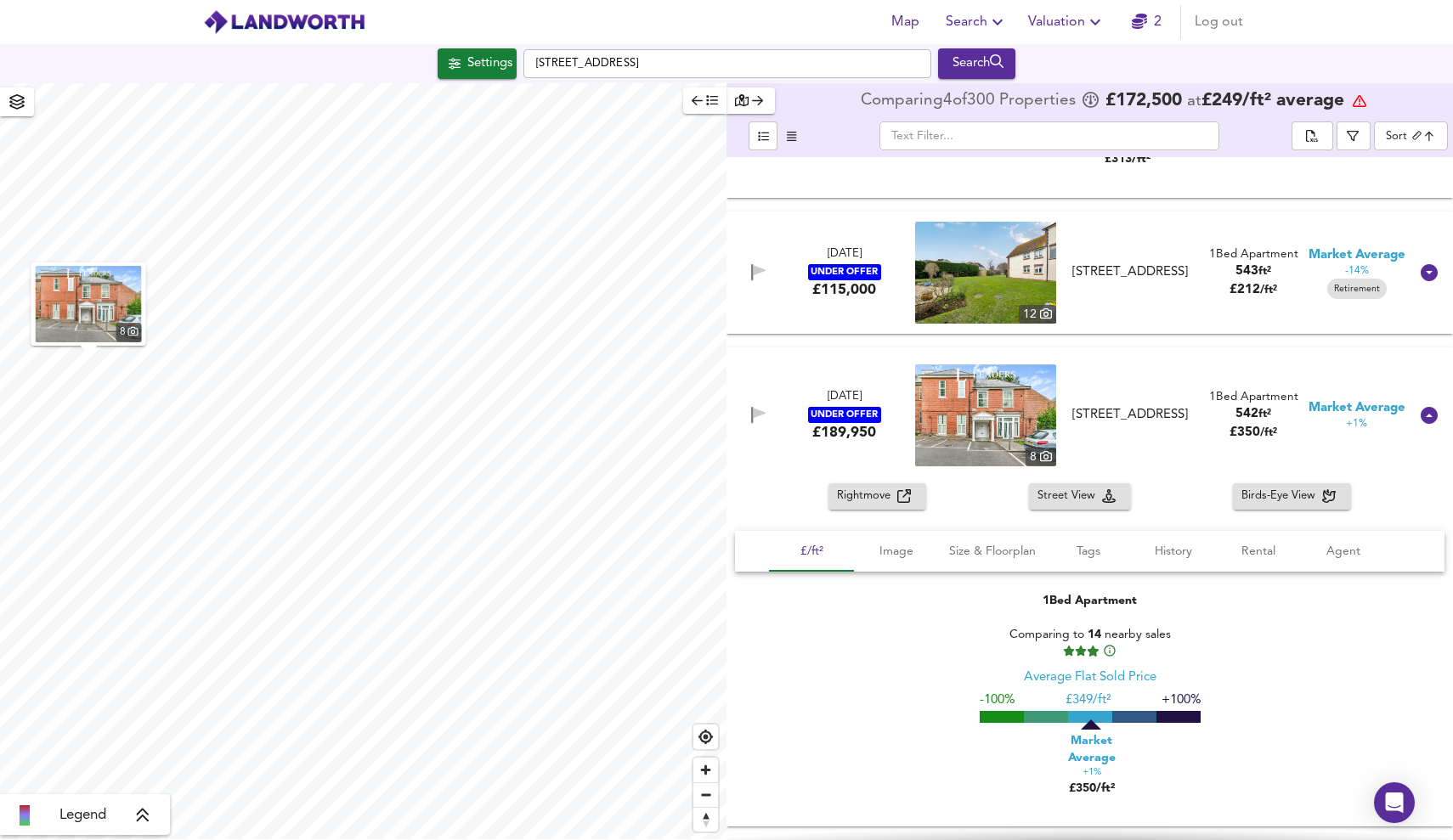 click on "Rightmove" at bounding box center (867, 496) 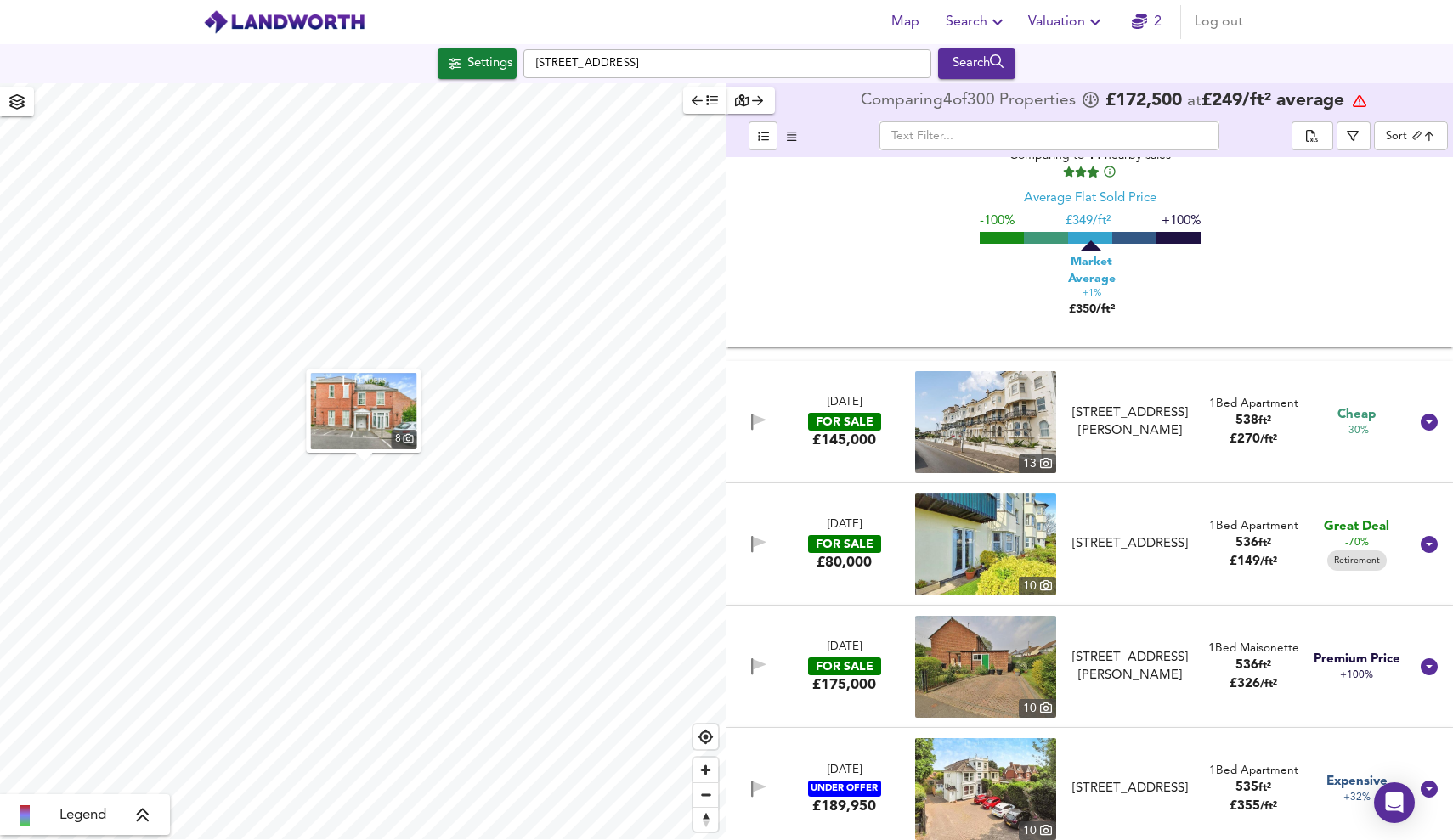 scroll, scrollTop: 20102, scrollLeft: 0, axis: vertical 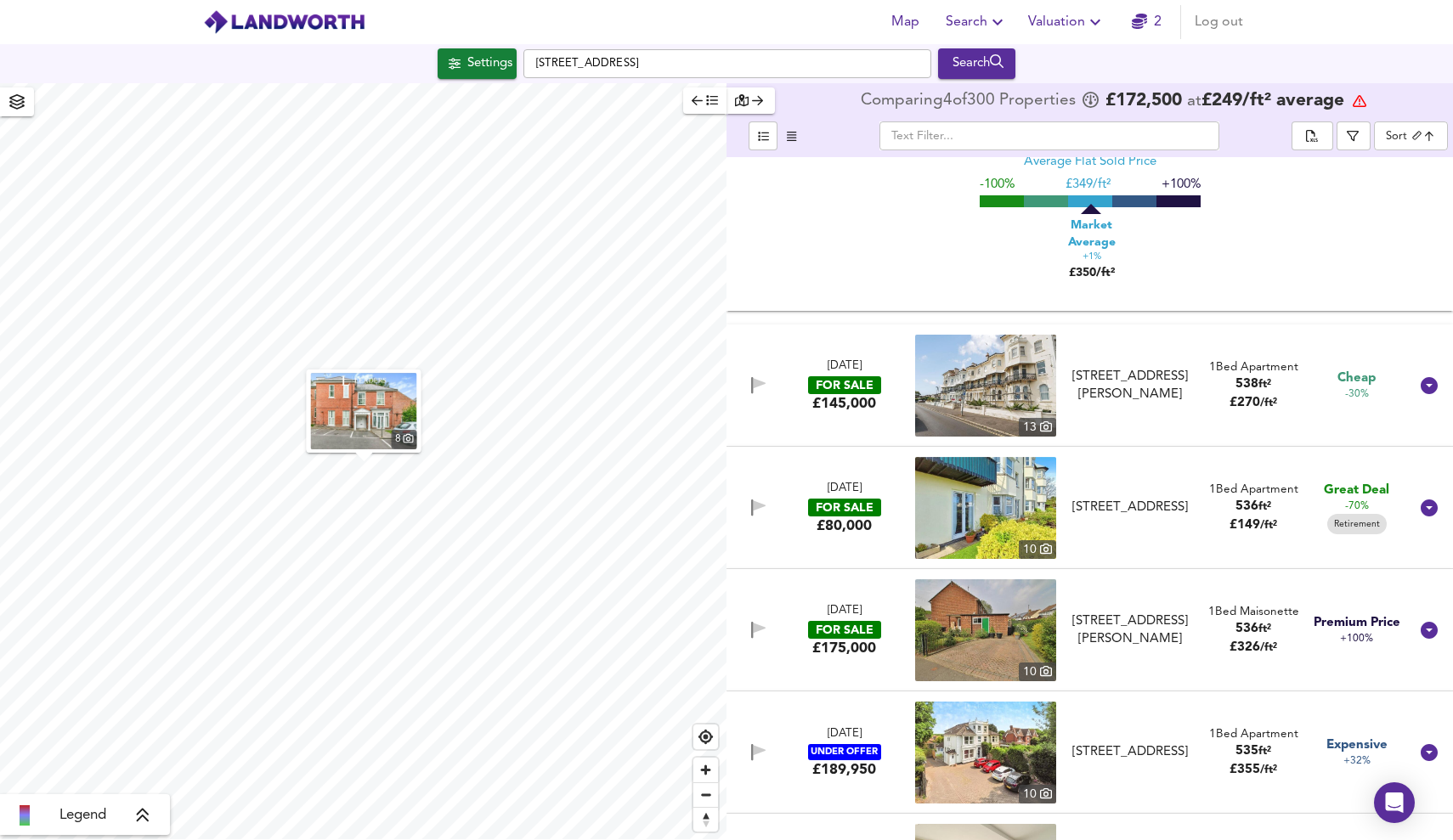 click 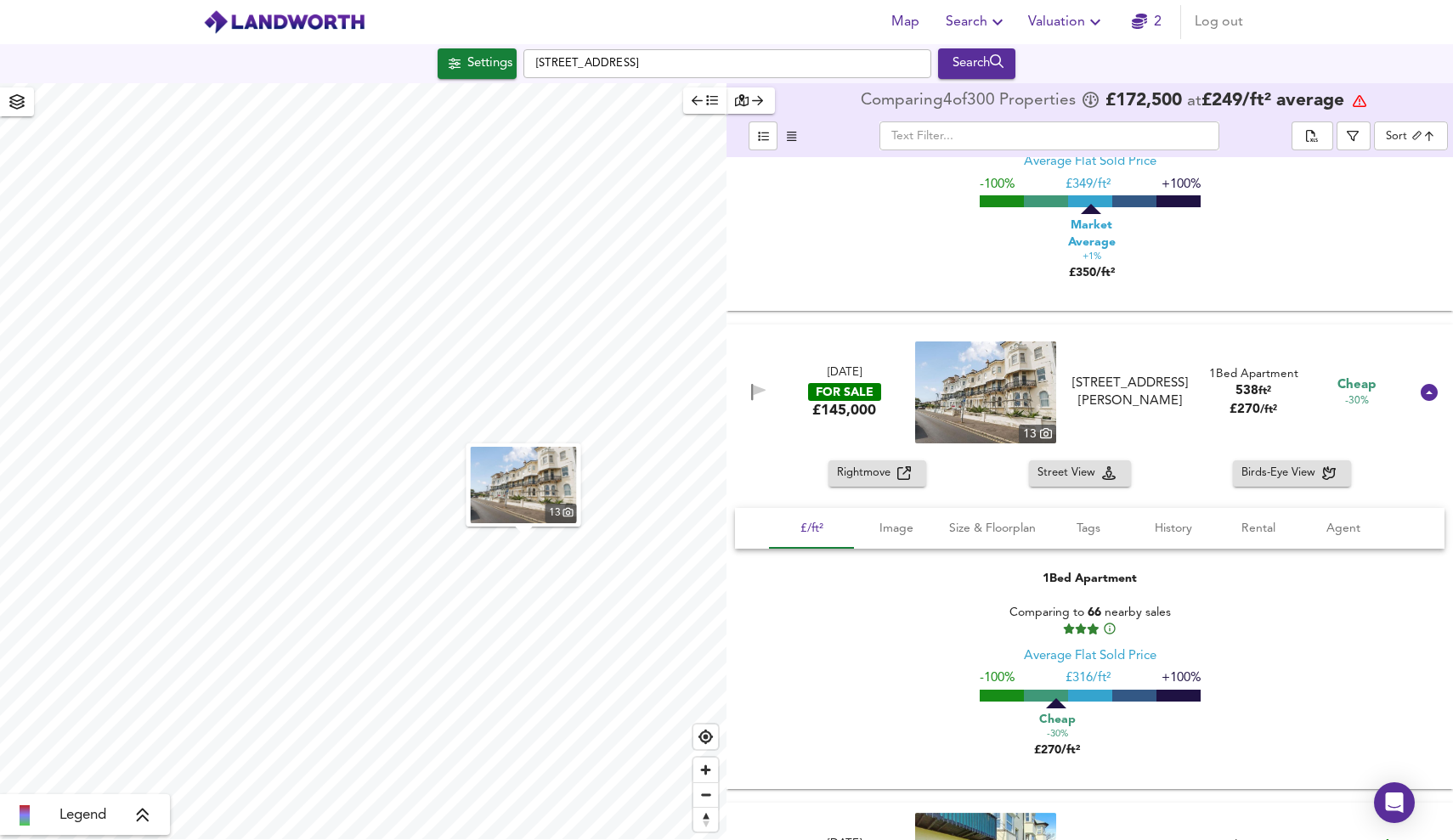 click 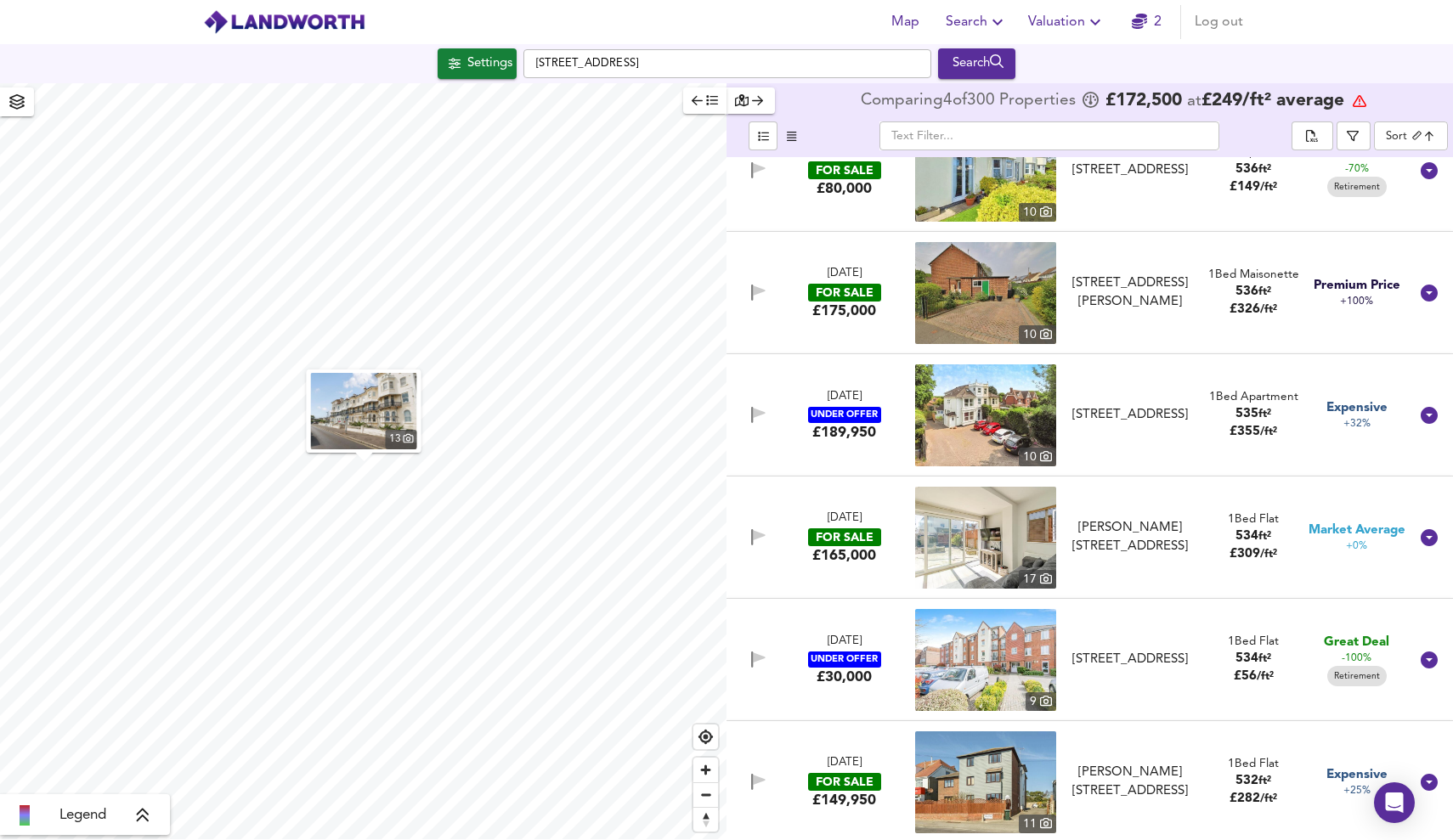 scroll, scrollTop: 20792, scrollLeft: 0, axis: vertical 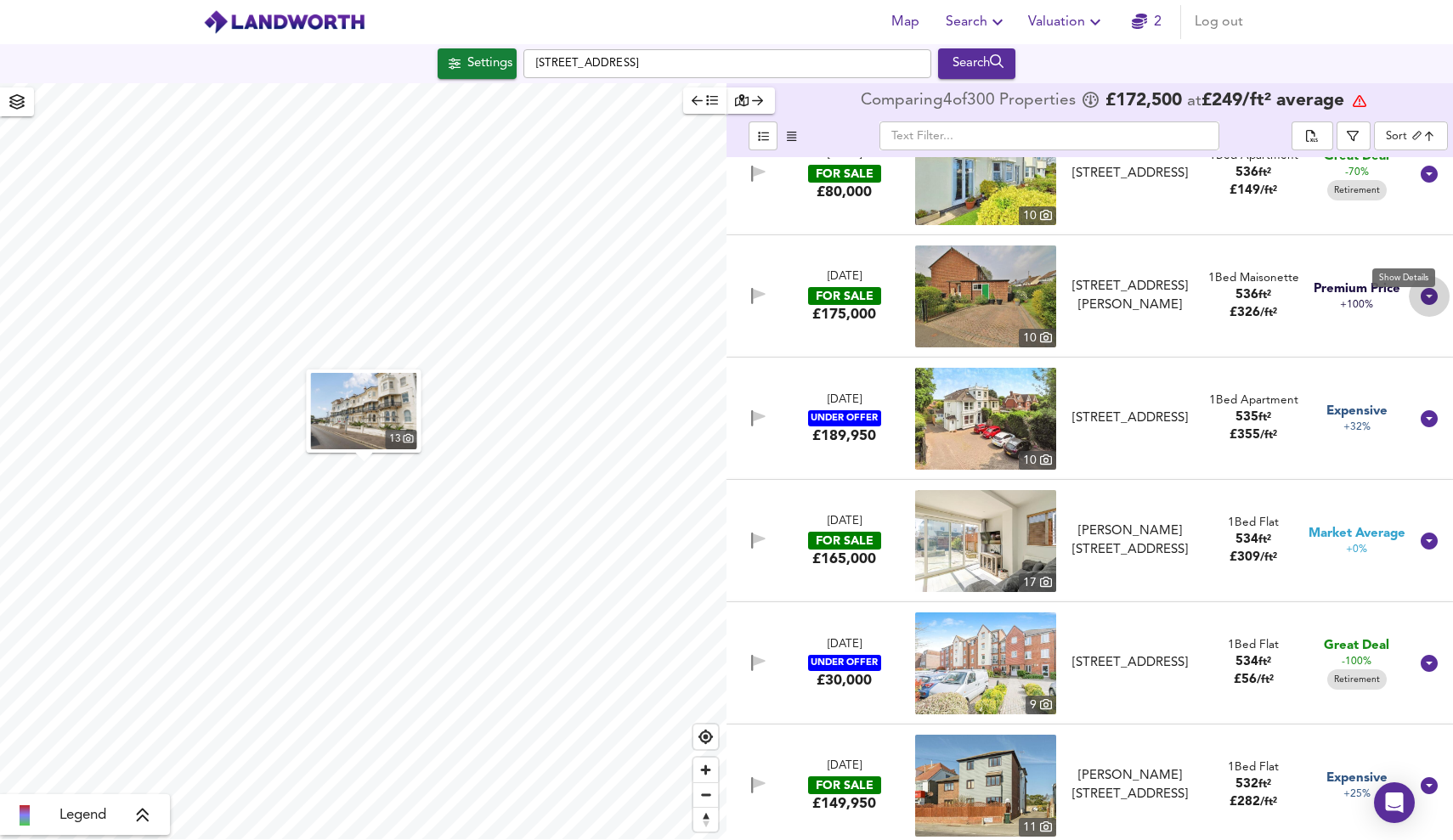 click 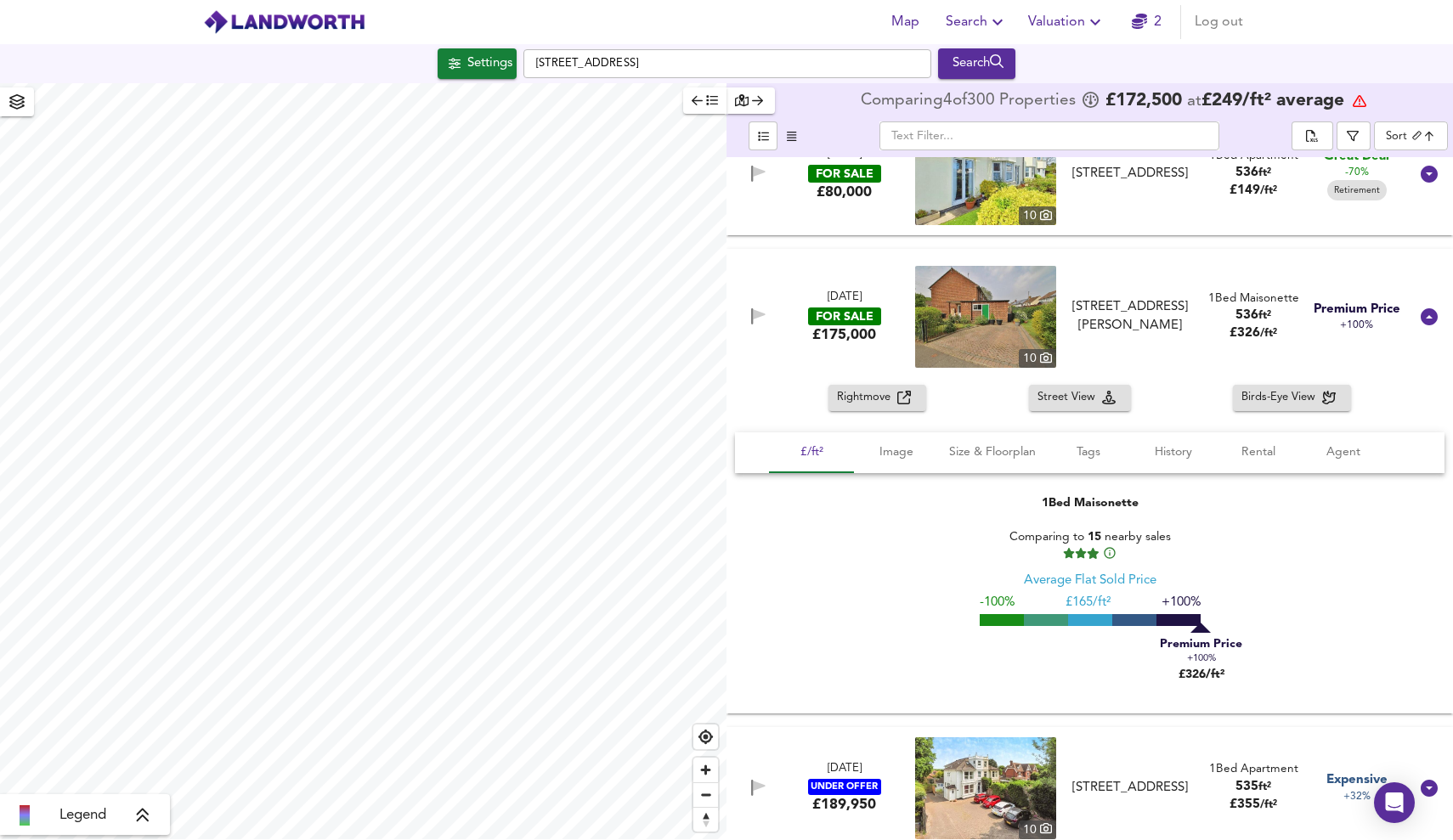 click on "Rightmove" at bounding box center [867, 397] 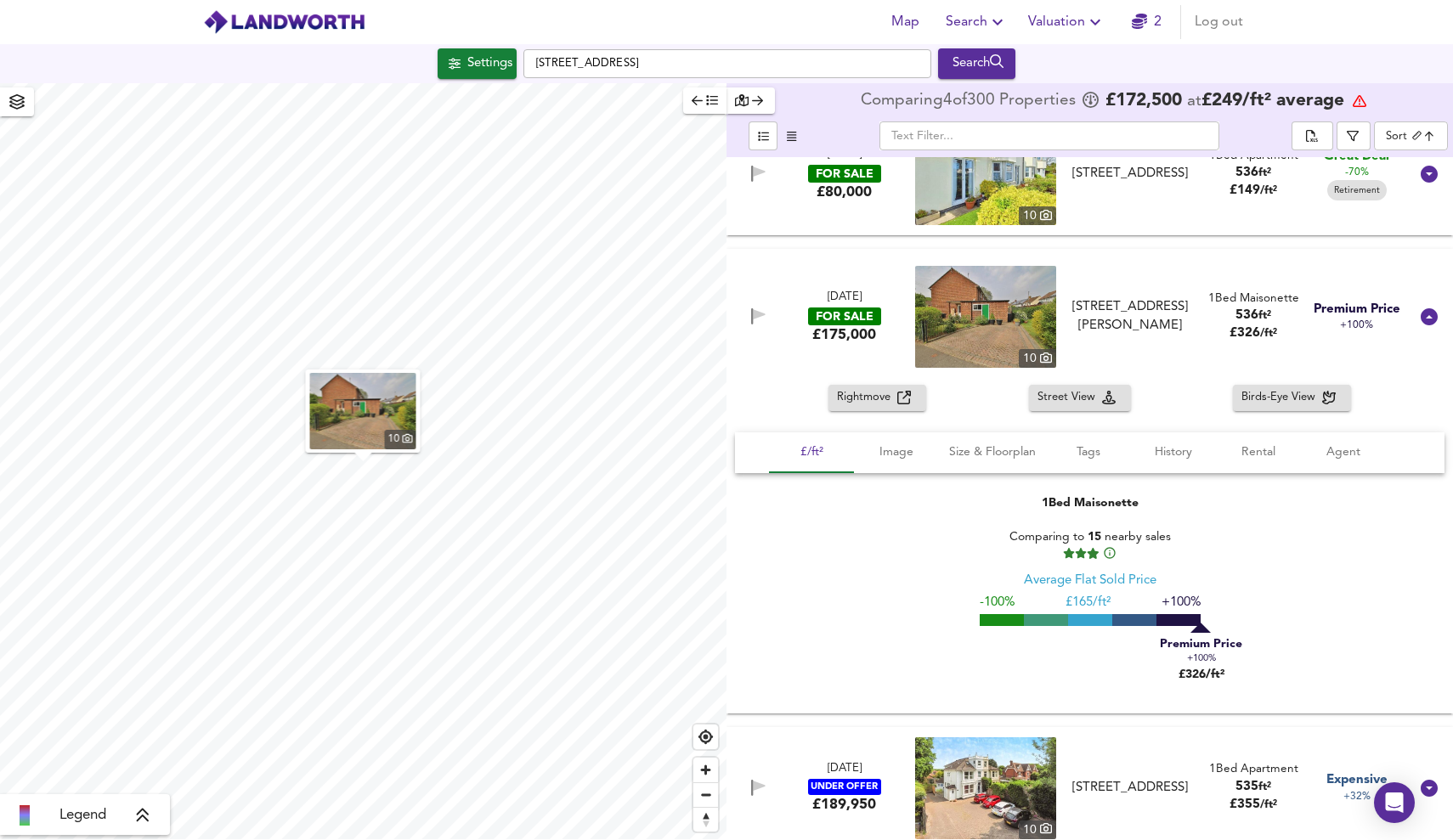 drag, startPoint x: 756, startPoint y: 262, endPoint x: 1239, endPoint y: 287, distance: 483.6466 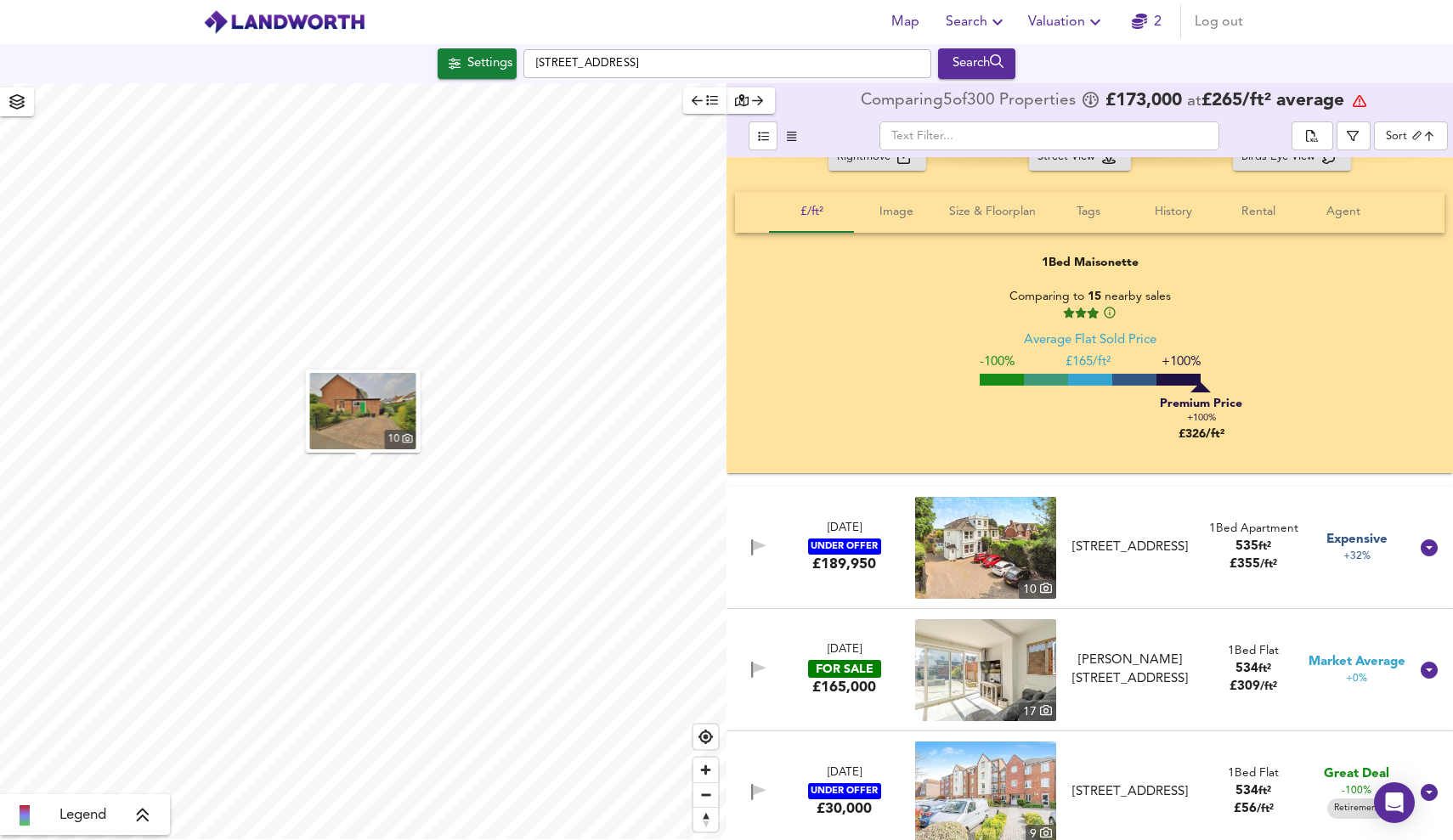 scroll, scrollTop: 21255, scrollLeft: 0, axis: vertical 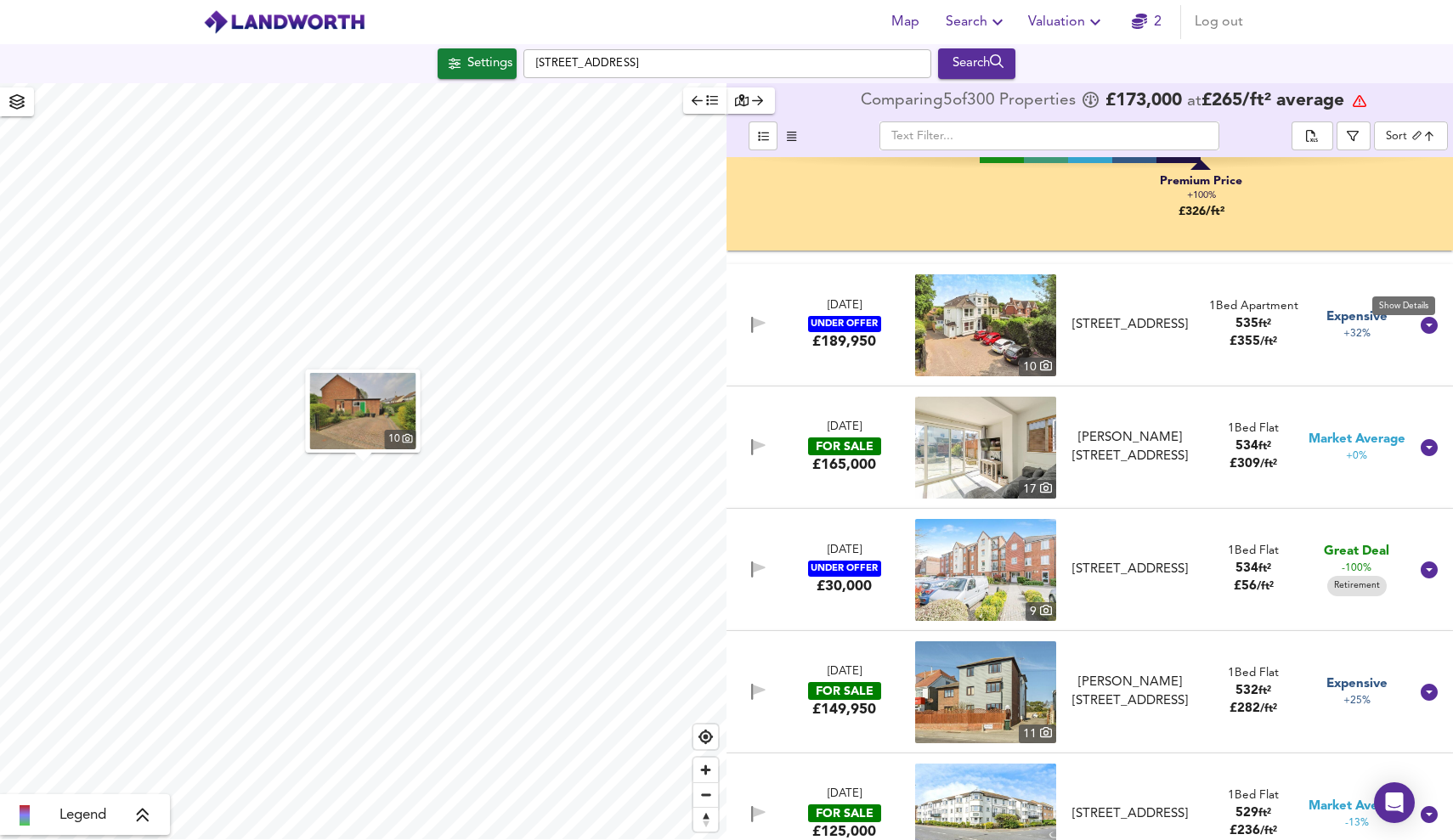 click 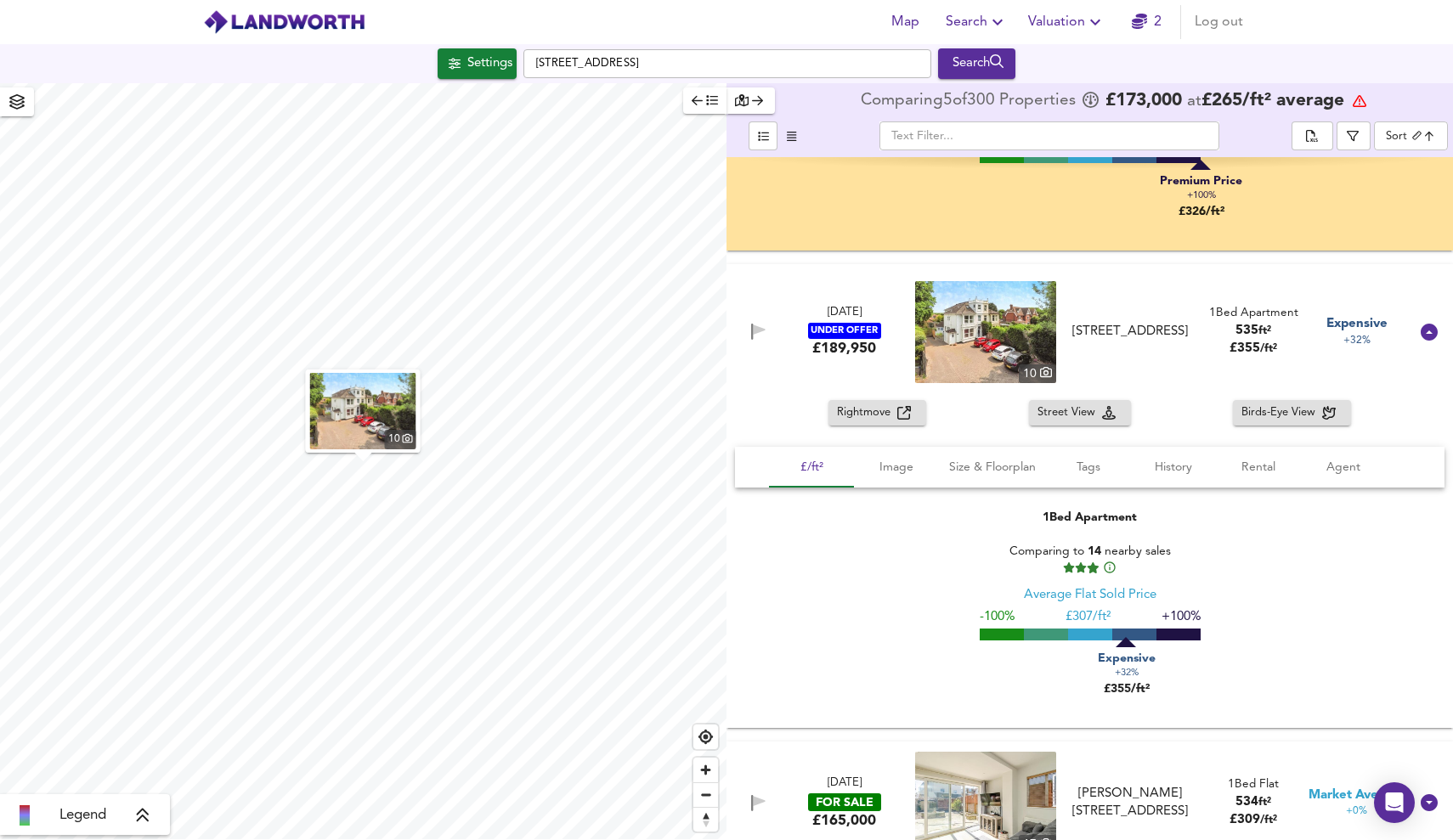 click on "Rightmove" at bounding box center (867, 413) 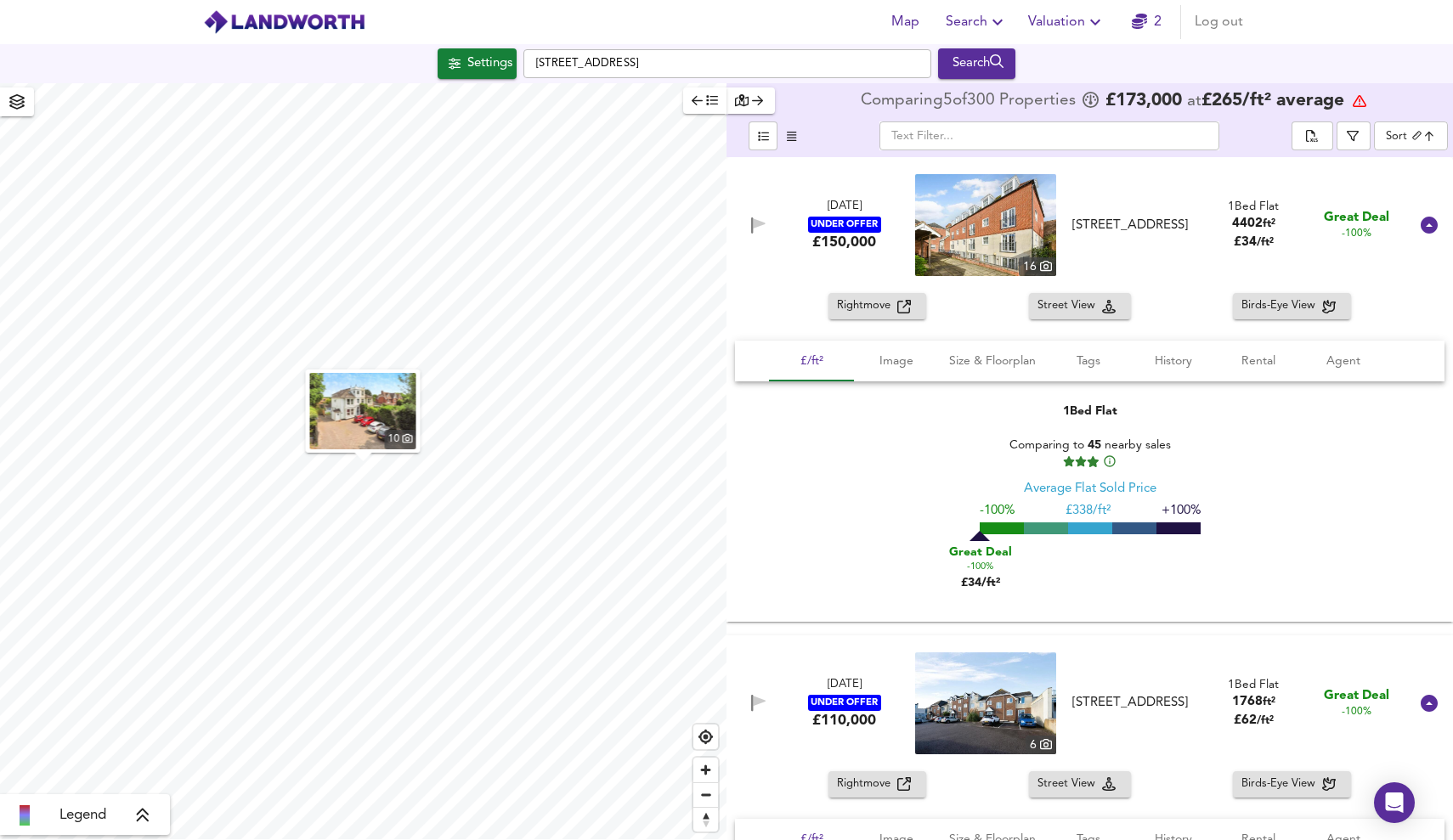 scroll, scrollTop: 0, scrollLeft: 0, axis: both 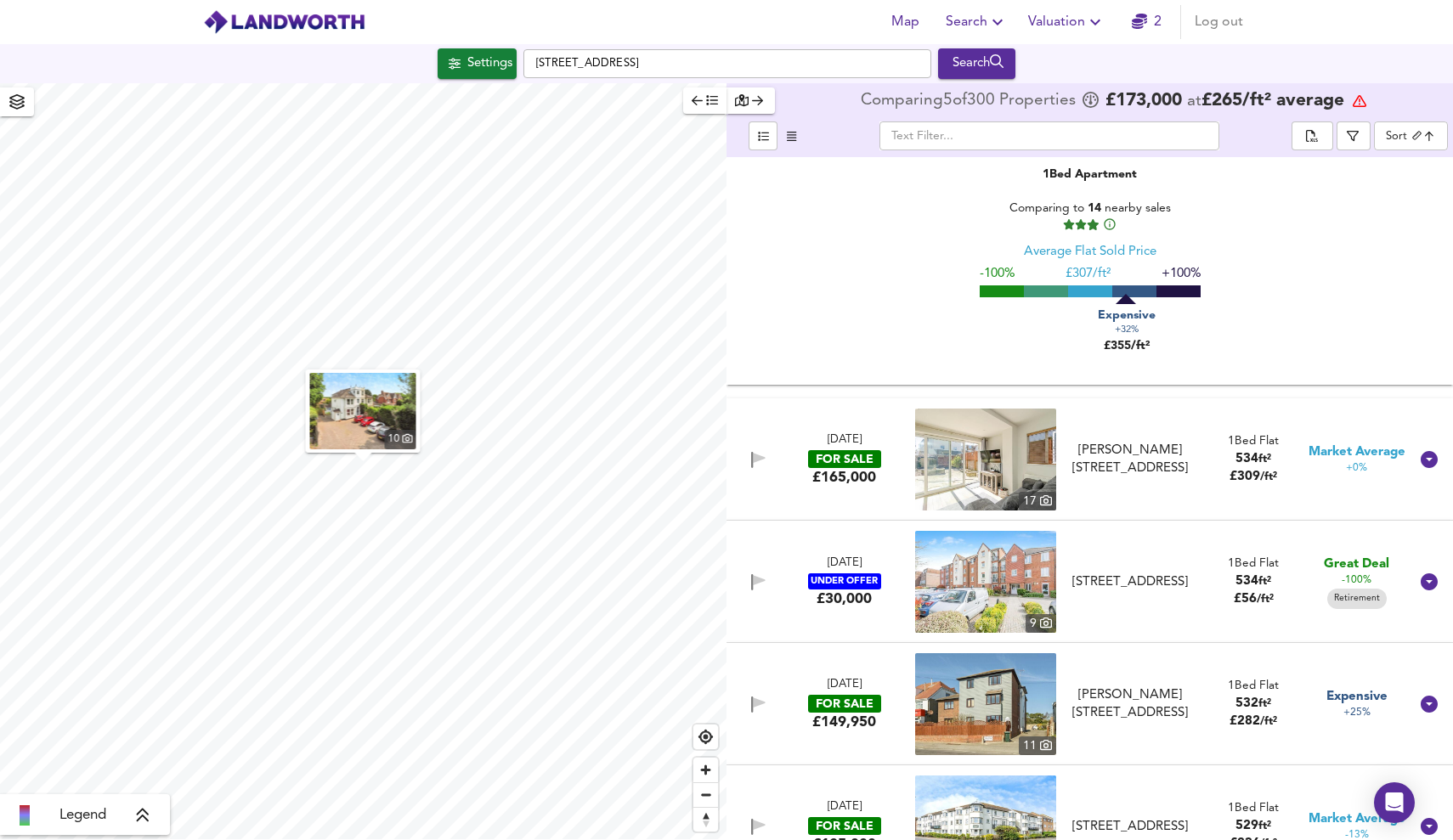click 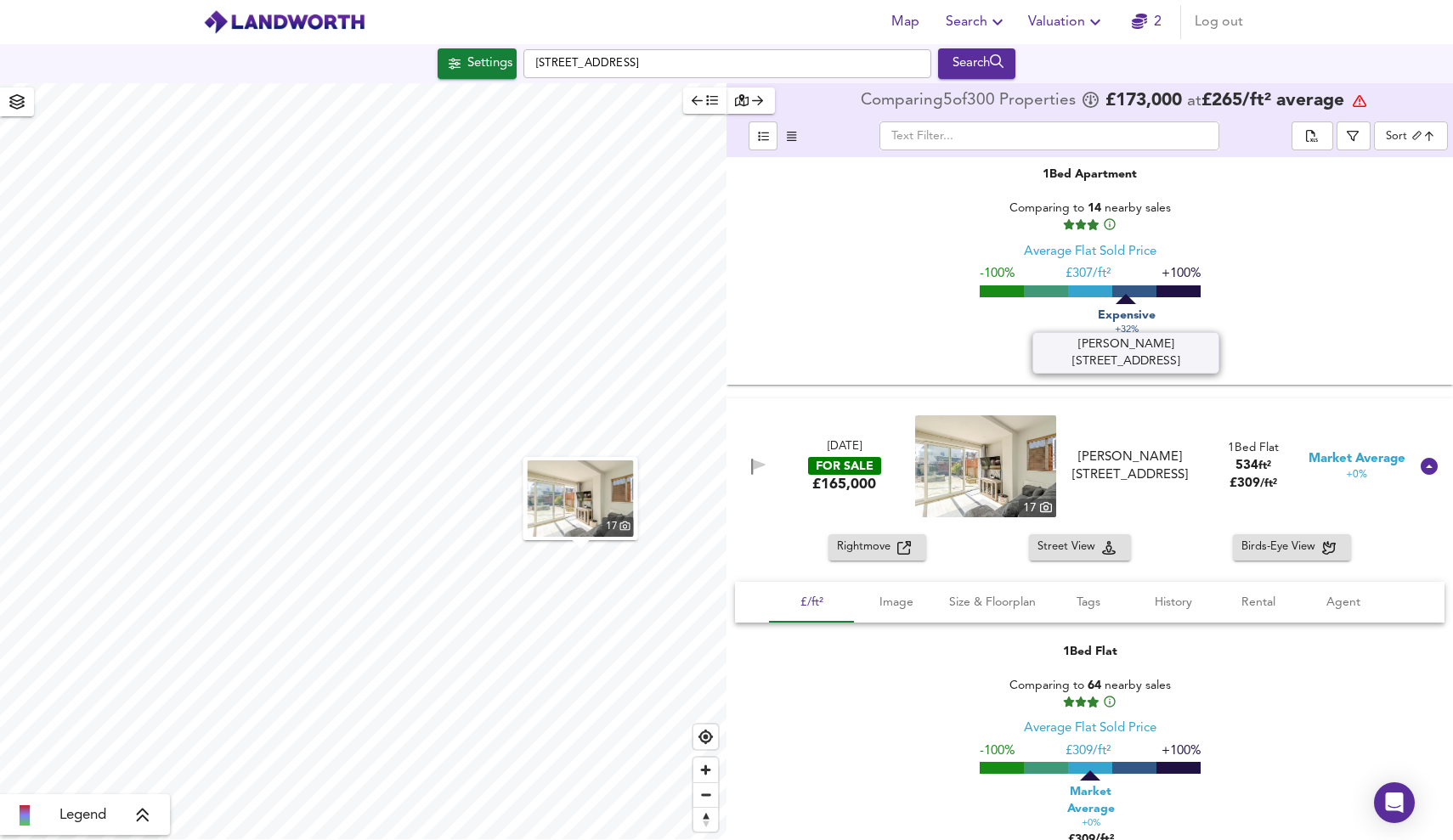 scroll, scrollTop: 21711, scrollLeft: 0, axis: vertical 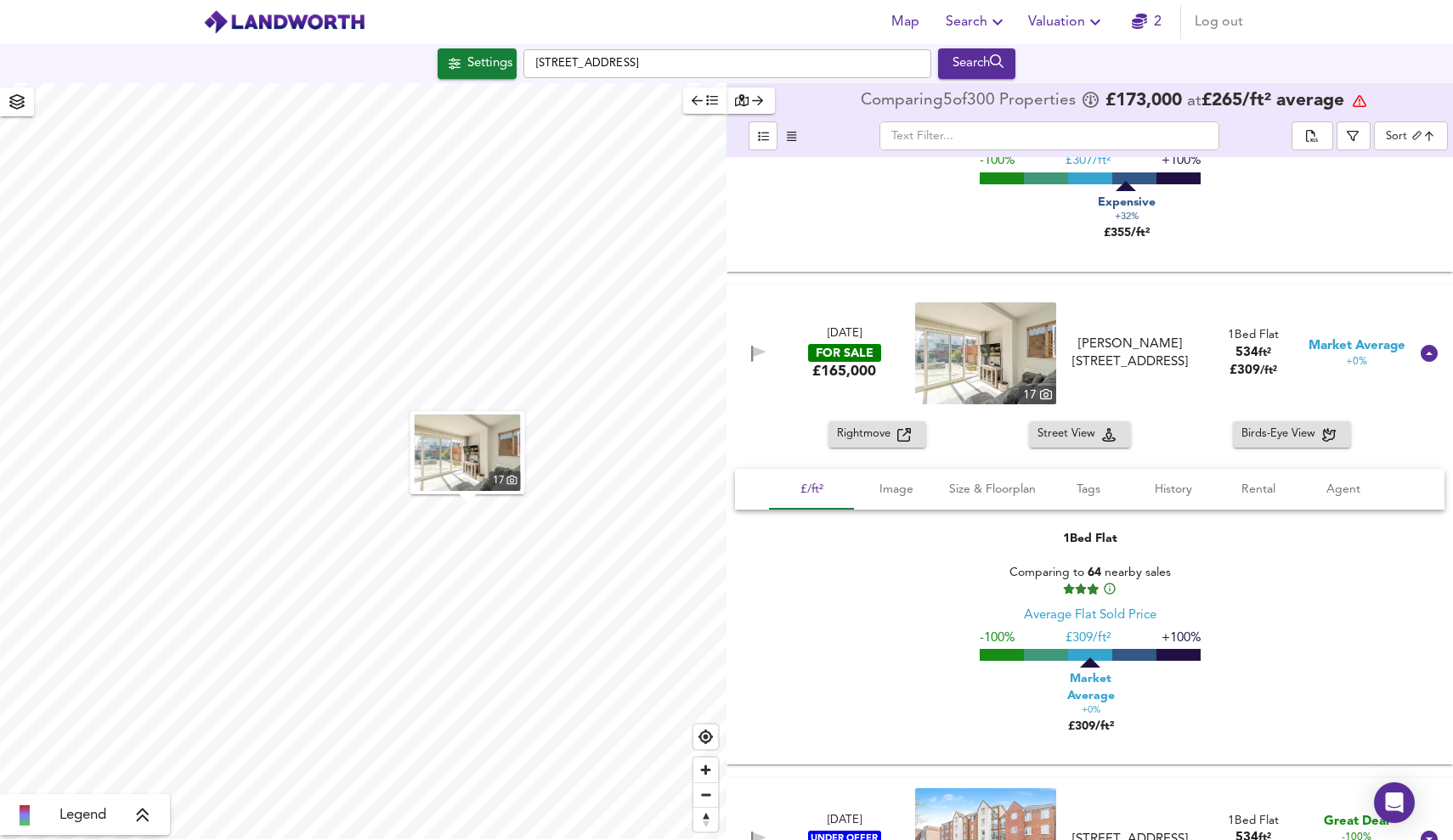 click on "Rightmove" at bounding box center [867, 434] 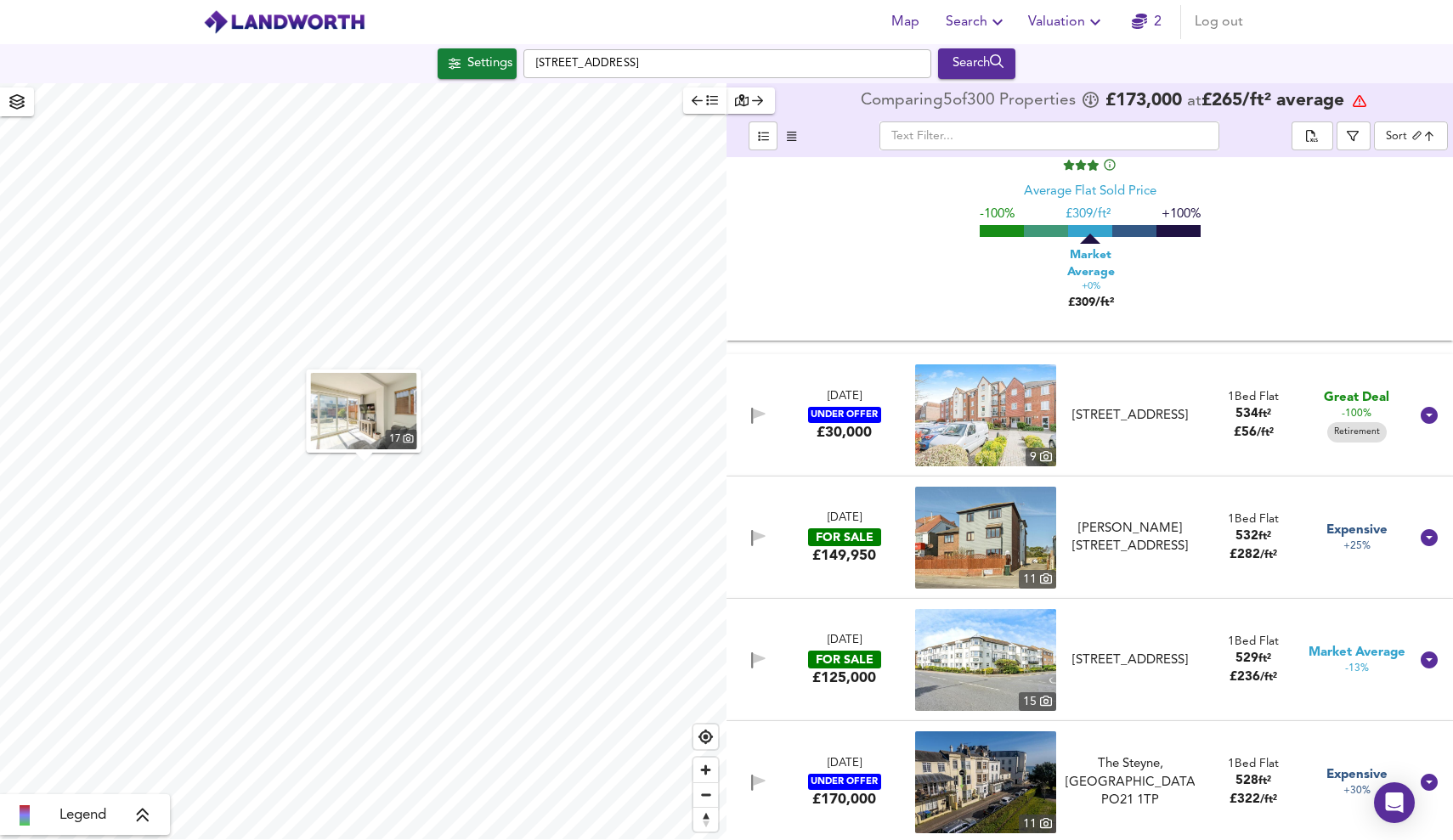 scroll, scrollTop: 22173, scrollLeft: 0, axis: vertical 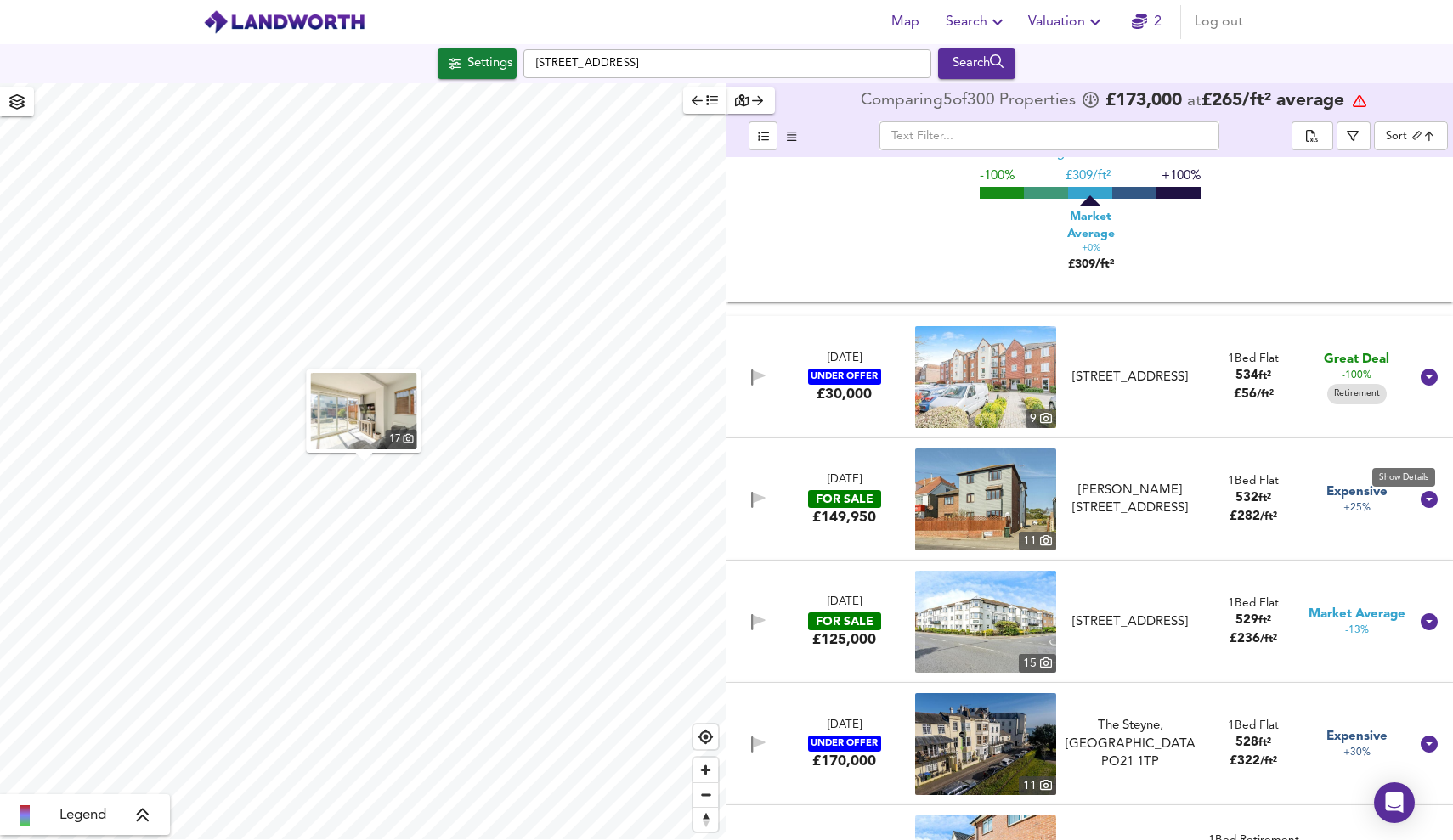 click 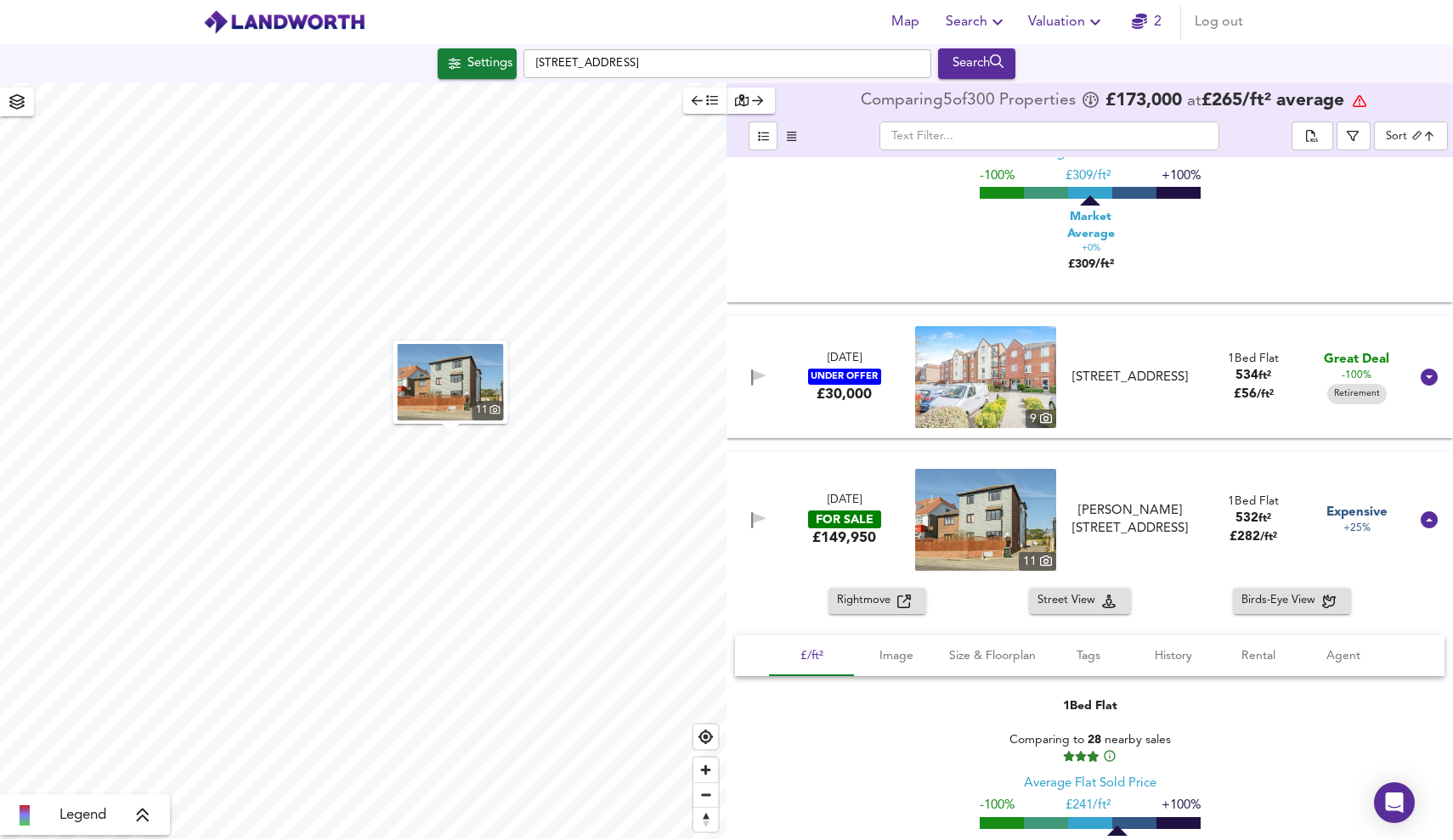 scroll, scrollTop: 22213, scrollLeft: 0, axis: vertical 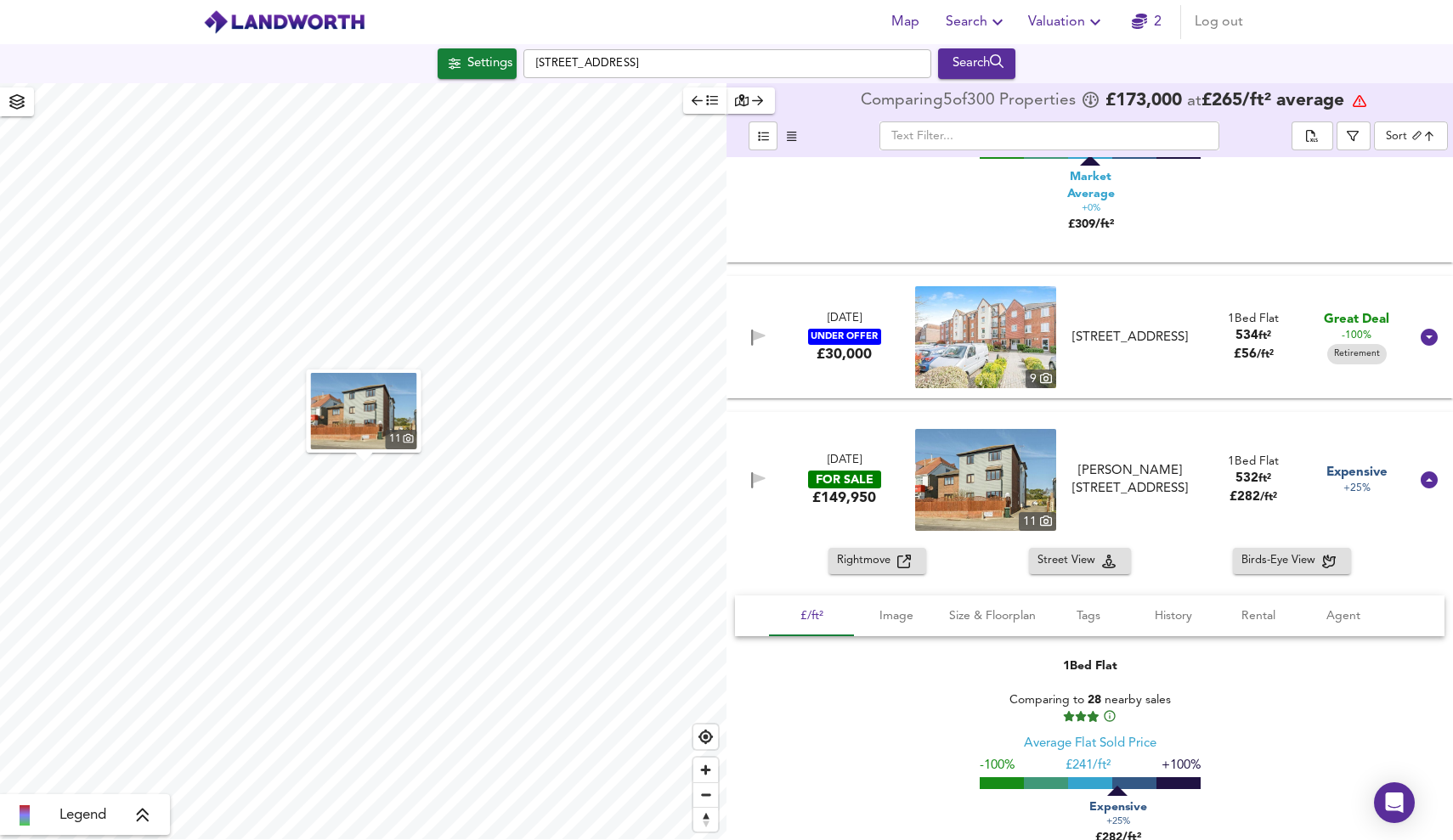 click on "Rightmove" at bounding box center [877, 561] 